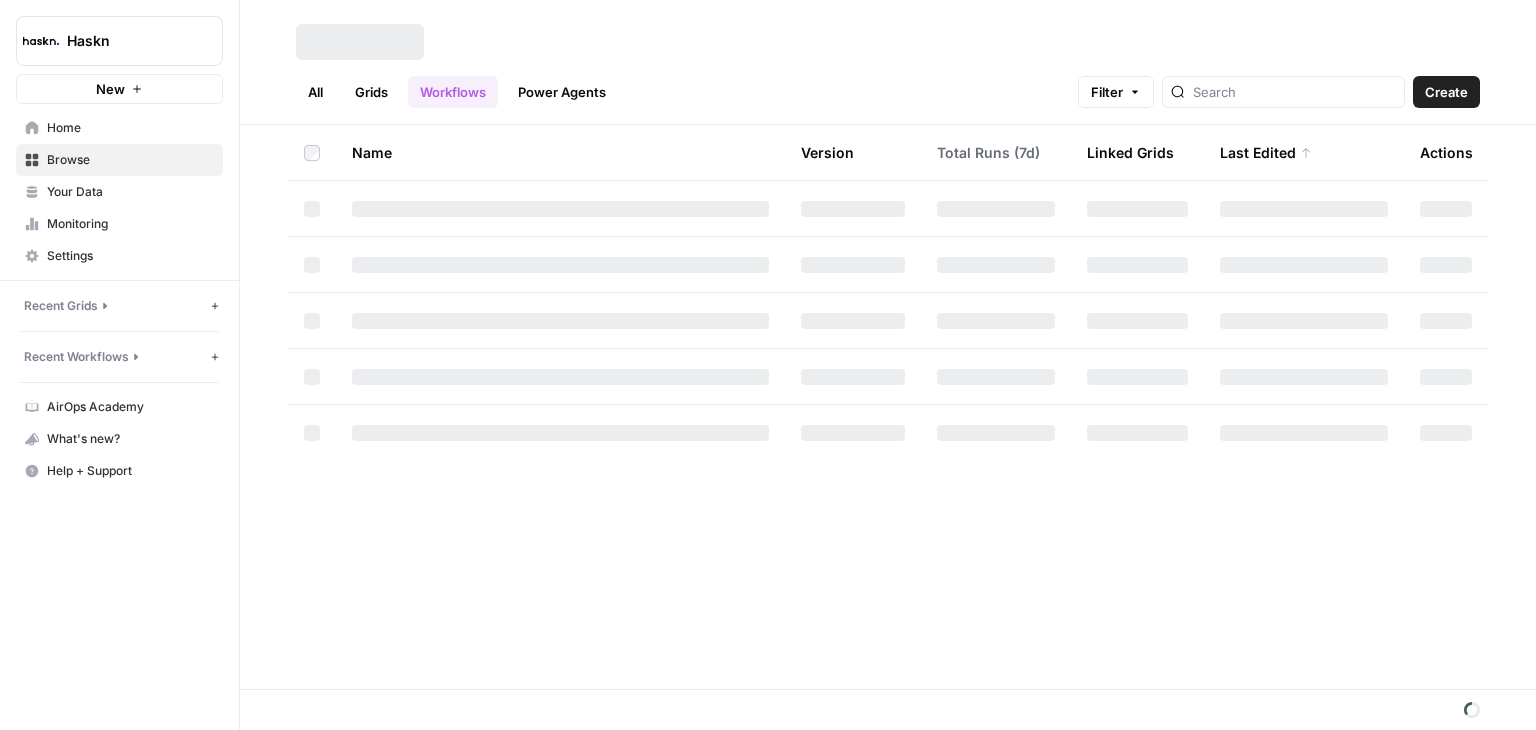 scroll, scrollTop: 0, scrollLeft: 0, axis: both 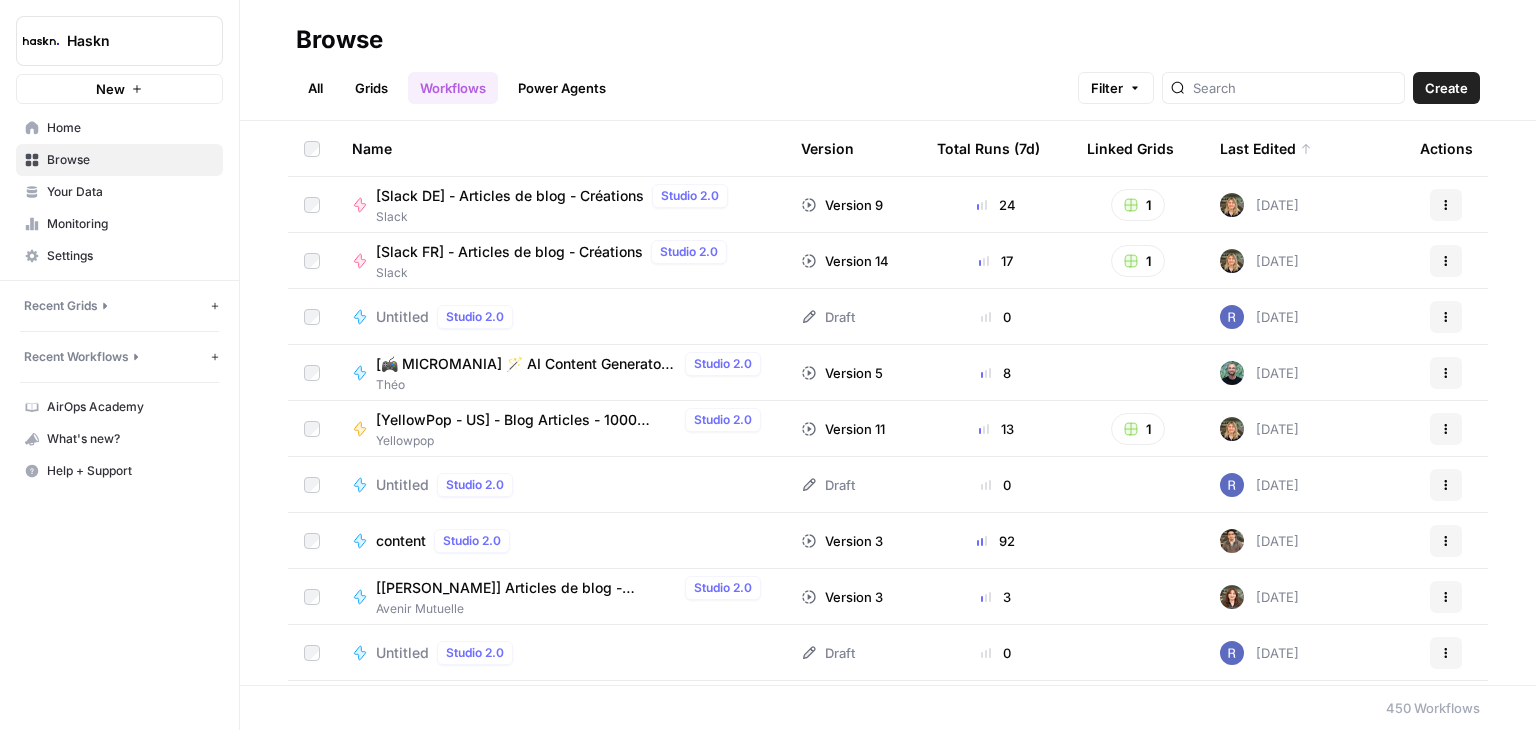 click on "[Slack DE] - Articles de blog - Créations" at bounding box center (510, 196) 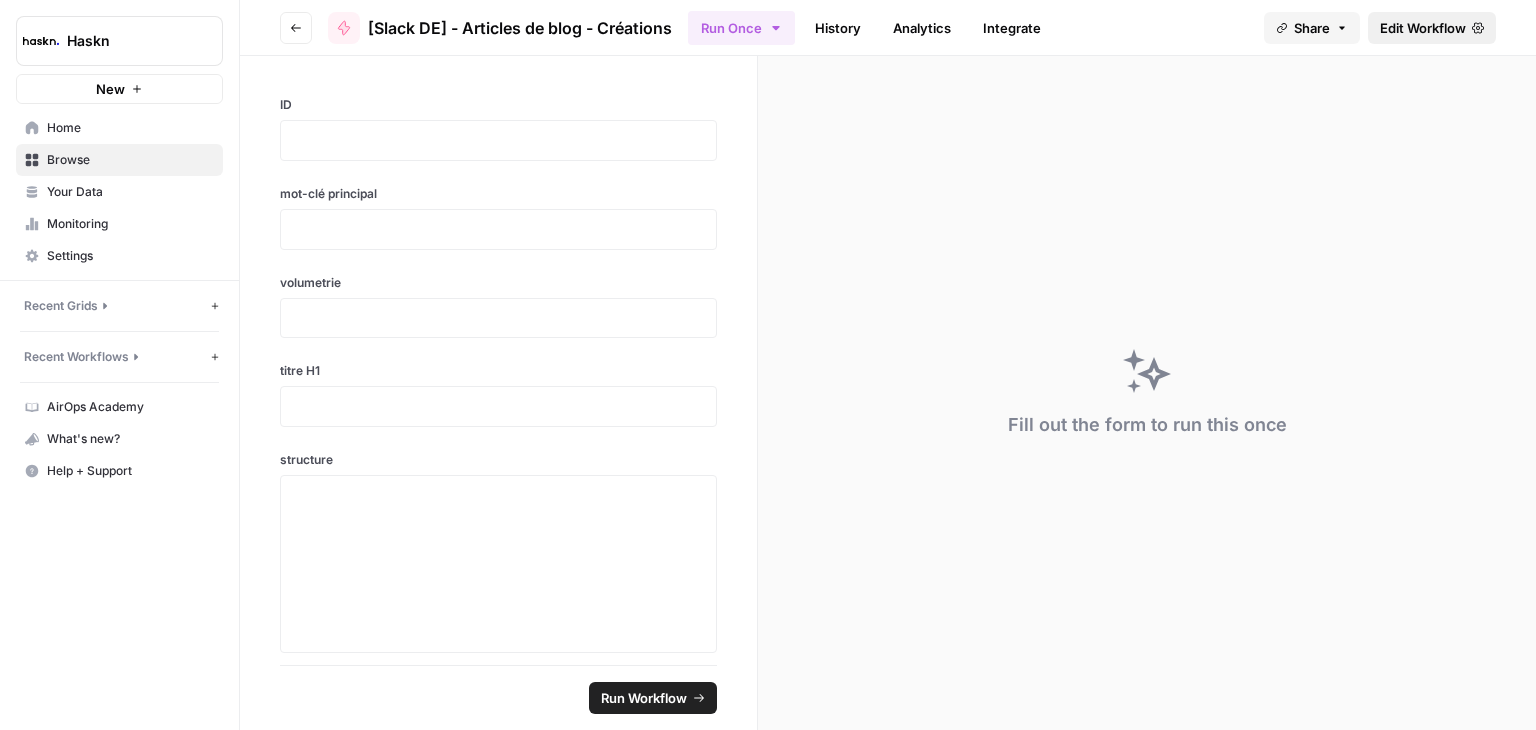 click on "Edit Workflow" at bounding box center (1423, 28) 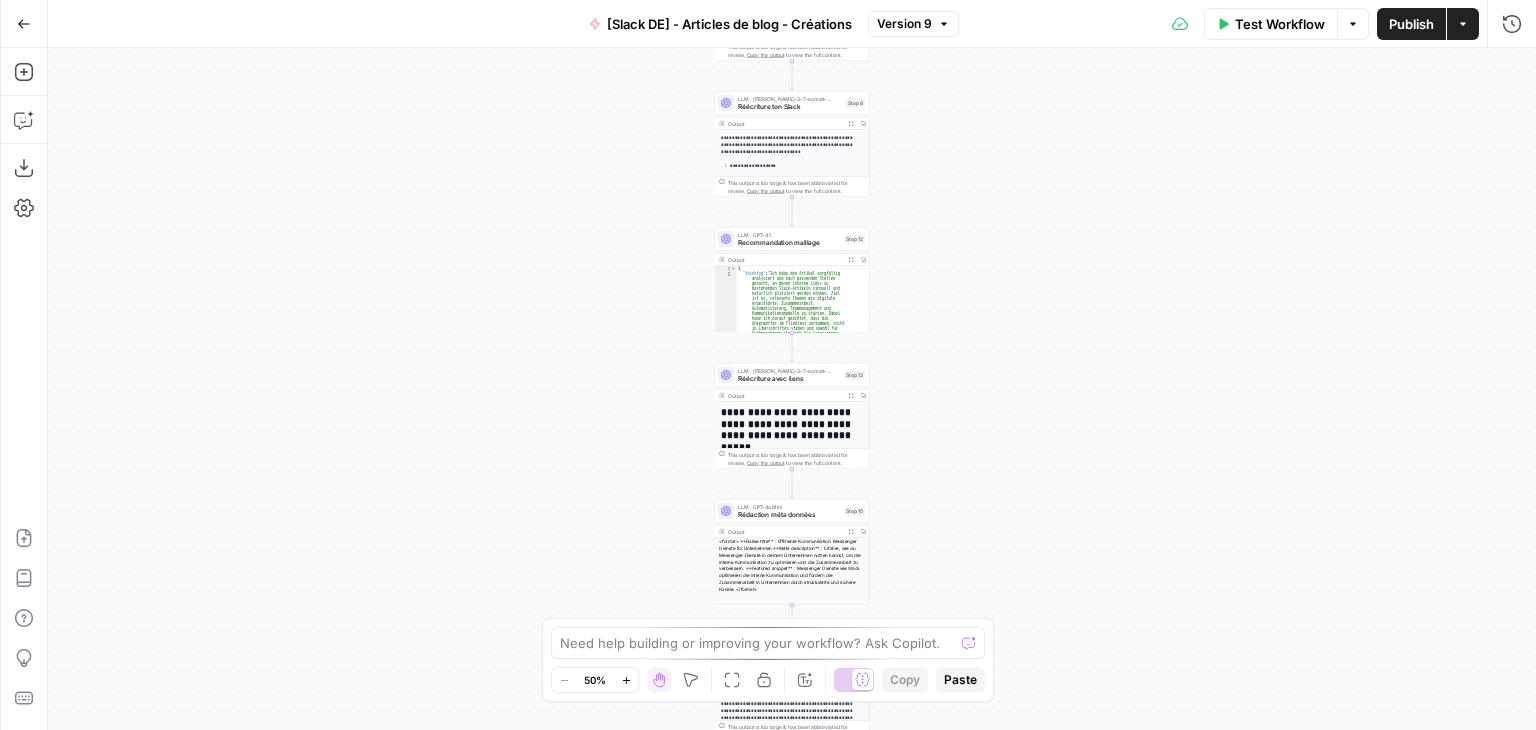 click on "**********" at bounding box center (792, 389) 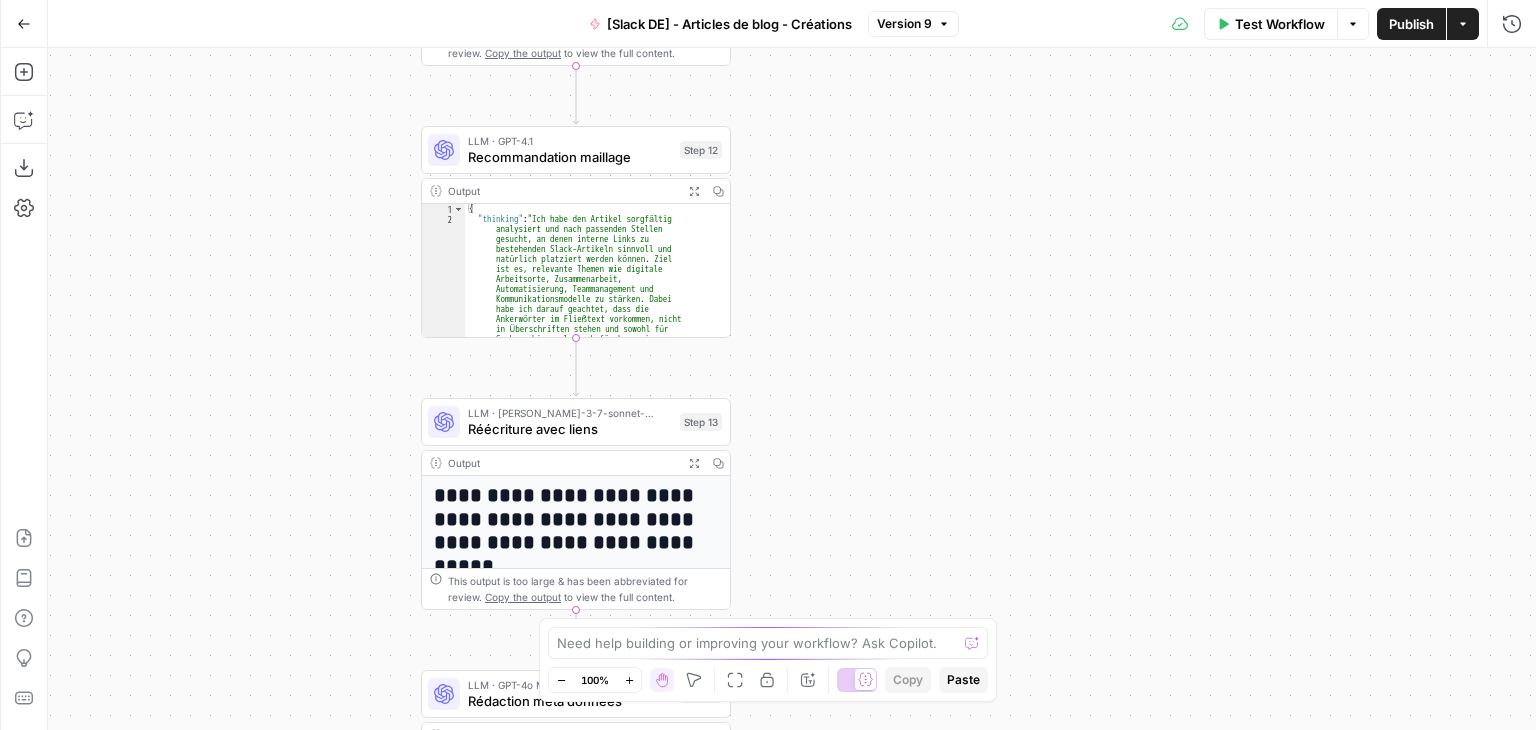 click on "Recommandation maillage" at bounding box center [570, 157] 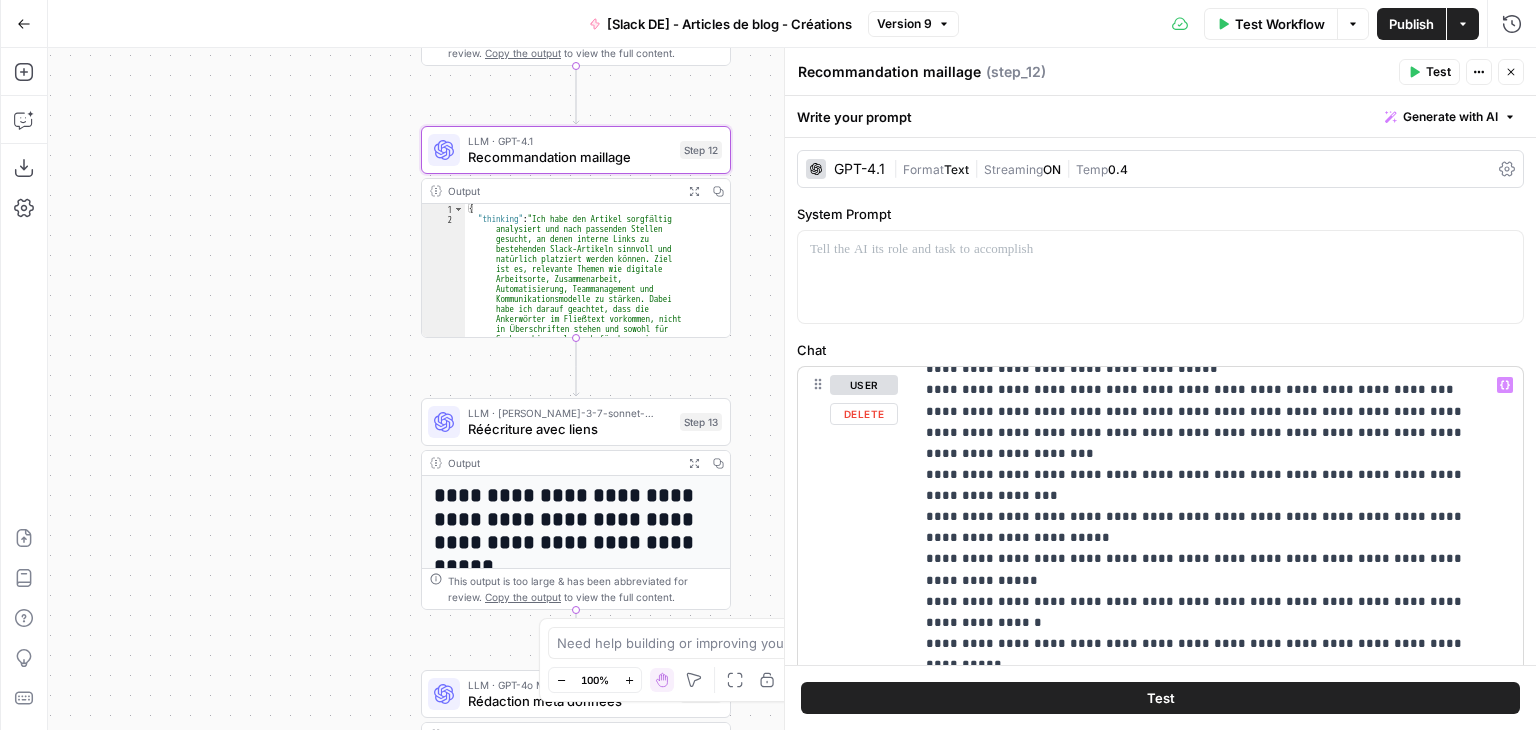 scroll, scrollTop: 1800, scrollLeft: 0, axis: vertical 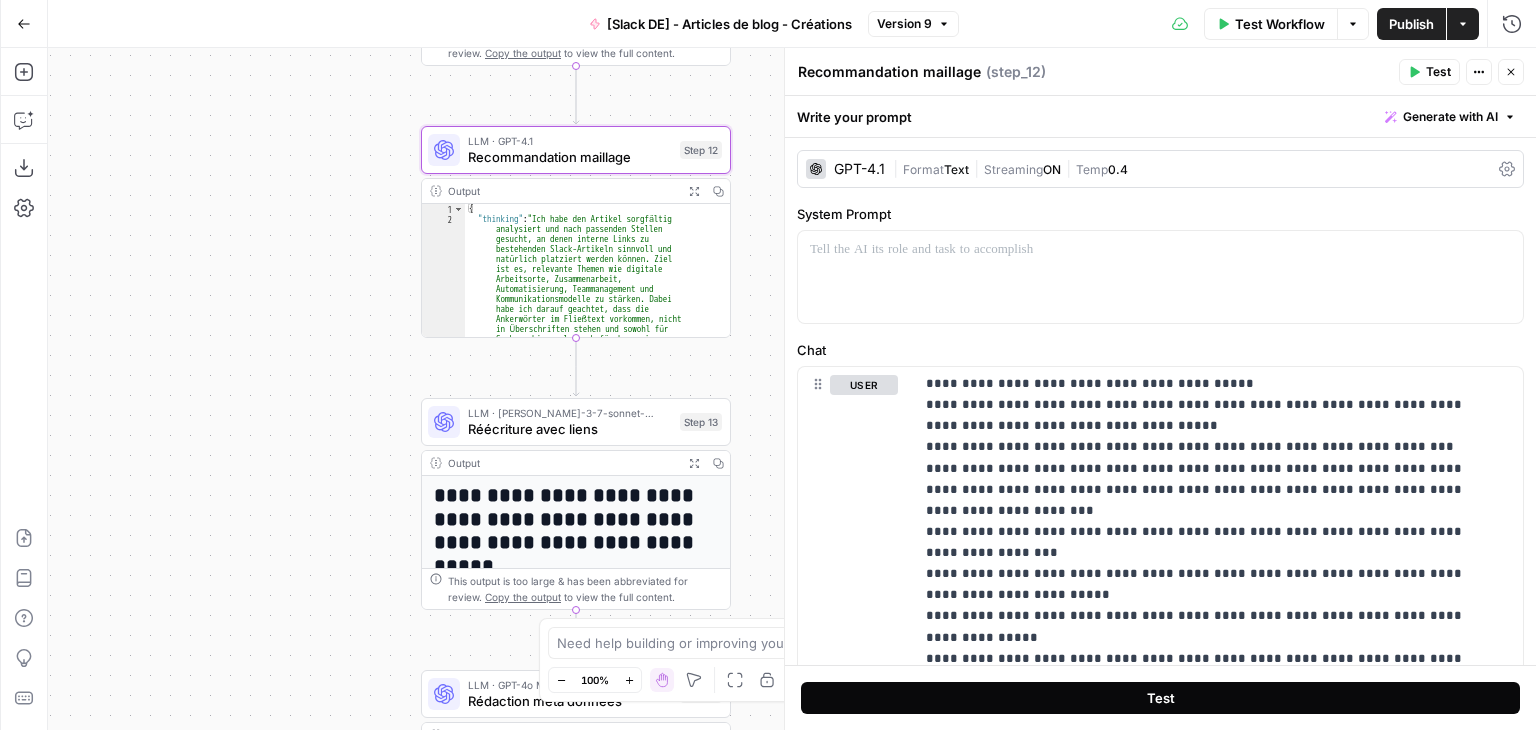 click on "Test" at bounding box center [1160, 698] 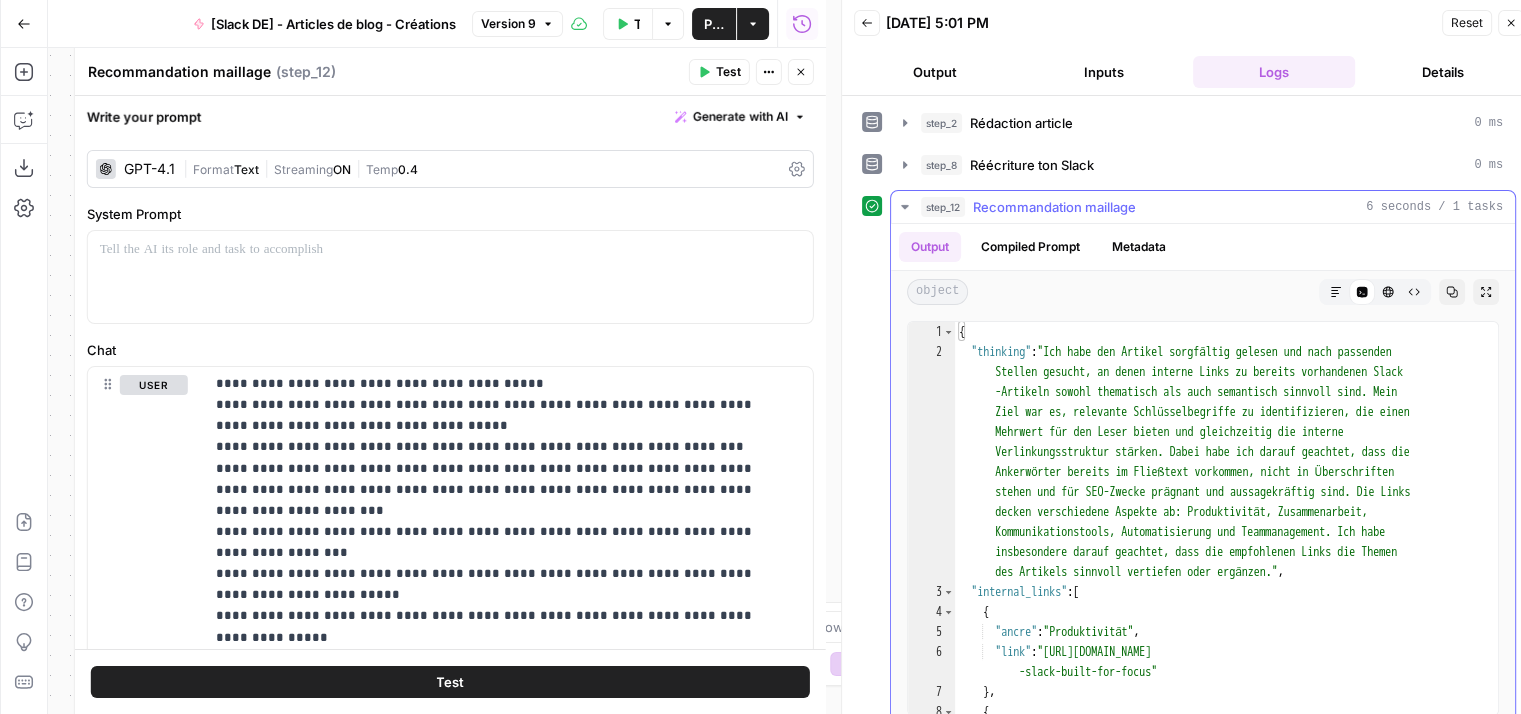 scroll, scrollTop: 0, scrollLeft: 0, axis: both 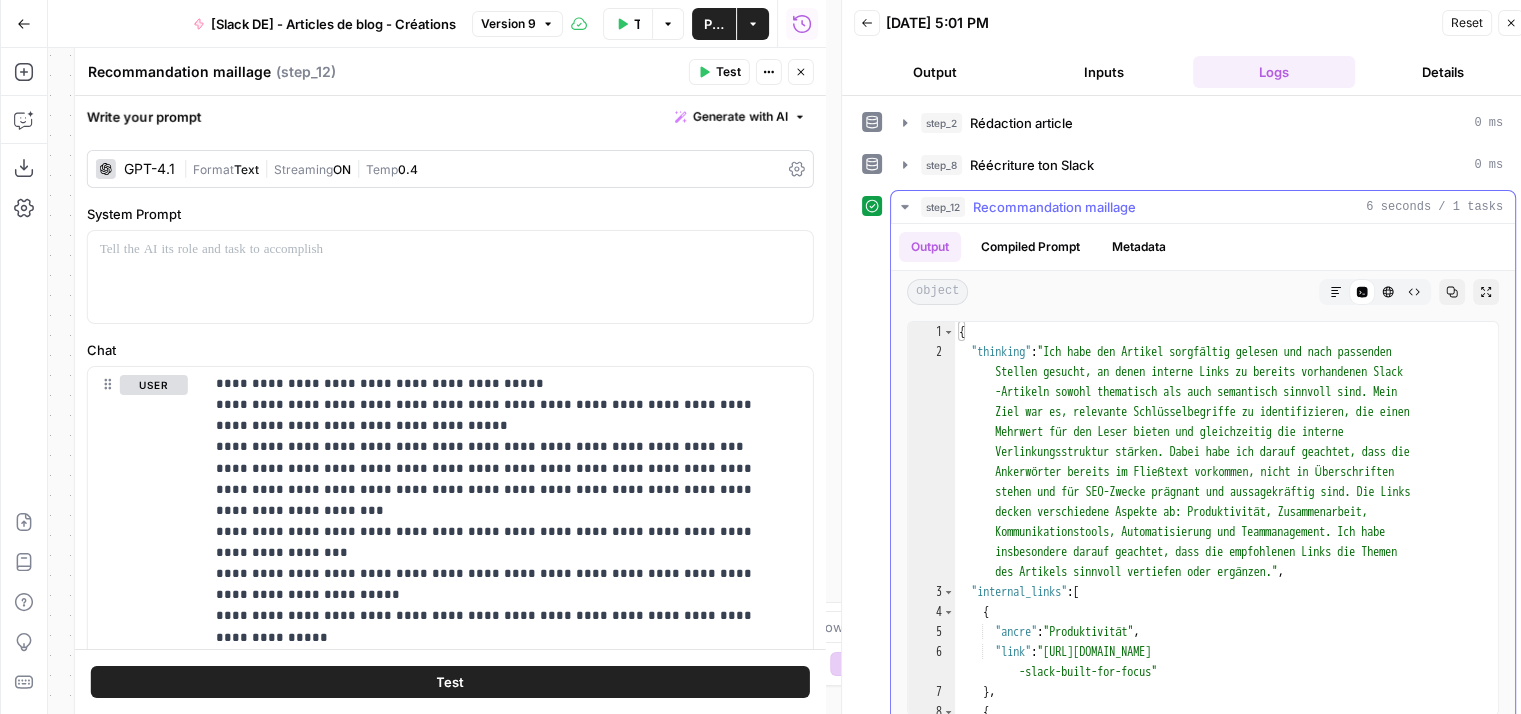 type on "**********" 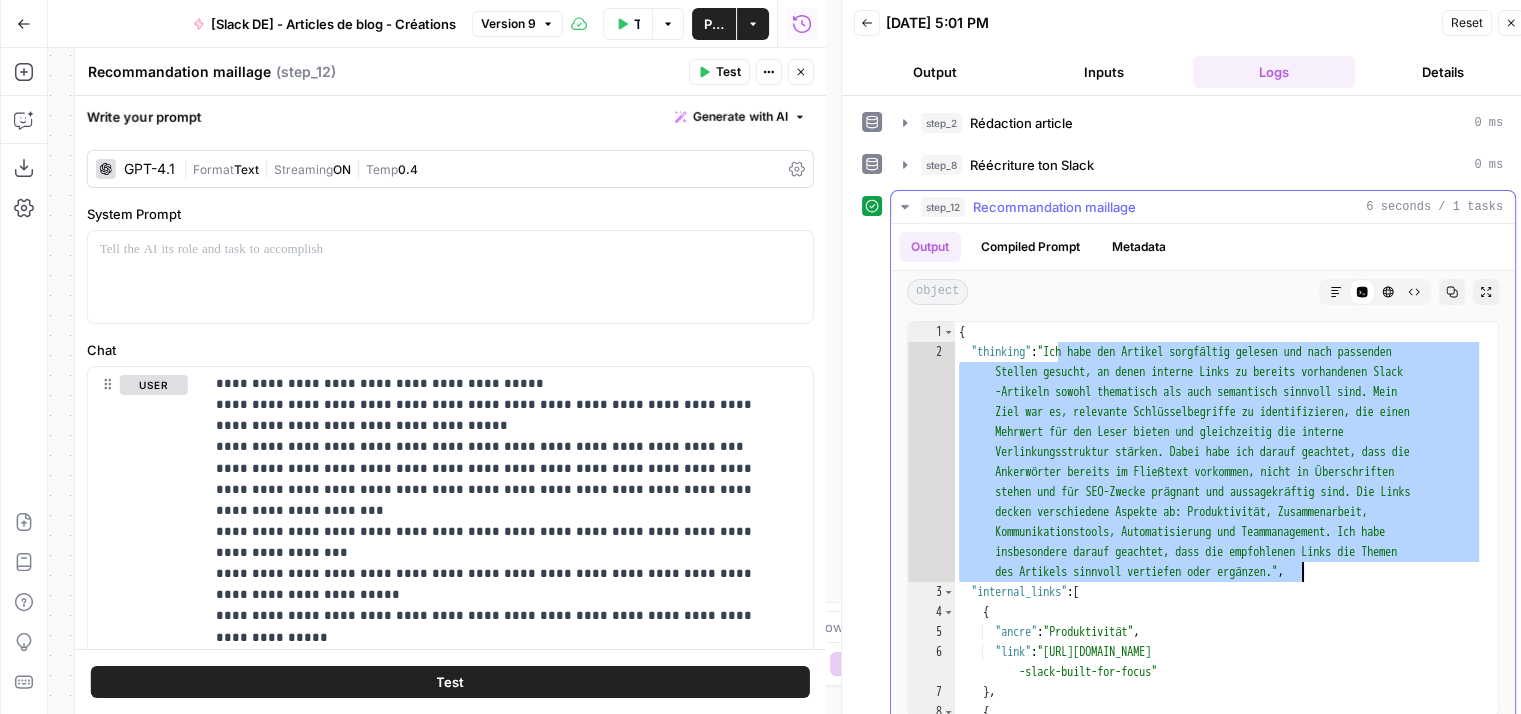 drag, startPoint x: 1057, startPoint y: 347, endPoint x: 1303, endPoint y: 563, distance: 327.37134 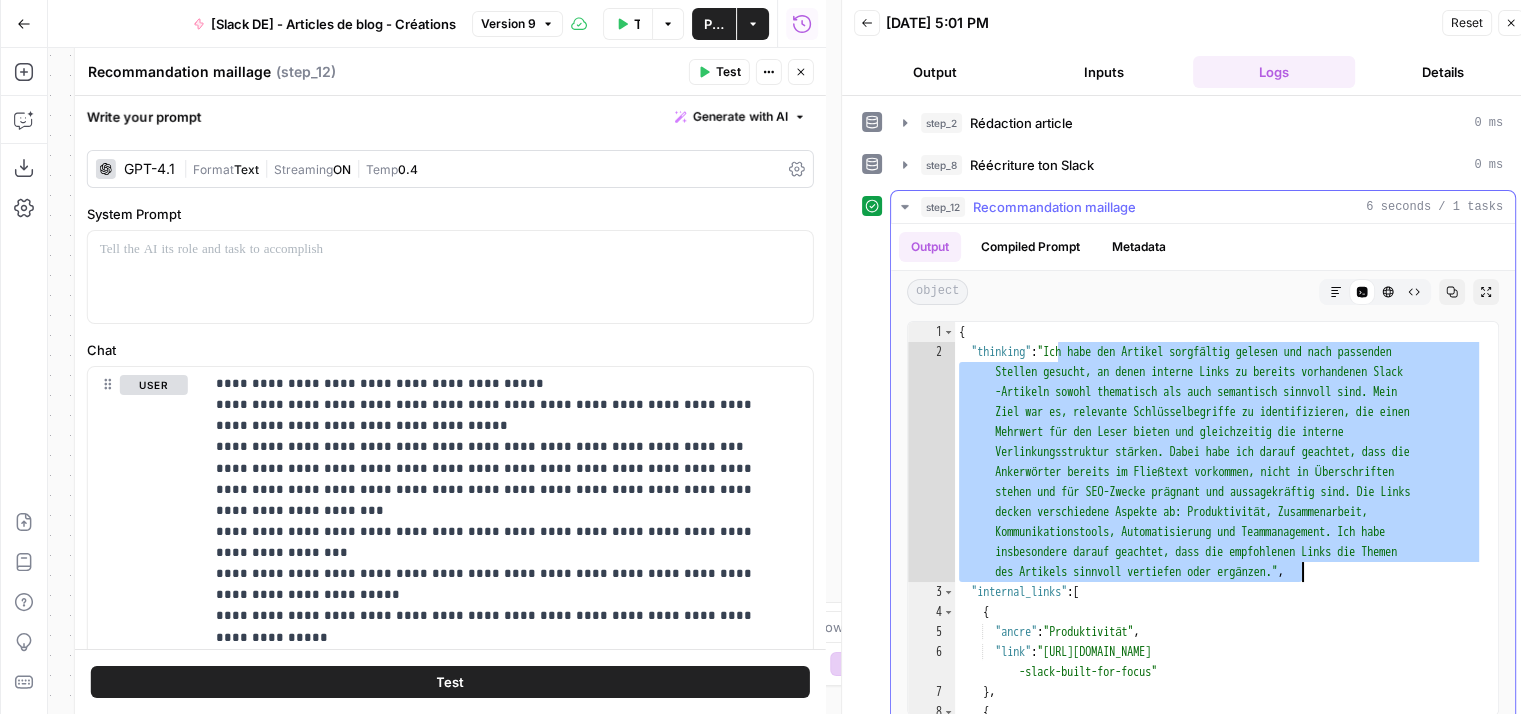 click on "{    "thinking" :  "Ich habe den Artikel sorgfältig gelesen und nach passenden         Stellen gesucht, an denen interne Links zu bereits vorhandenen Slack        -Artikeln sowohl thematisch als auch semantisch sinnvoll sind. Mein         Ziel war es, relevante Schlüsselbegriffe zu identifizieren, die einen         Mehrwert für den Leser bieten und gleichzeitig die interne         Verlinkungsstruktur stärken. Dabei habe ich darauf geachtet, dass die         Ankerwörter bereits im Fließtext vorkommen, nicht in Überschriften         stehen und für SEO-Zwecke prägnant und aussagekräftig sind. Die Links         decken verschiedene Aspekte ab: Produktivität, Zusammenarbeit,         Kommunikationstools, Automatisierung und Teammanagement. Ich habe         insbesondere darauf geachtet, dass die empfohlenen Links die Themen         des Artikels sinnvoll vertiefen oder ergänzen." ,    "internal_links" :  [      {         "ancre" :  ," at bounding box center (1219, 539) 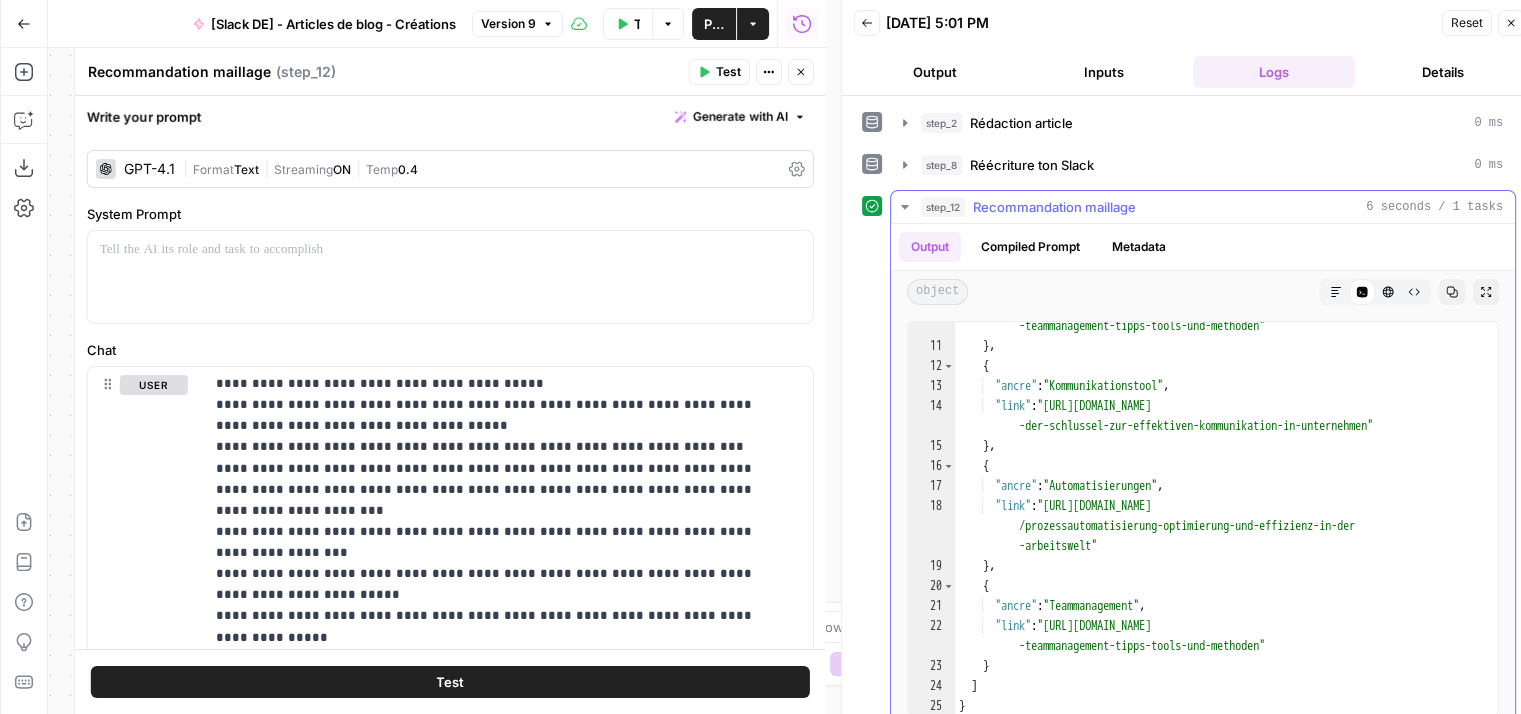 scroll, scrollTop: 445, scrollLeft: 0, axis: vertical 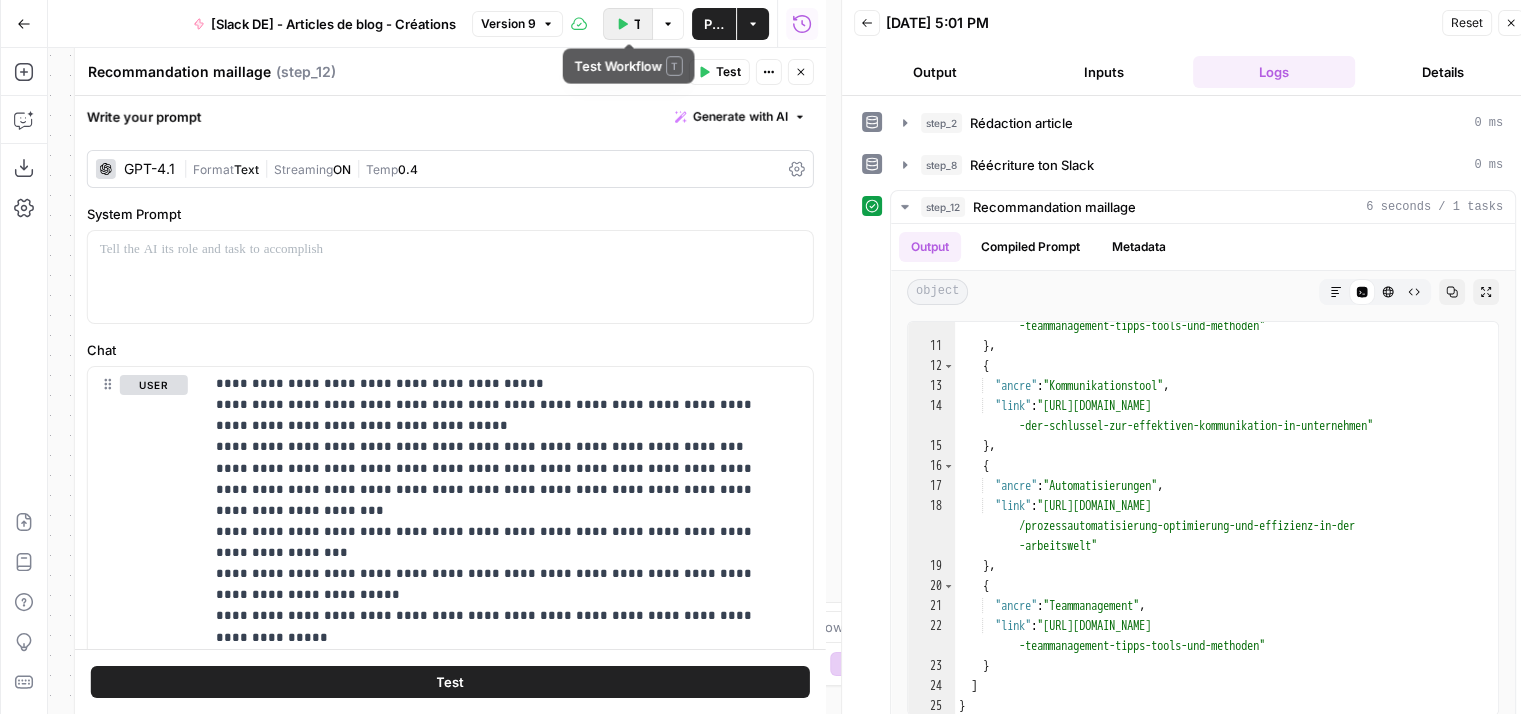 click on "Test Workflow" at bounding box center [637, 24] 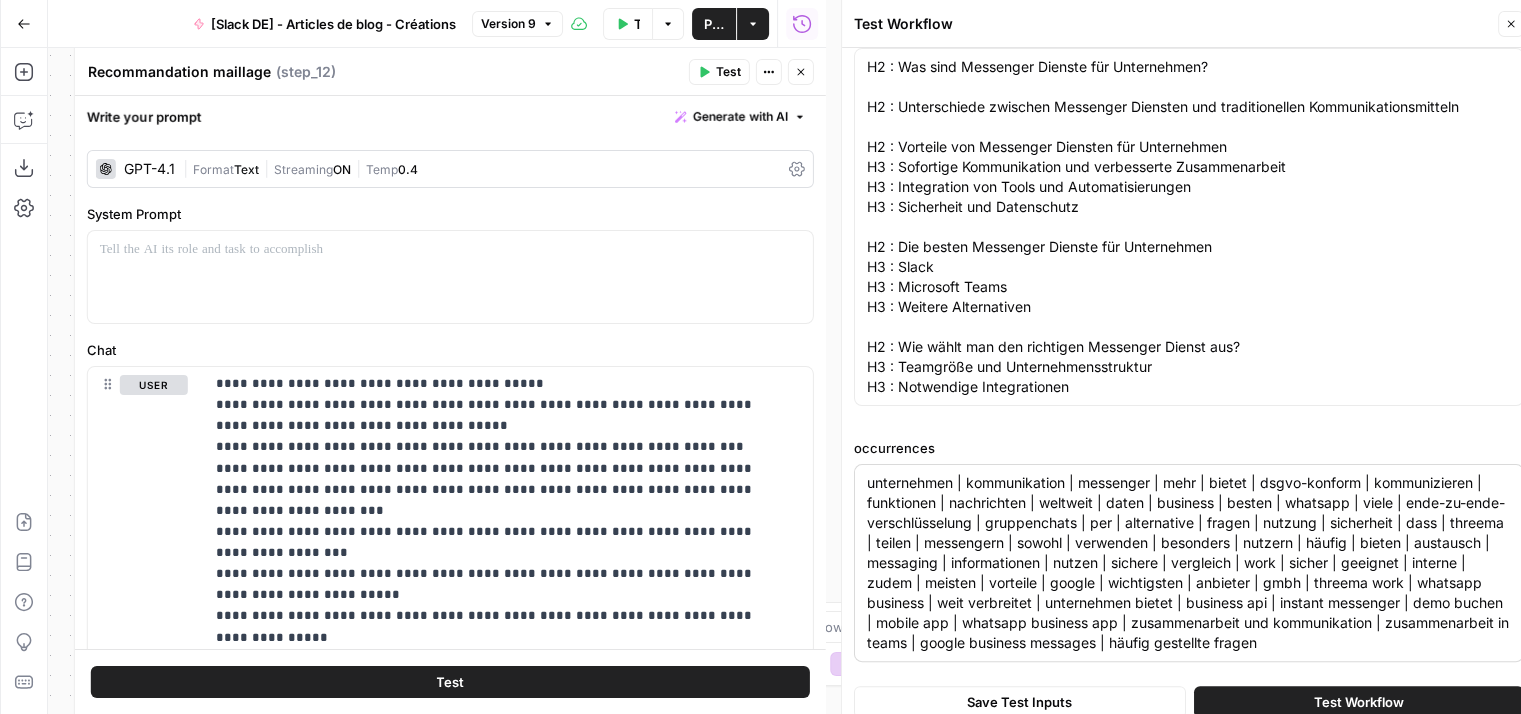 scroll, scrollTop: 427, scrollLeft: 0, axis: vertical 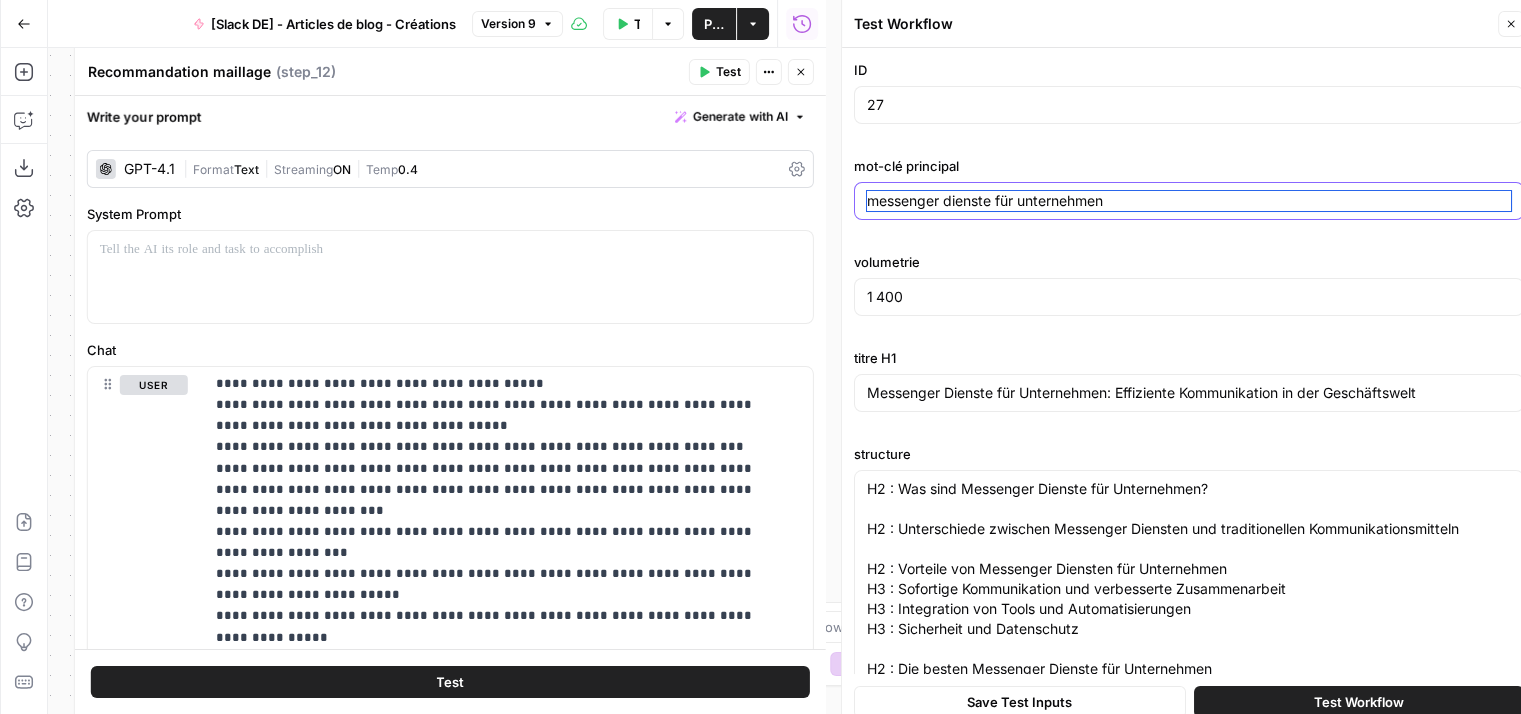 click on "messenger dienste für unternehmen" at bounding box center [1189, 201] 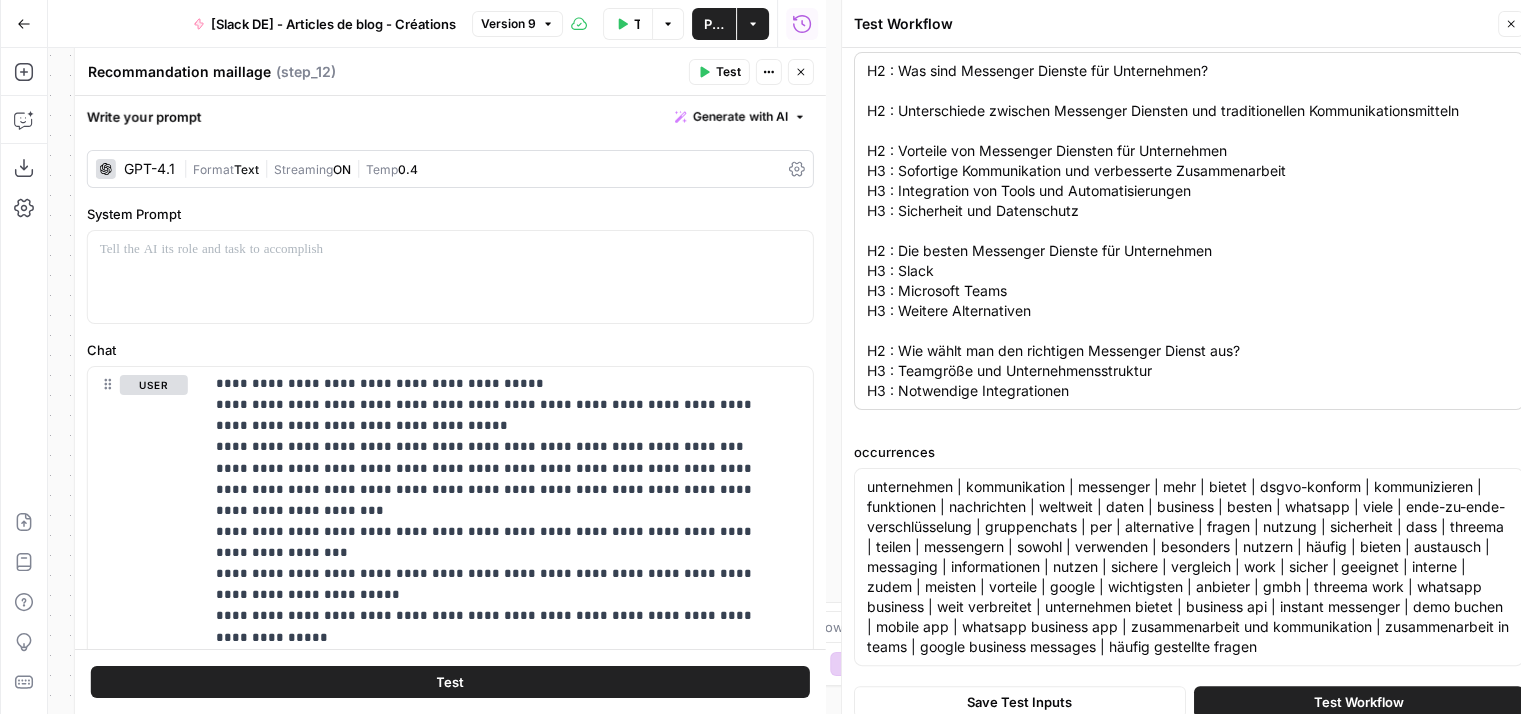 scroll, scrollTop: 427, scrollLeft: 0, axis: vertical 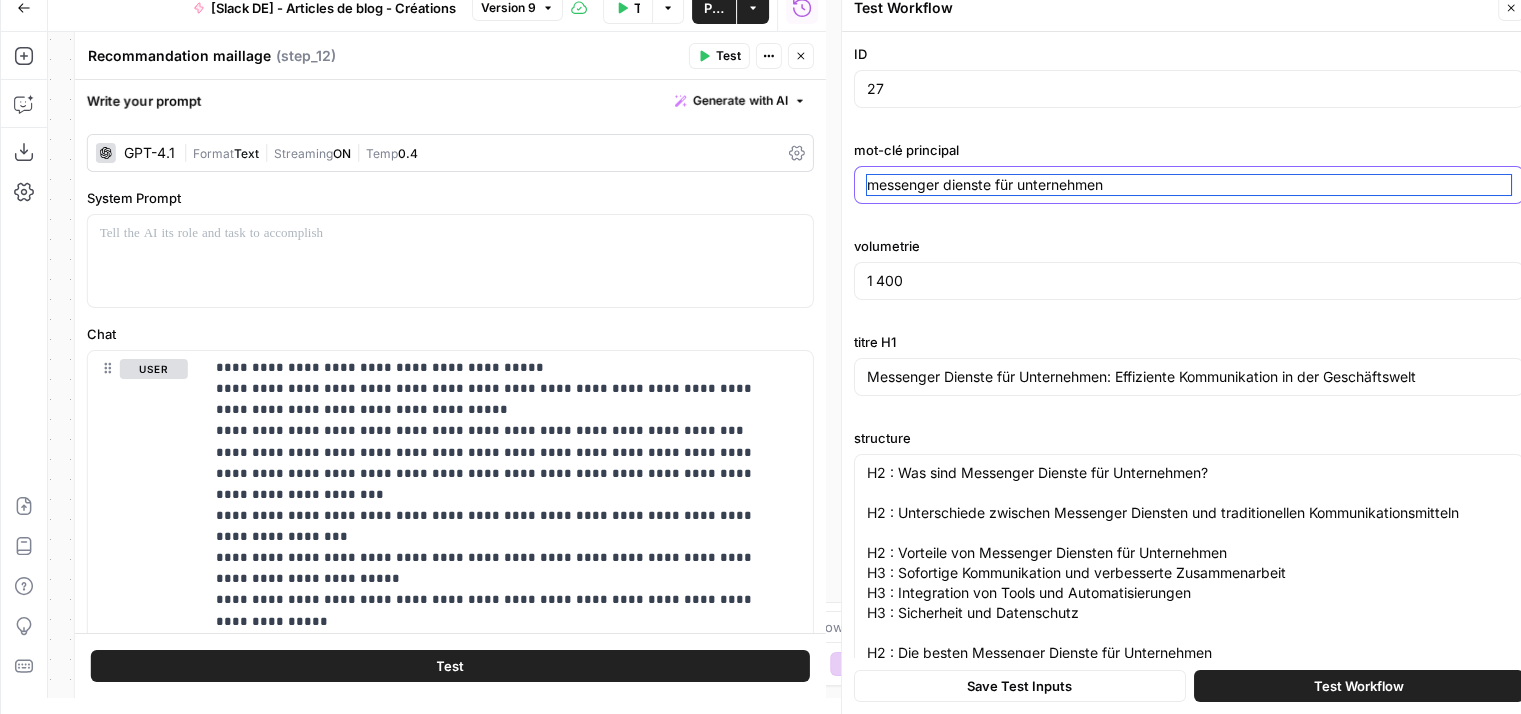 click on "messenger dienste für unternehmen" at bounding box center (1189, 185) 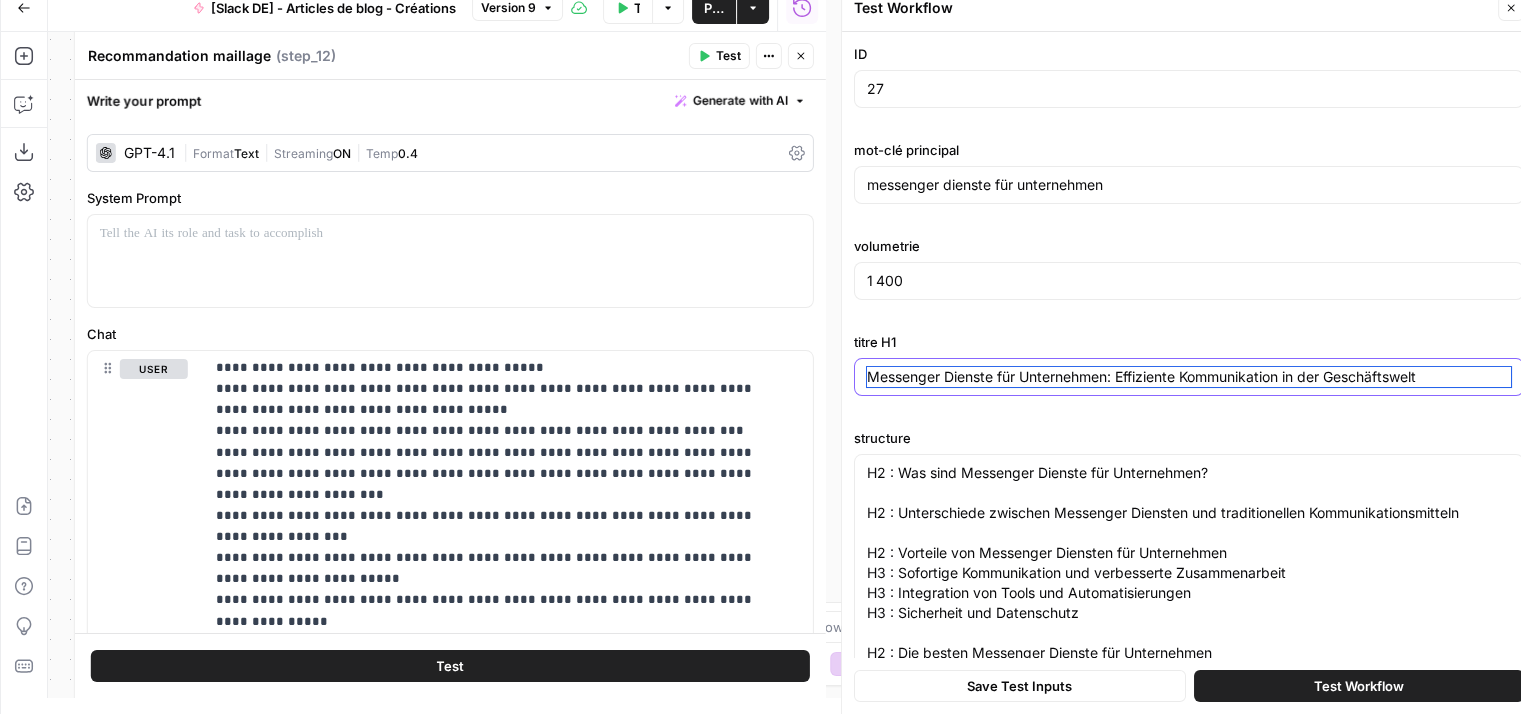 click on "Messenger Dienste für Unternehmen: Effiziente Kommunikation in der Geschäftswelt" at bounding box center (1189, 377) 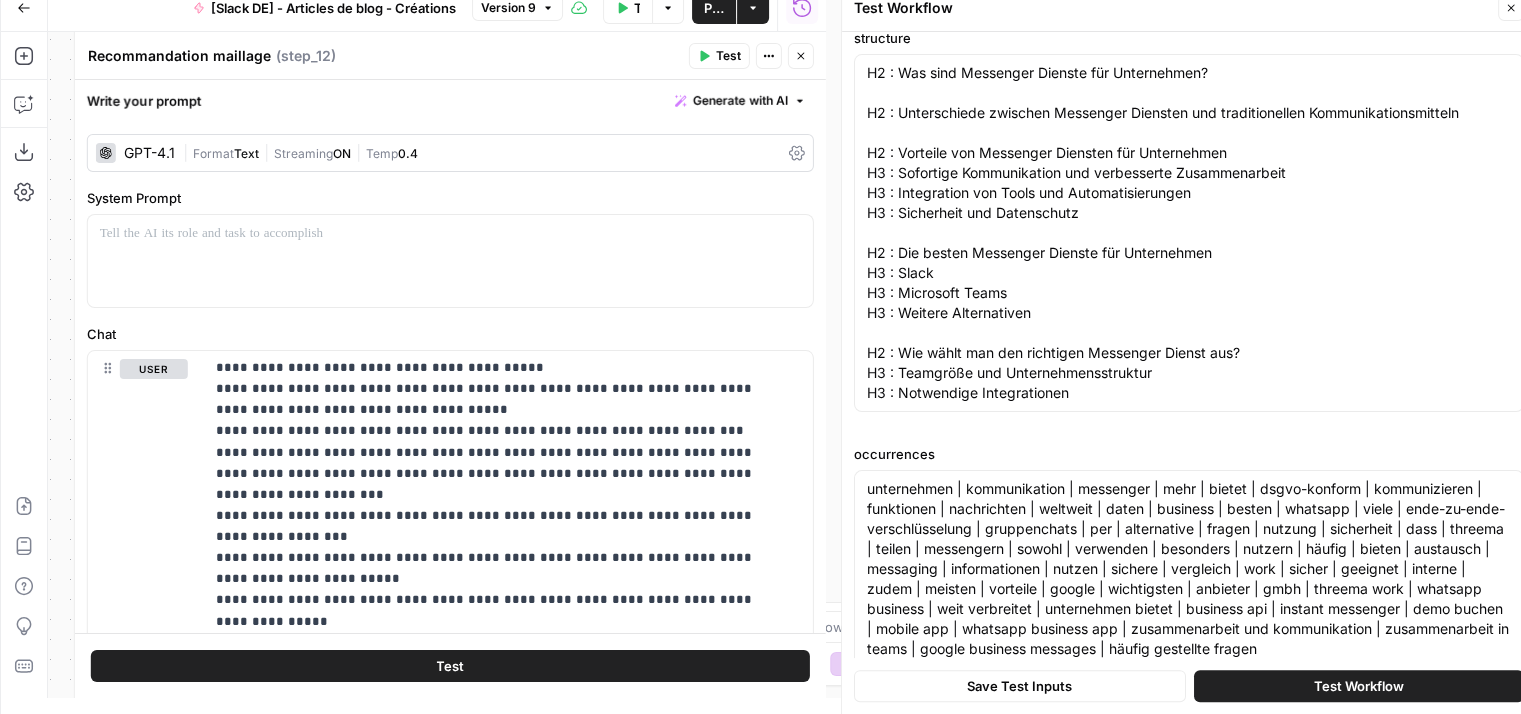 scroll, scrollTop: 427, scrollLeft: 0, axis: vertical 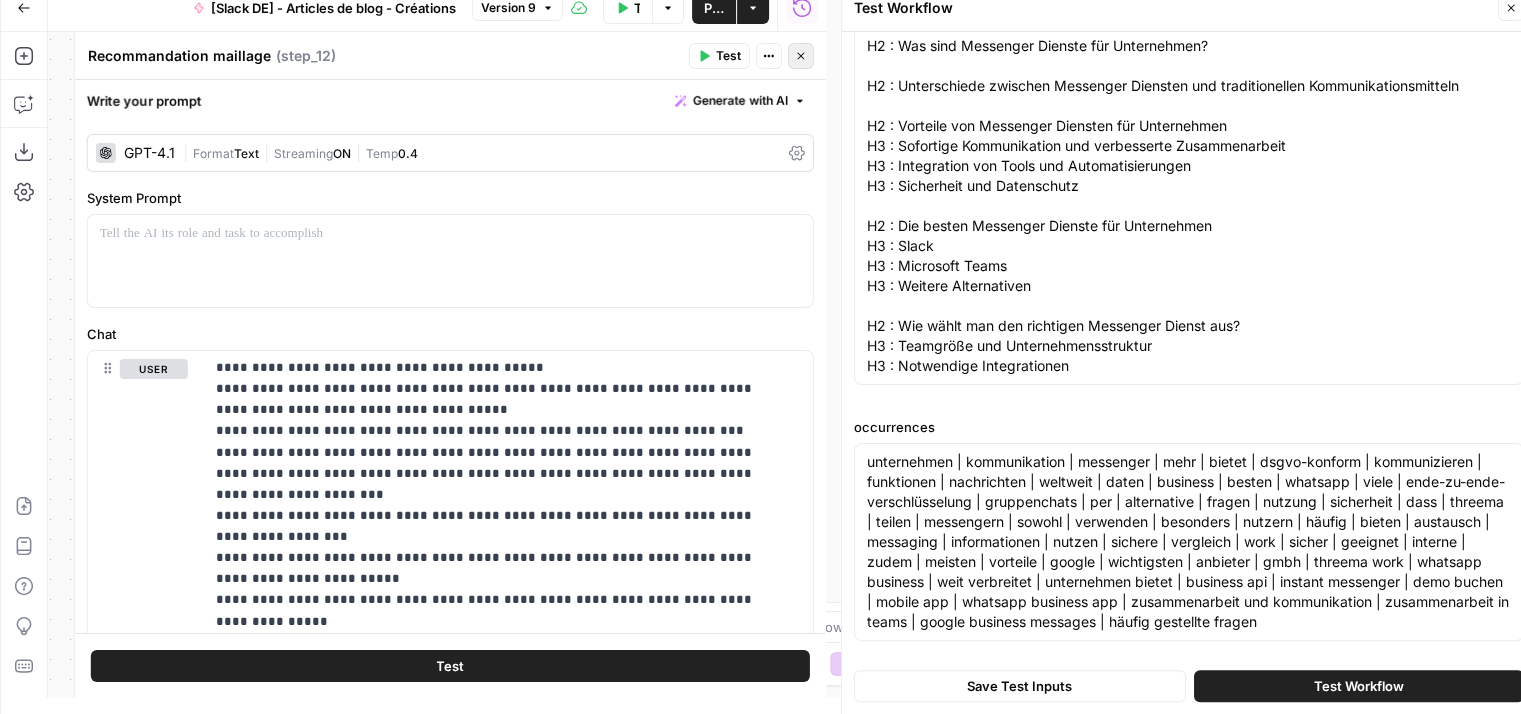 click on "Close" at bounding box center [801, 56] 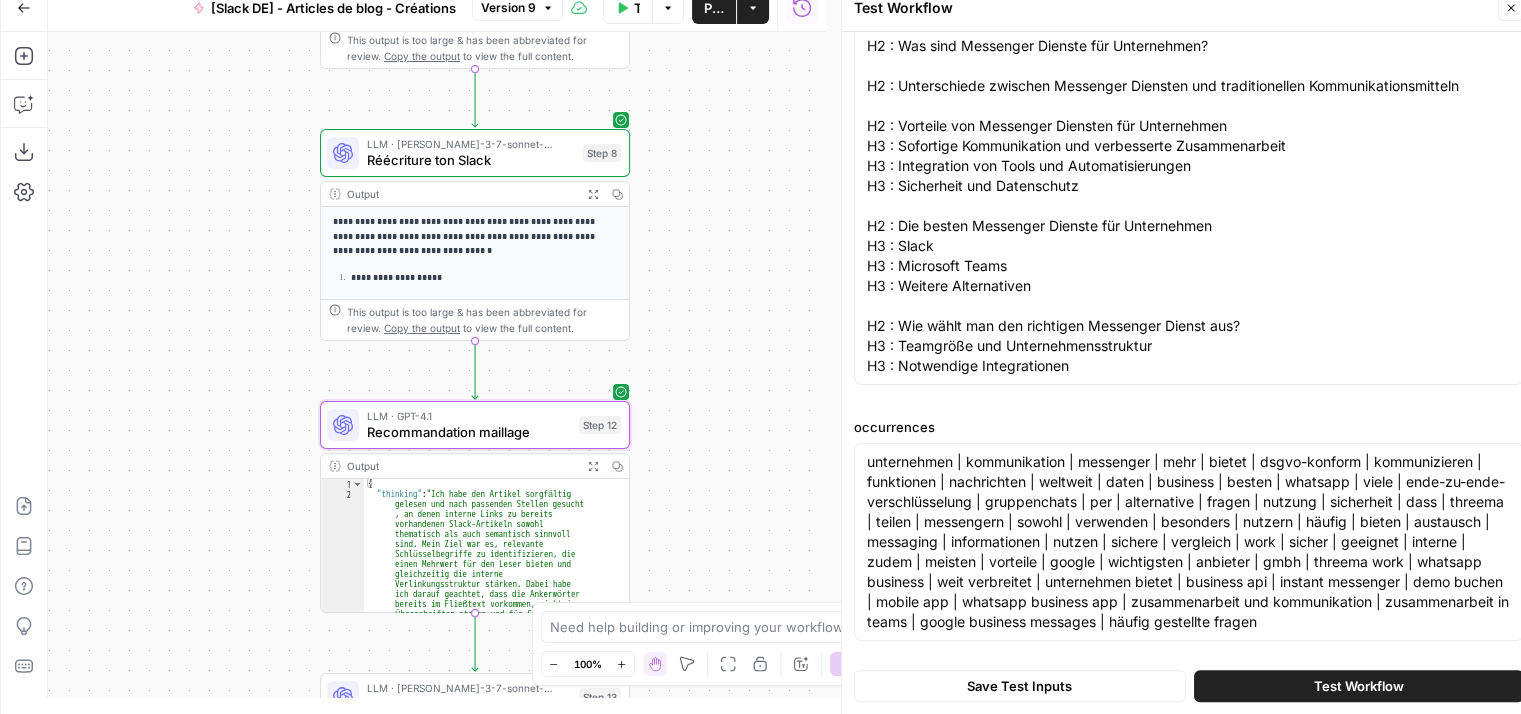 drag, startPoint x: 260, startPoint y: 392, endPoint x: 209, endPoint y: 618, distance: 231.68297 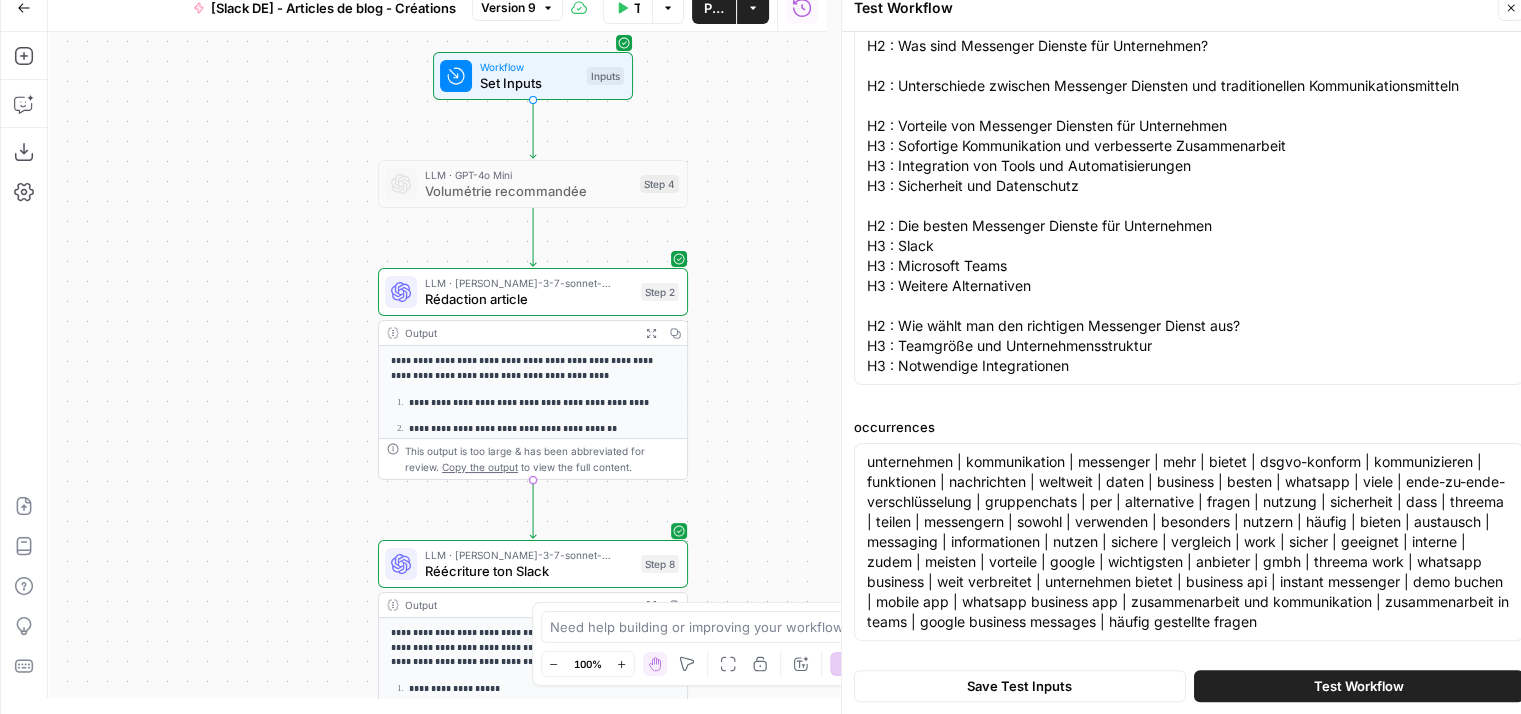 drag, startPoint x: 172, startPoint y: 296, endPoint x: 248, endPoint y: 617, distance: 329.8742 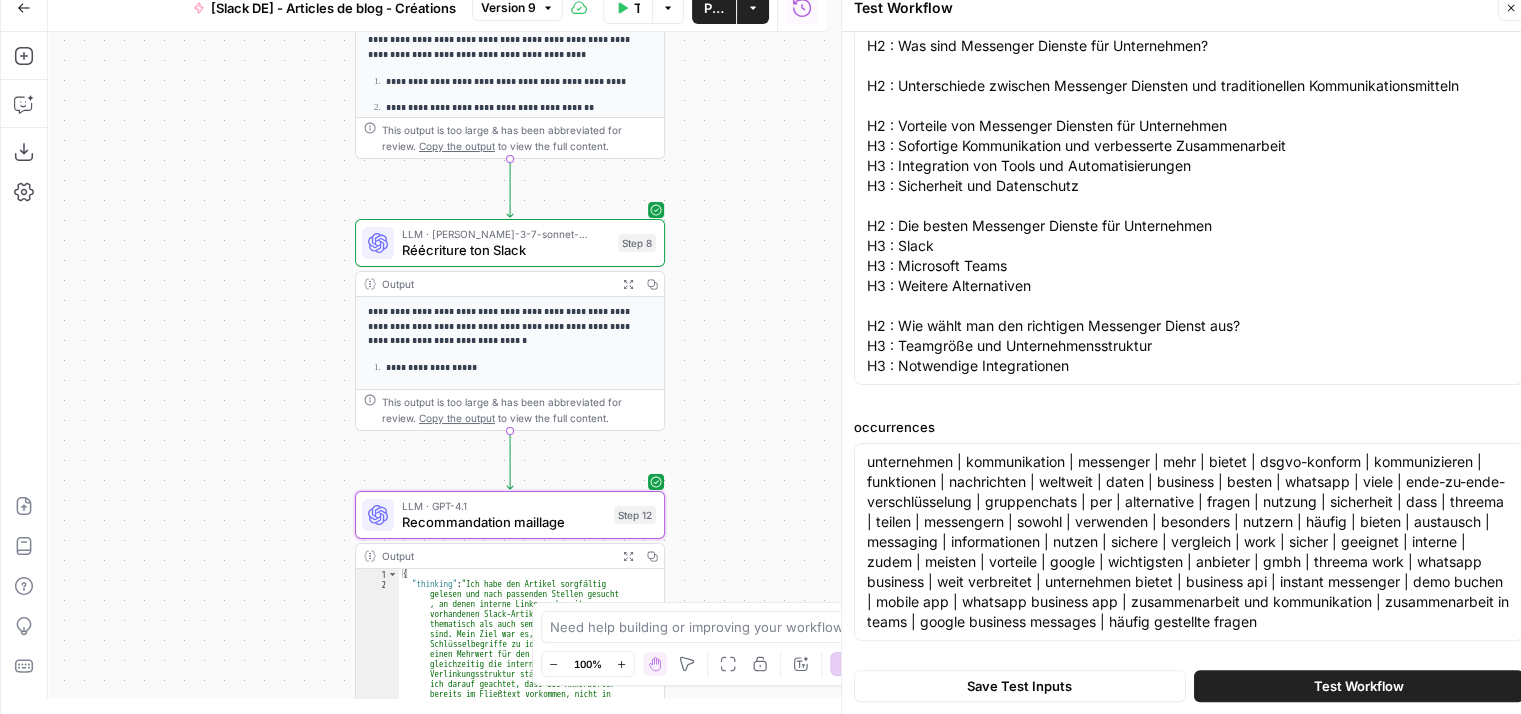 drag, startPoint x: 259, startPoint y: 497, endPoint x: 228, endPoint y: 109, distance: 389.23642 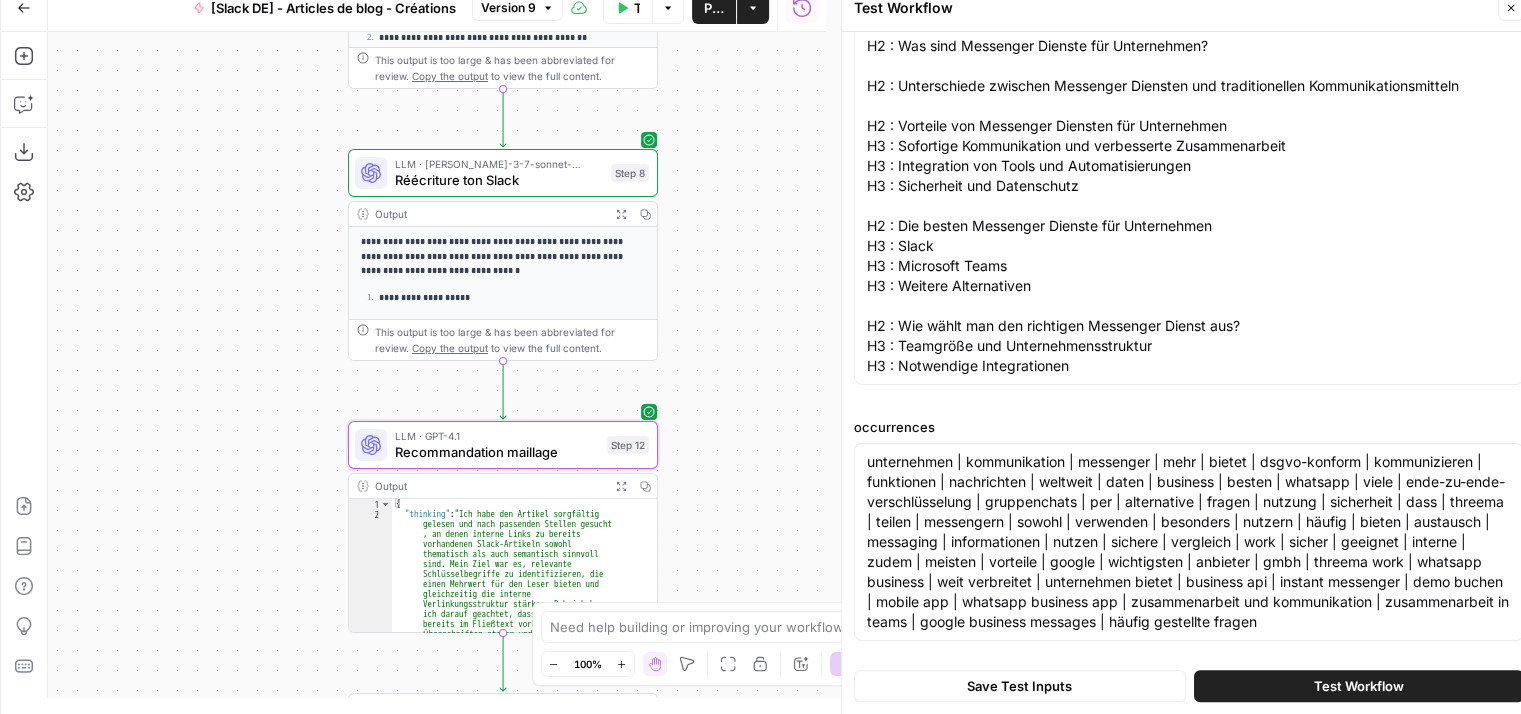 click on "Réécriture ton Slack" at bounding box center [499, 180] 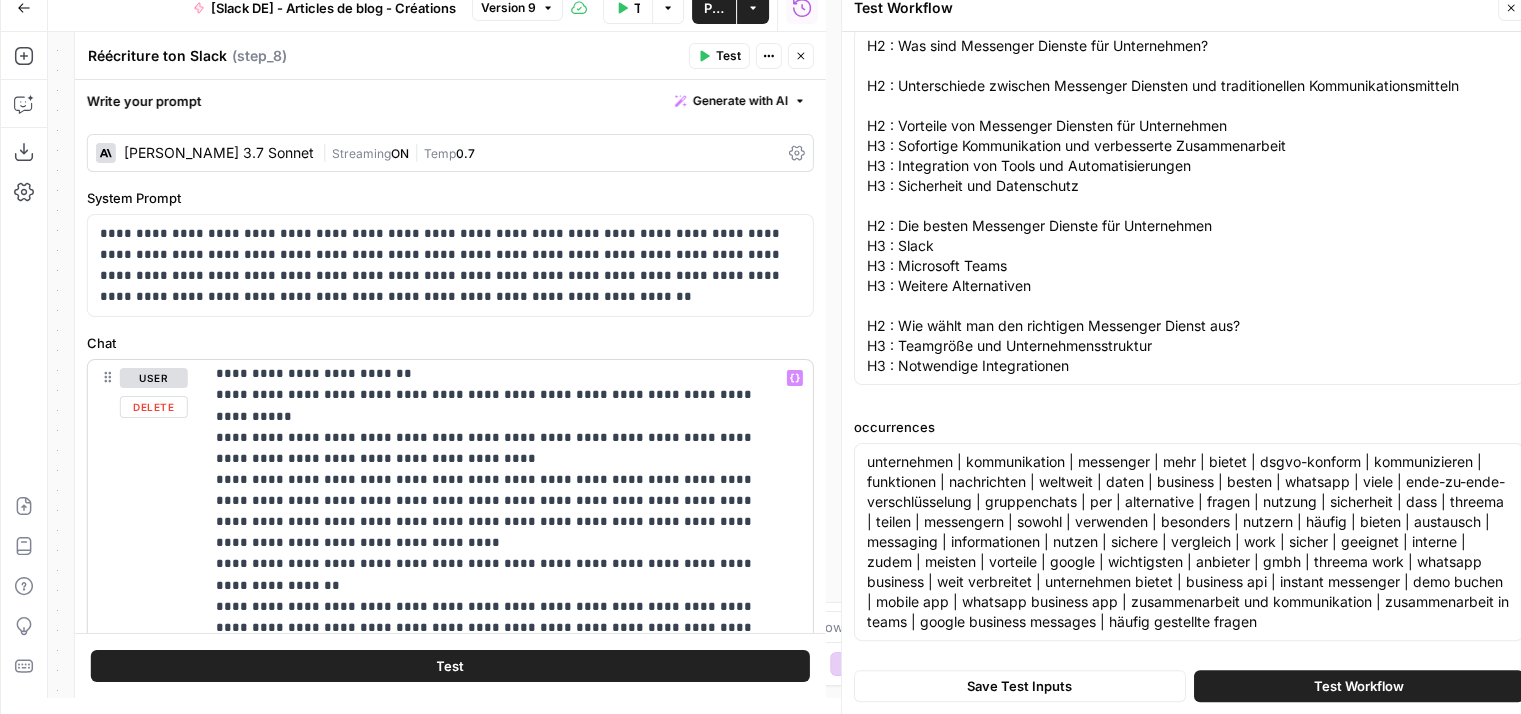scroll, scrollTop: 0, scrollLeft: 0, axis: both 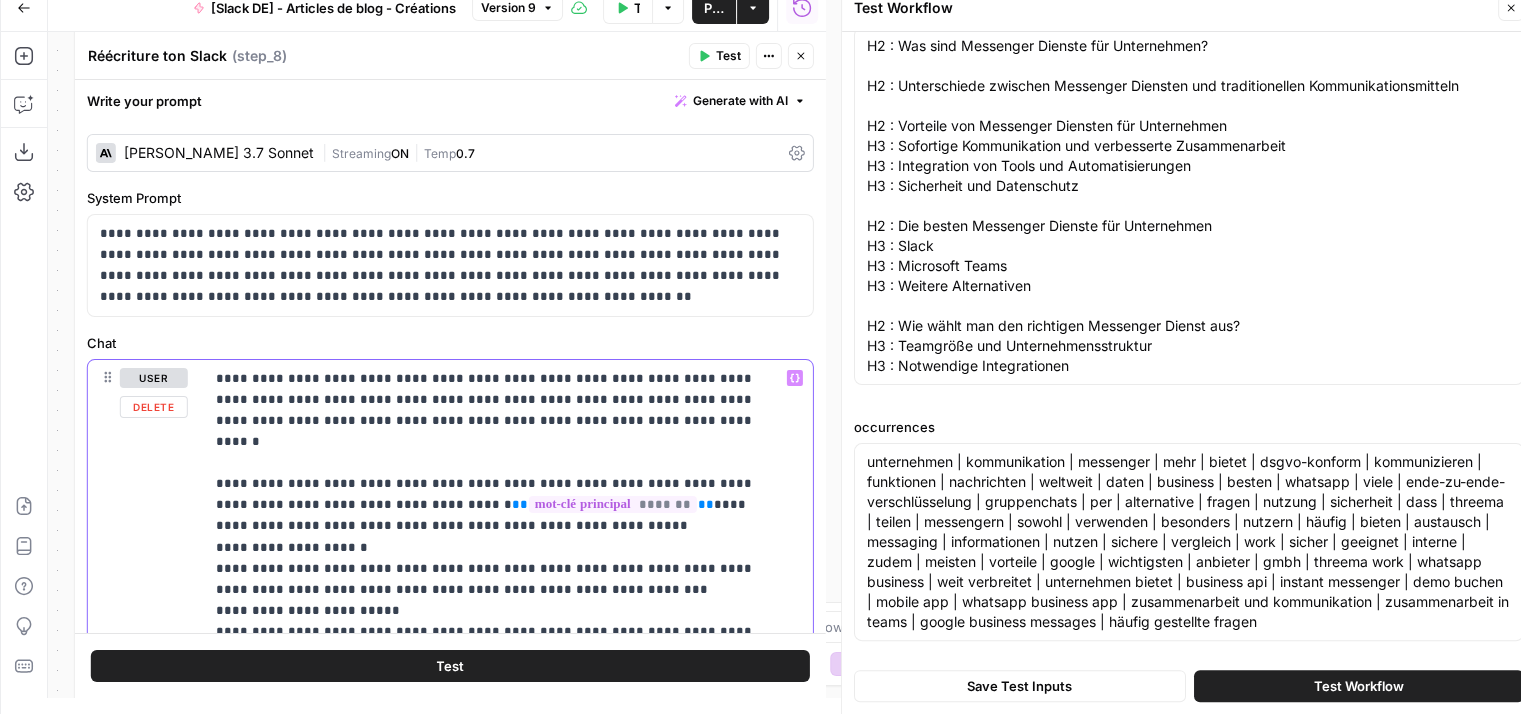 drag, startPoint x: 572, startPoint y: 417, endPoint x: 528, endPoint y: 431, distance: 46.173584 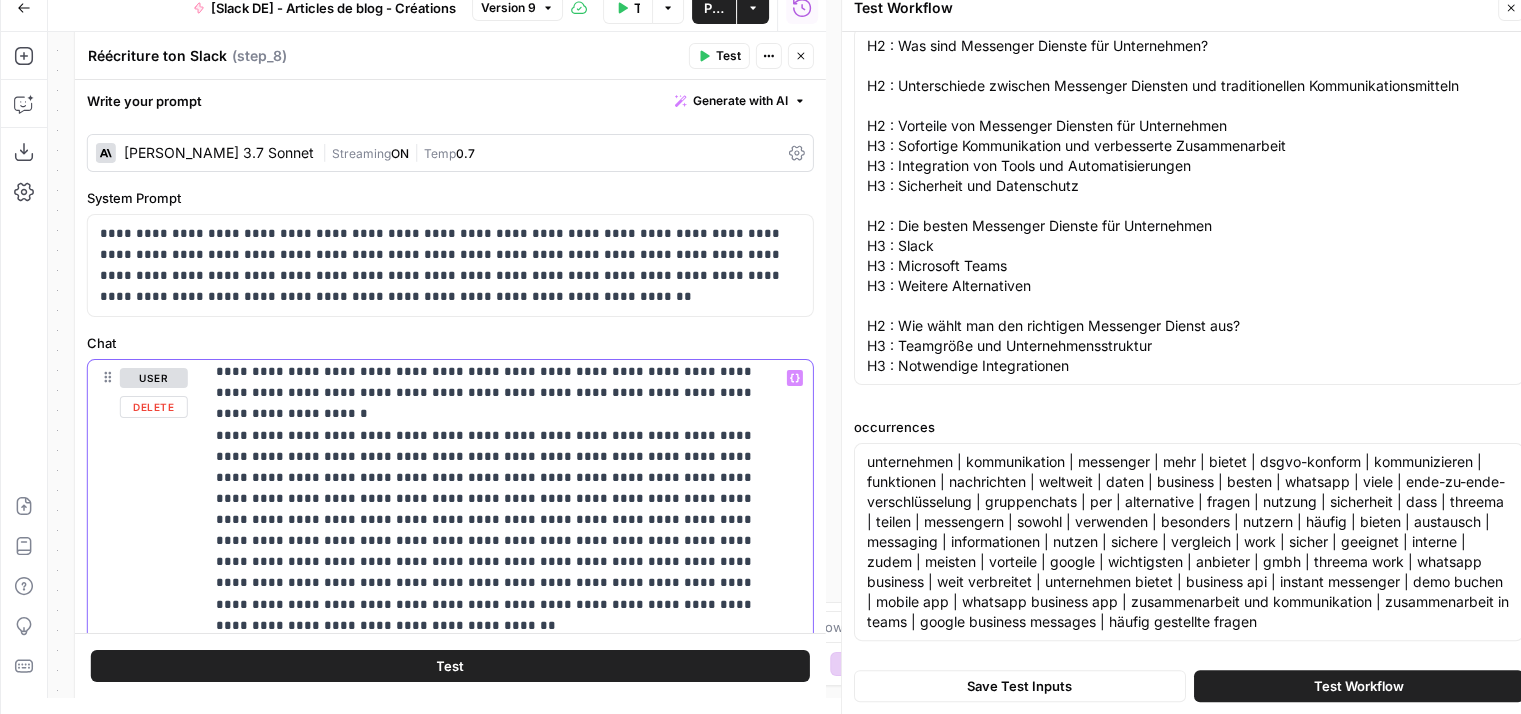 scroll, scrollTop: 9600, scrollLeft: 0, axis: vertical 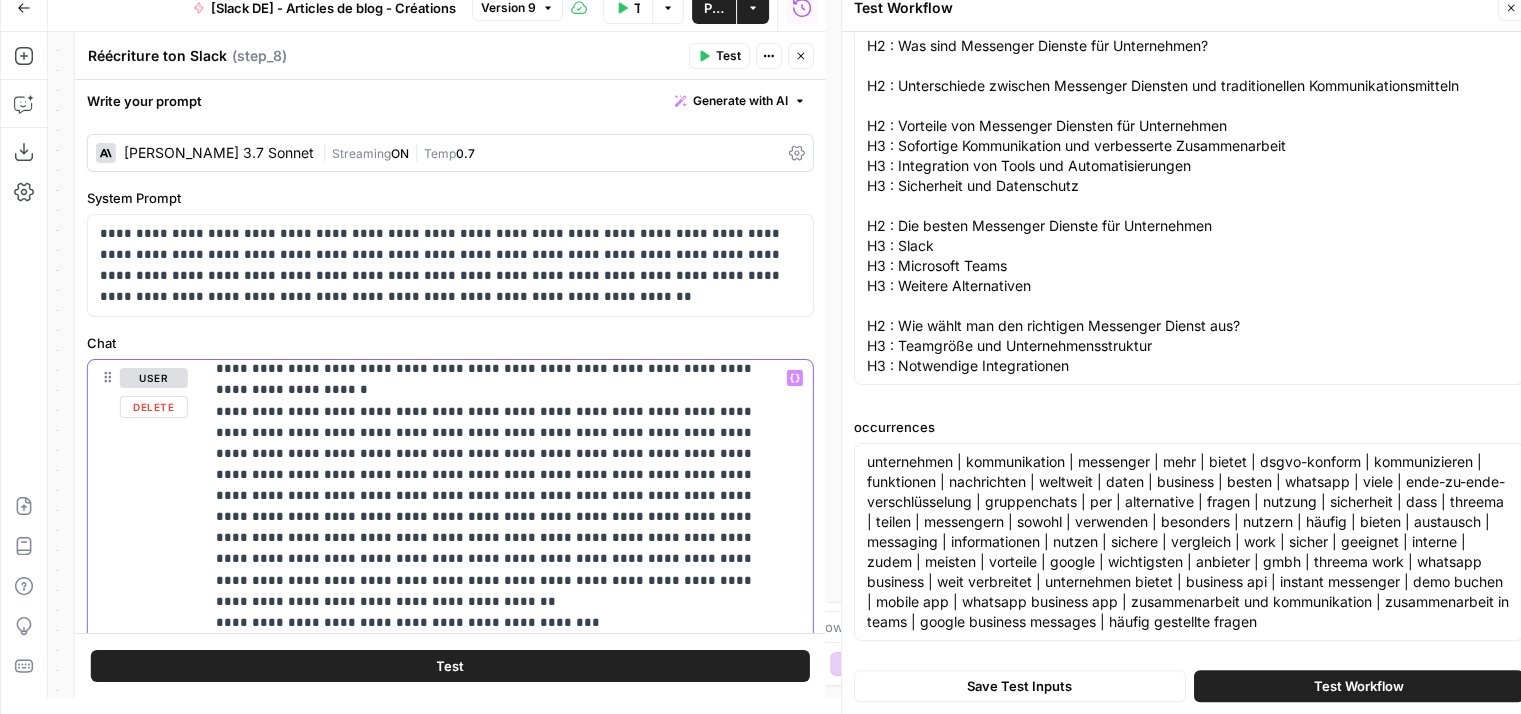 click on "**********" at bounding box center (493, 6749) 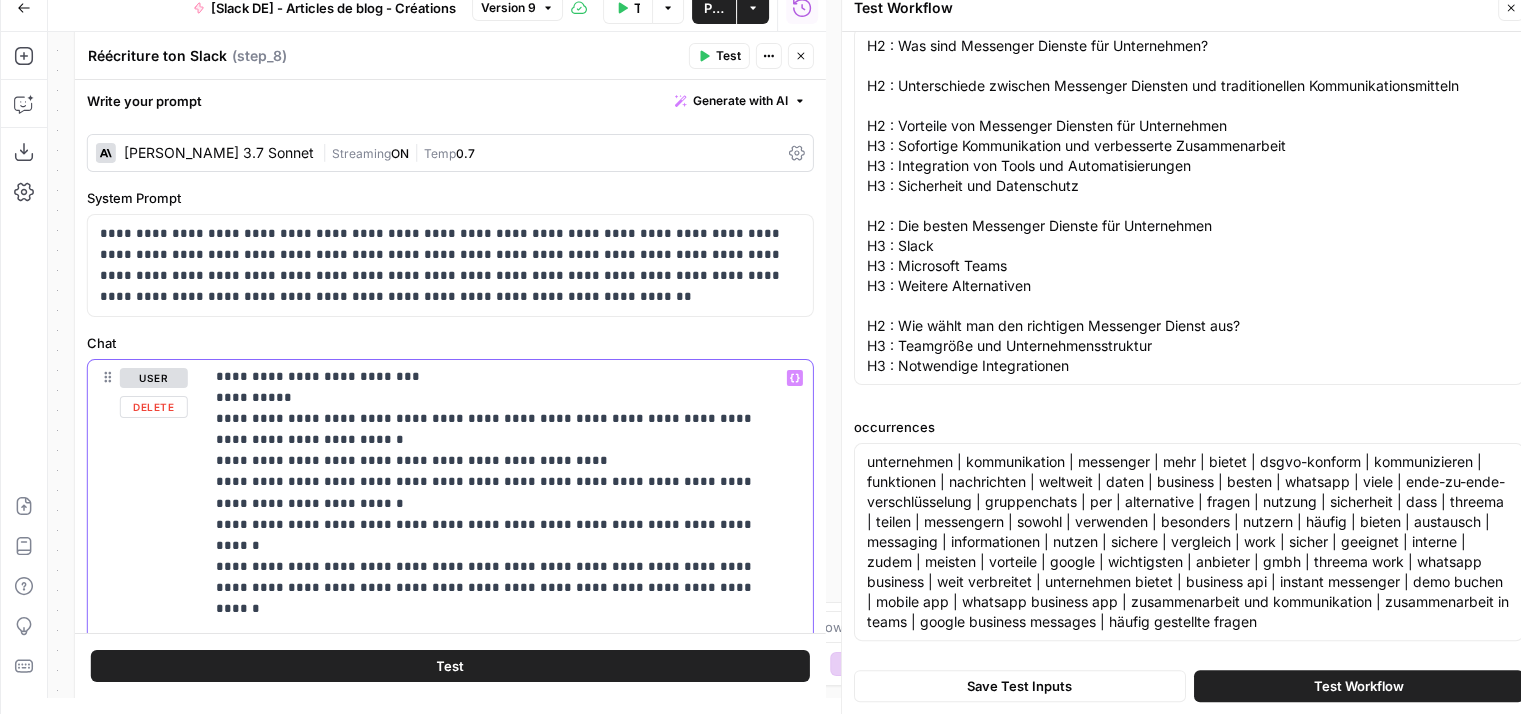 scroll, scrollTop: 760, scrollLeft: 0, axis: vertical 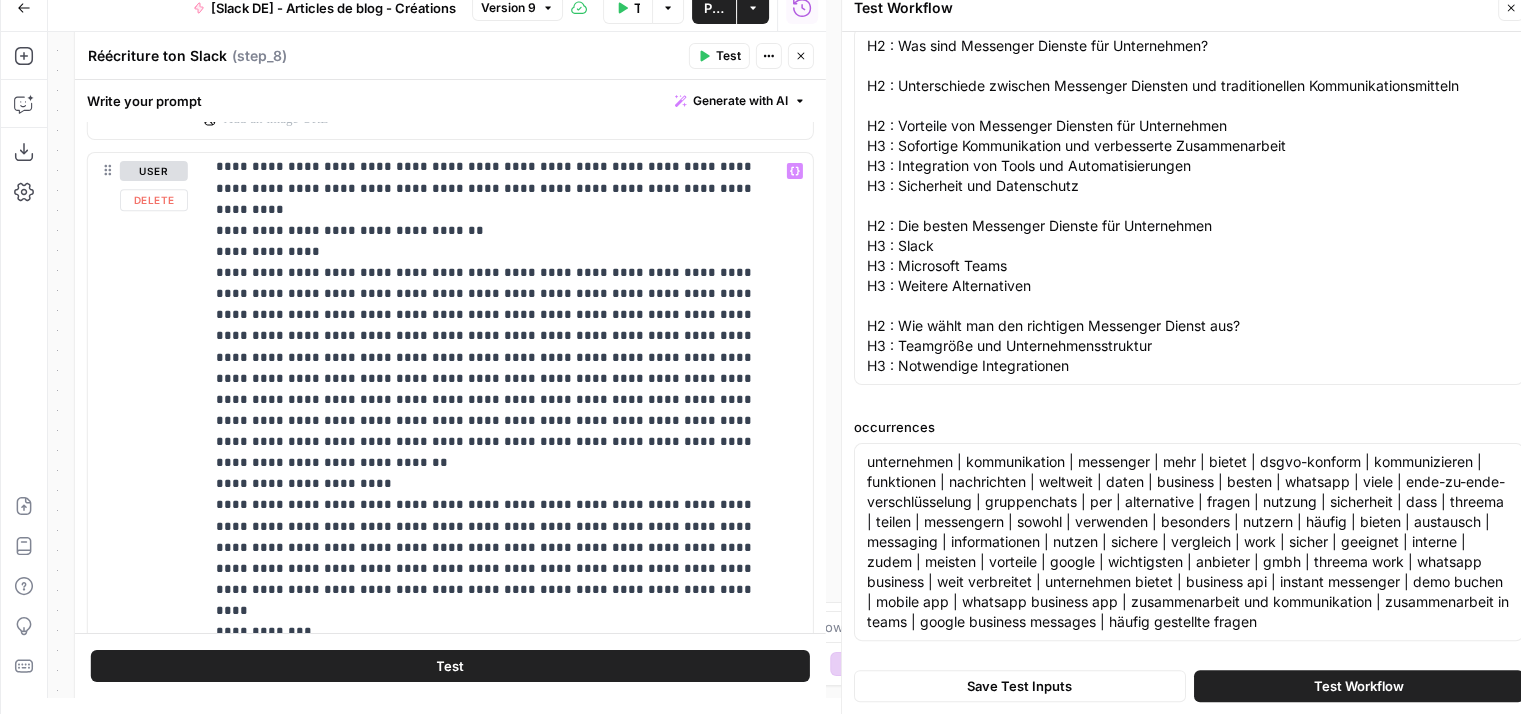 click on "**********" at bounding box center (450, 377) 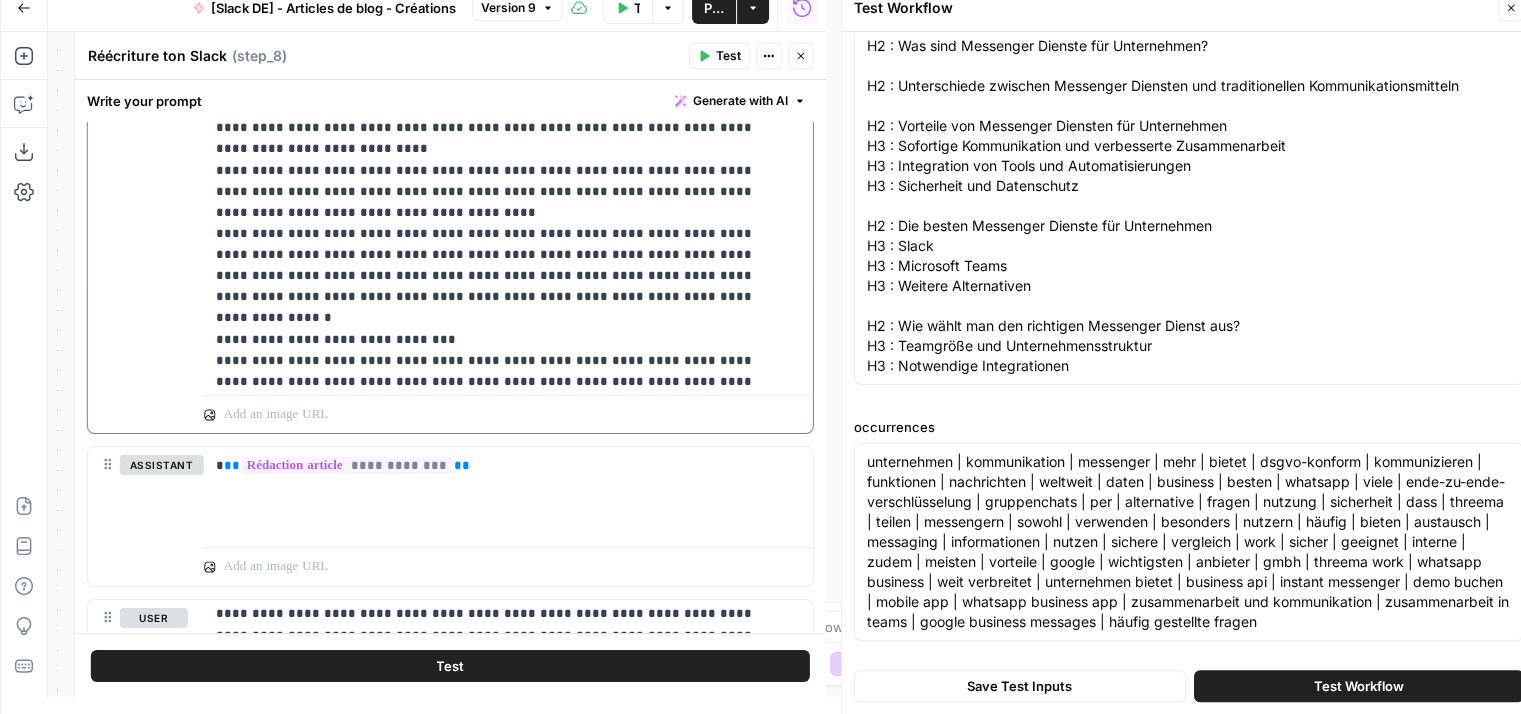 scroll, scrollTop: 28376, scrollLeft: 0, axis: vertical 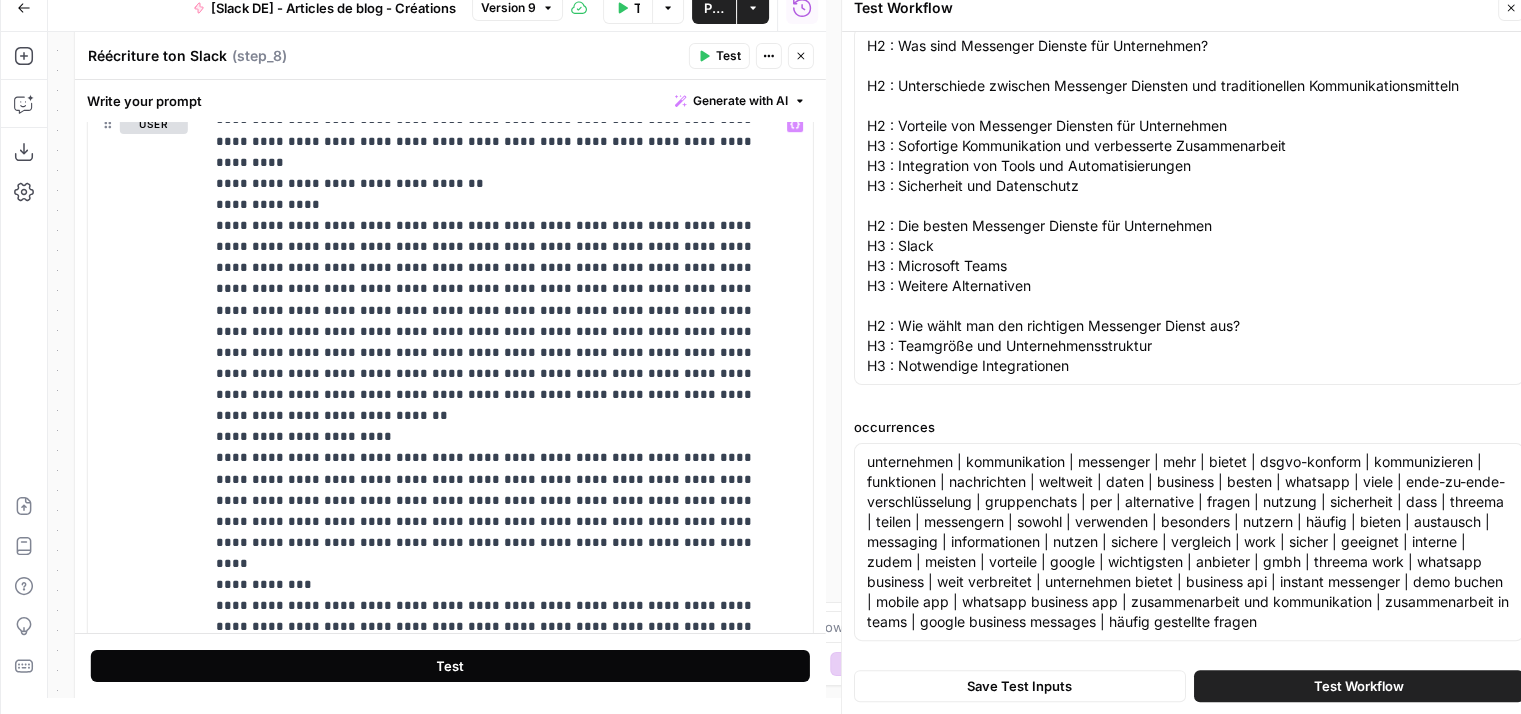 click on "Test" at bounding box center [450, 666] 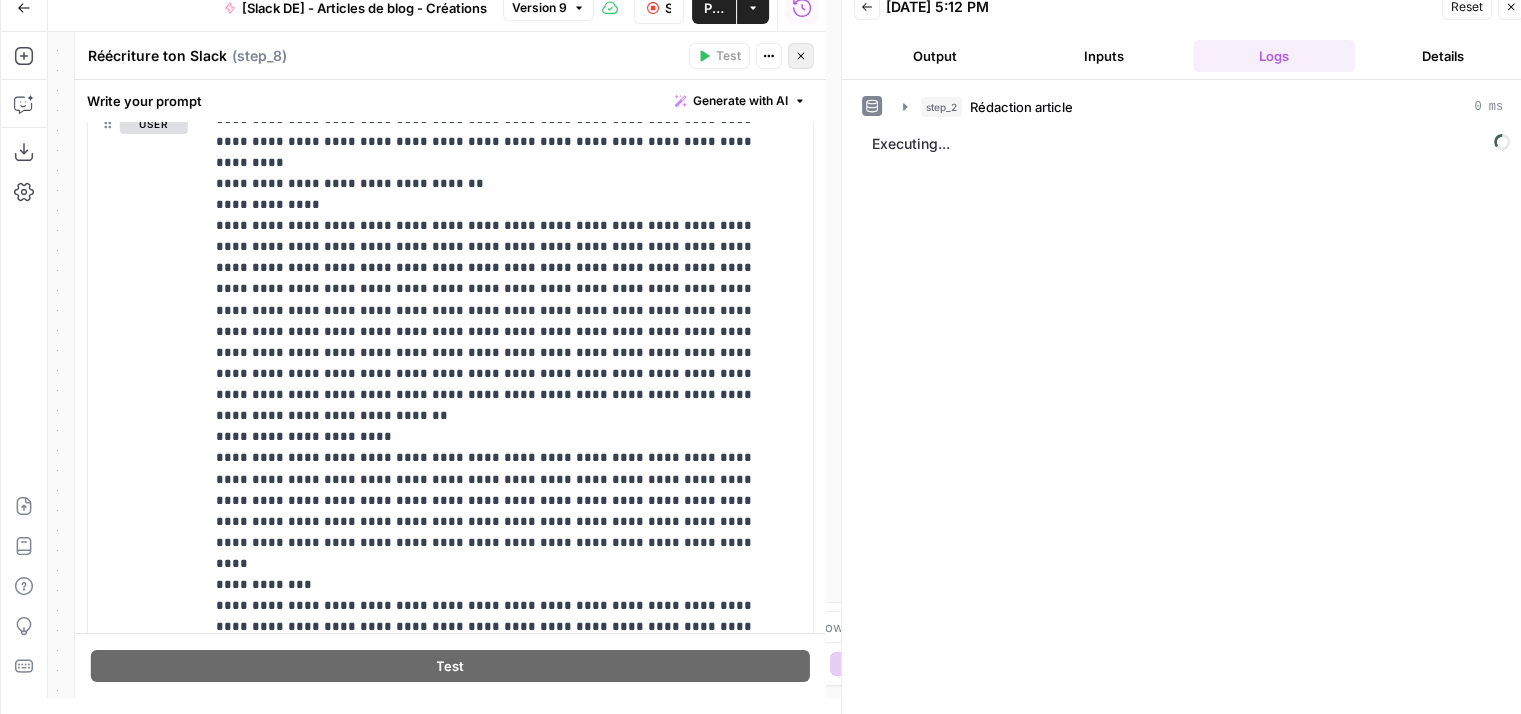click 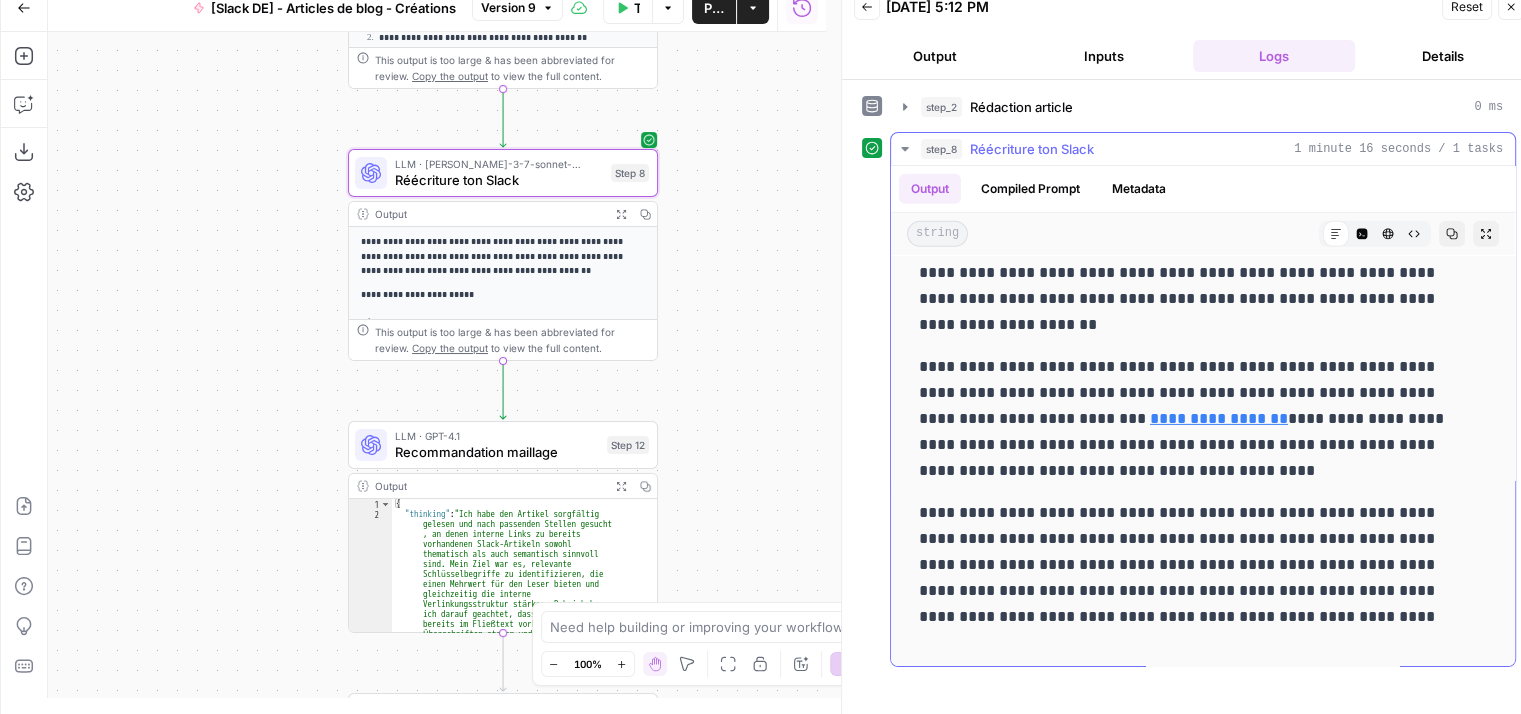 scroll, scrollTop: 6547, scrollLeft: 0, axis: vertical 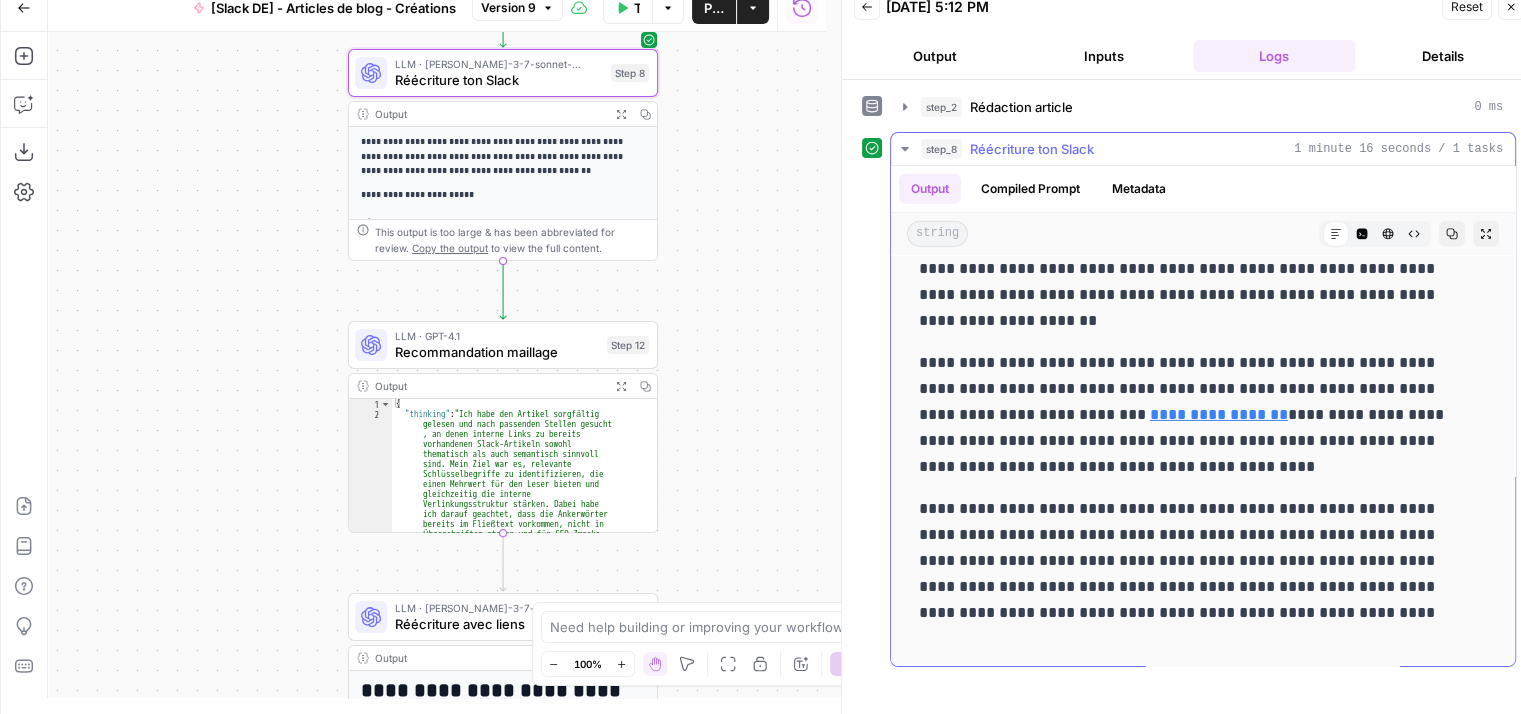 click 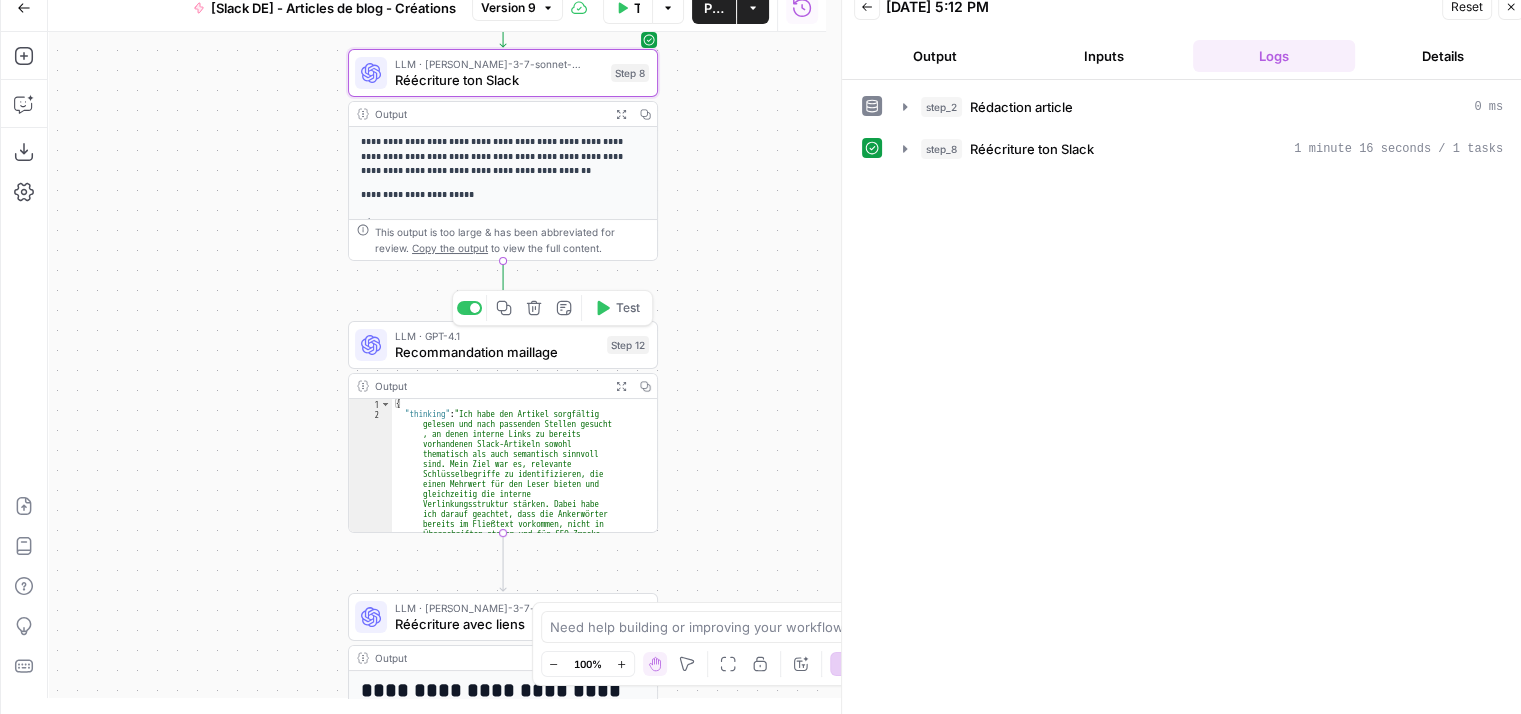 click on "Recommandation maillage" at bounding box center (497, 352) 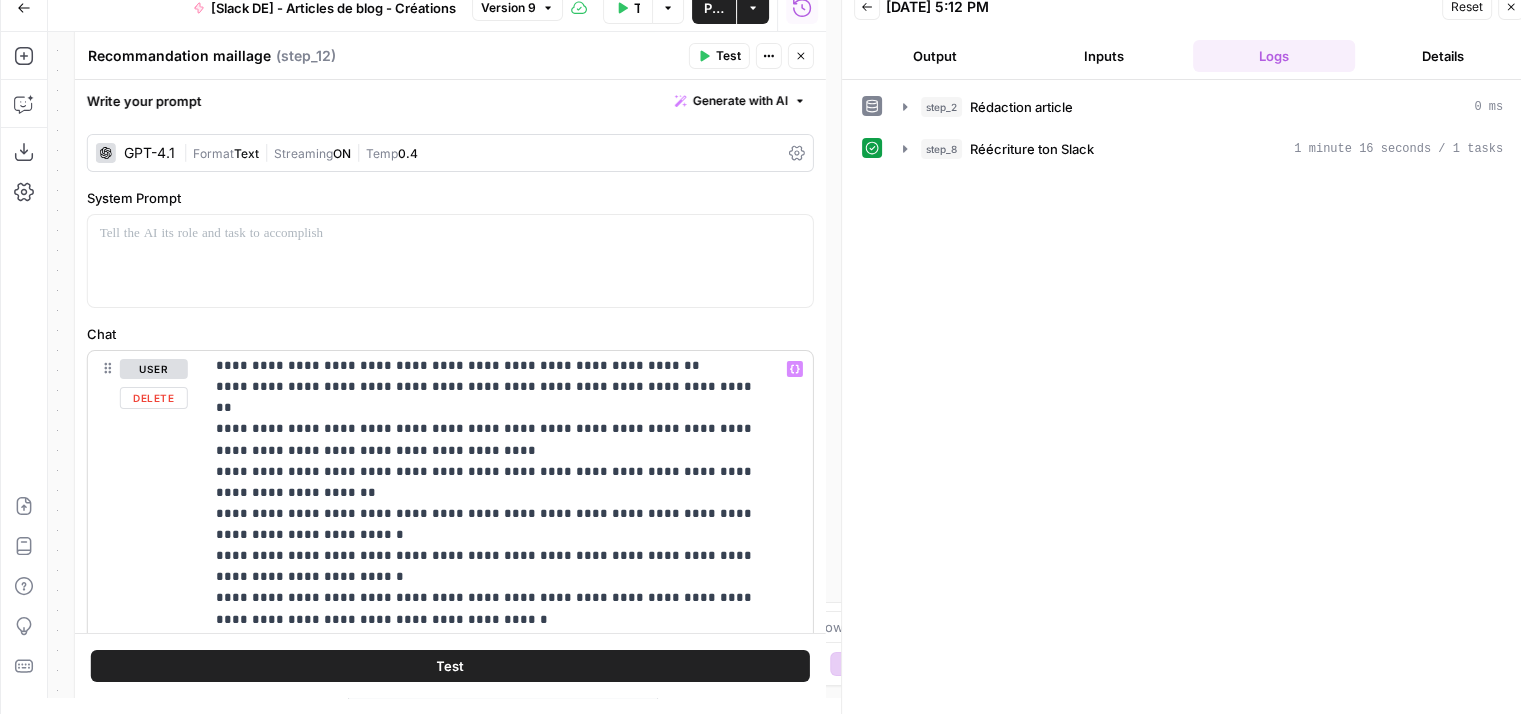 scroll, scrollTop: 0, scrollLeft: 0, axis: both 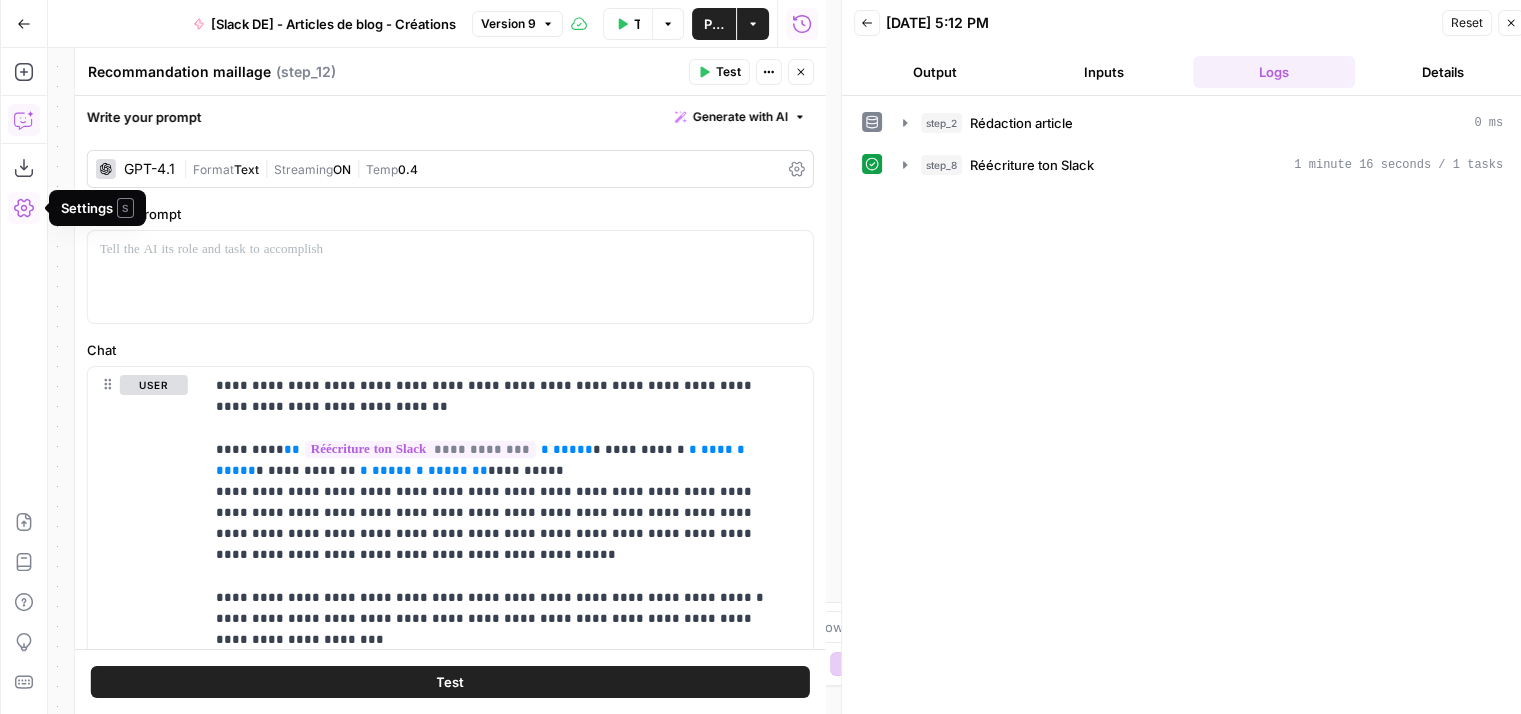 click 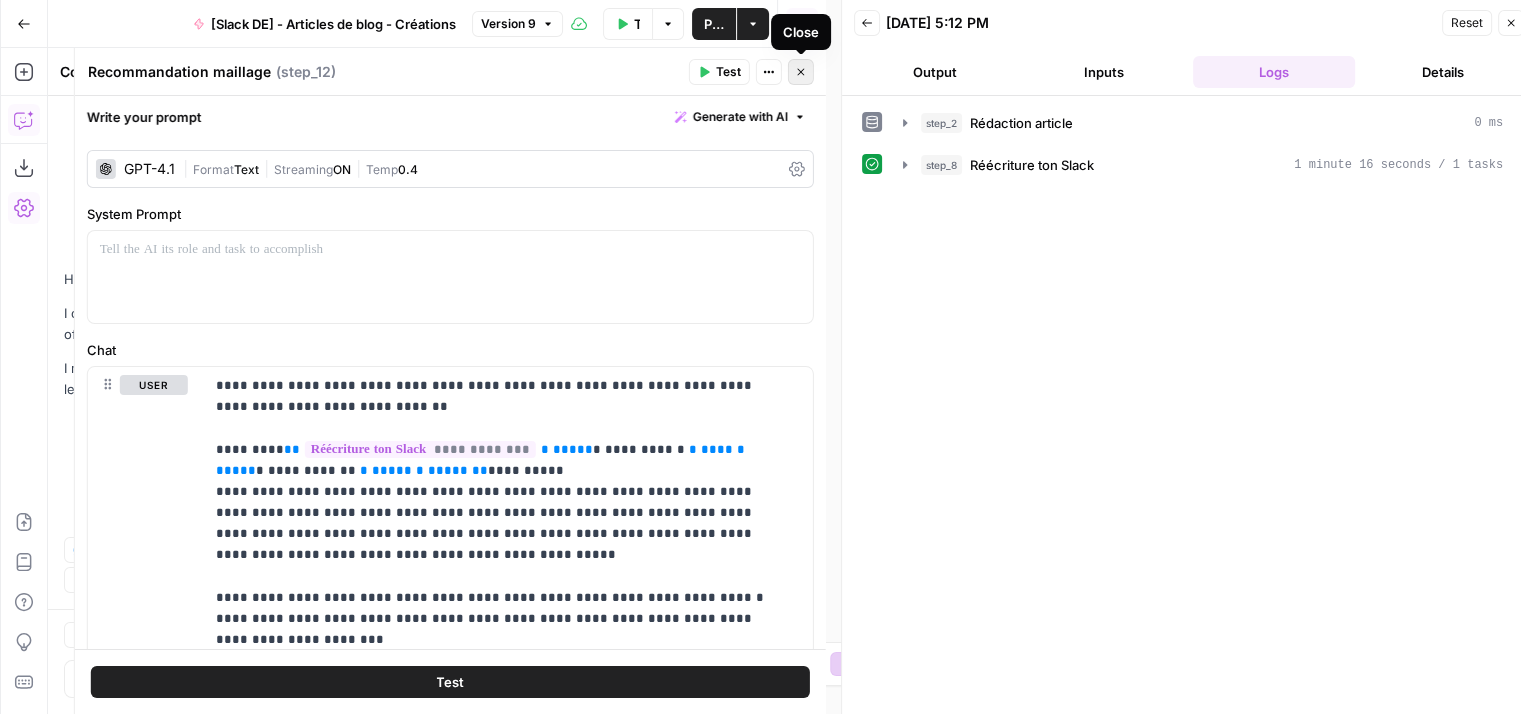 click 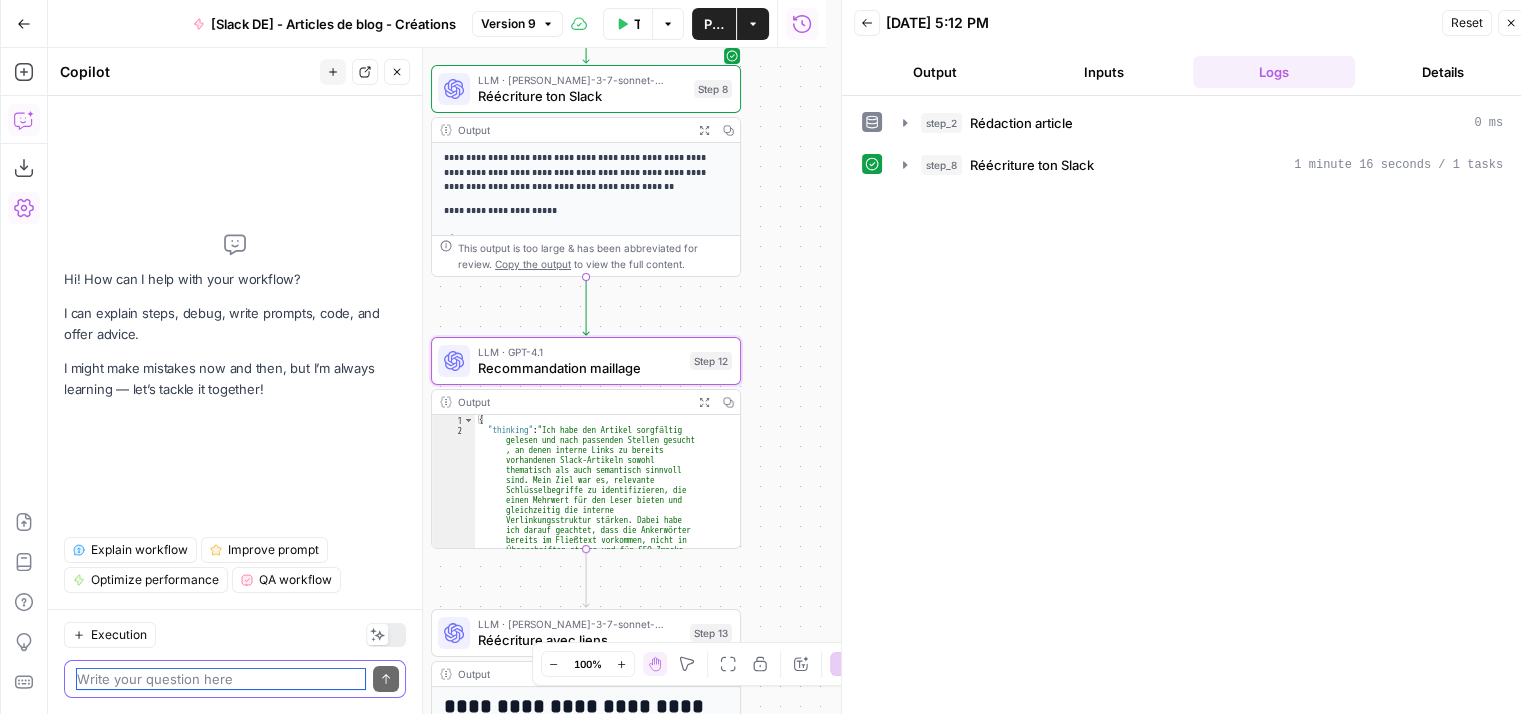 click at bounding box center (221, 679) 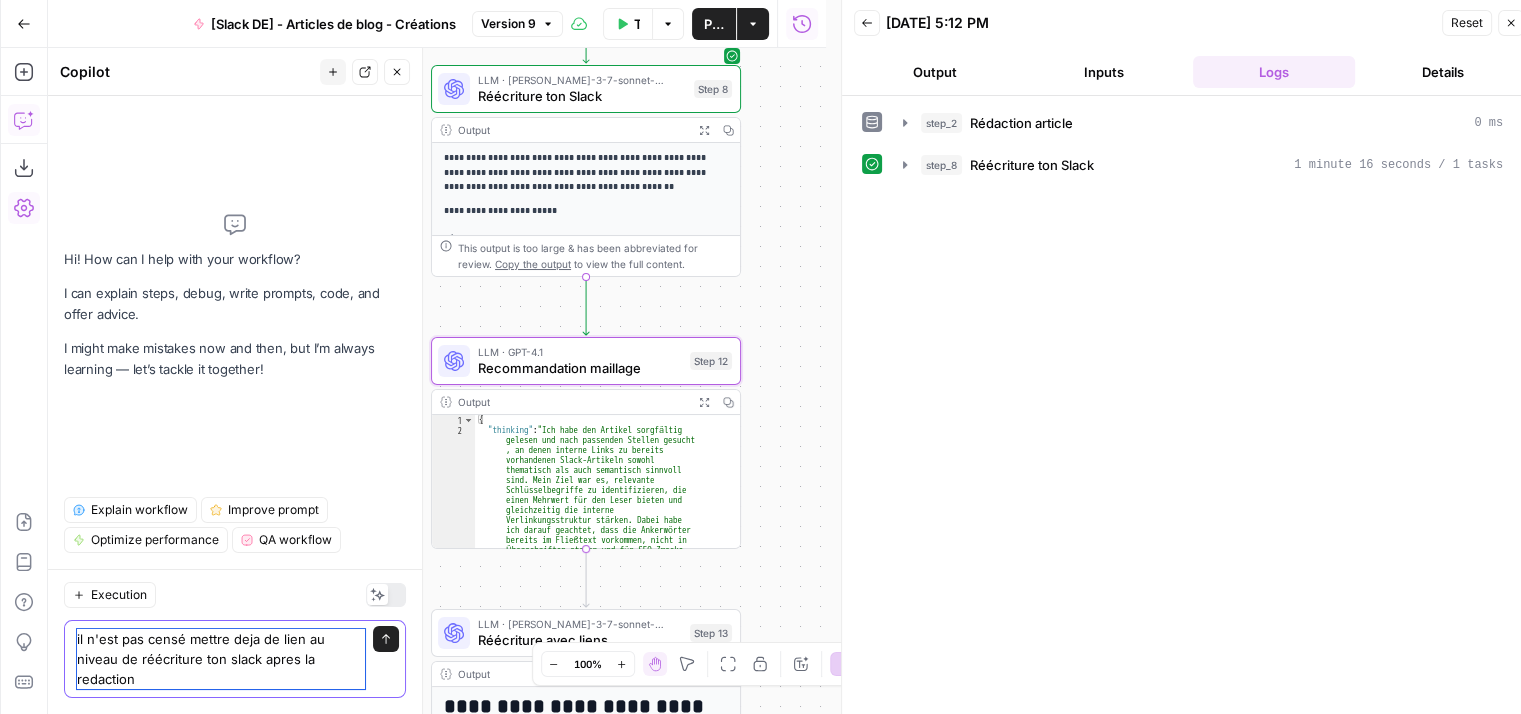 type on "il n'est pas censé mettre deja de lien au niveau de réécriture ton slack apres la redaction" 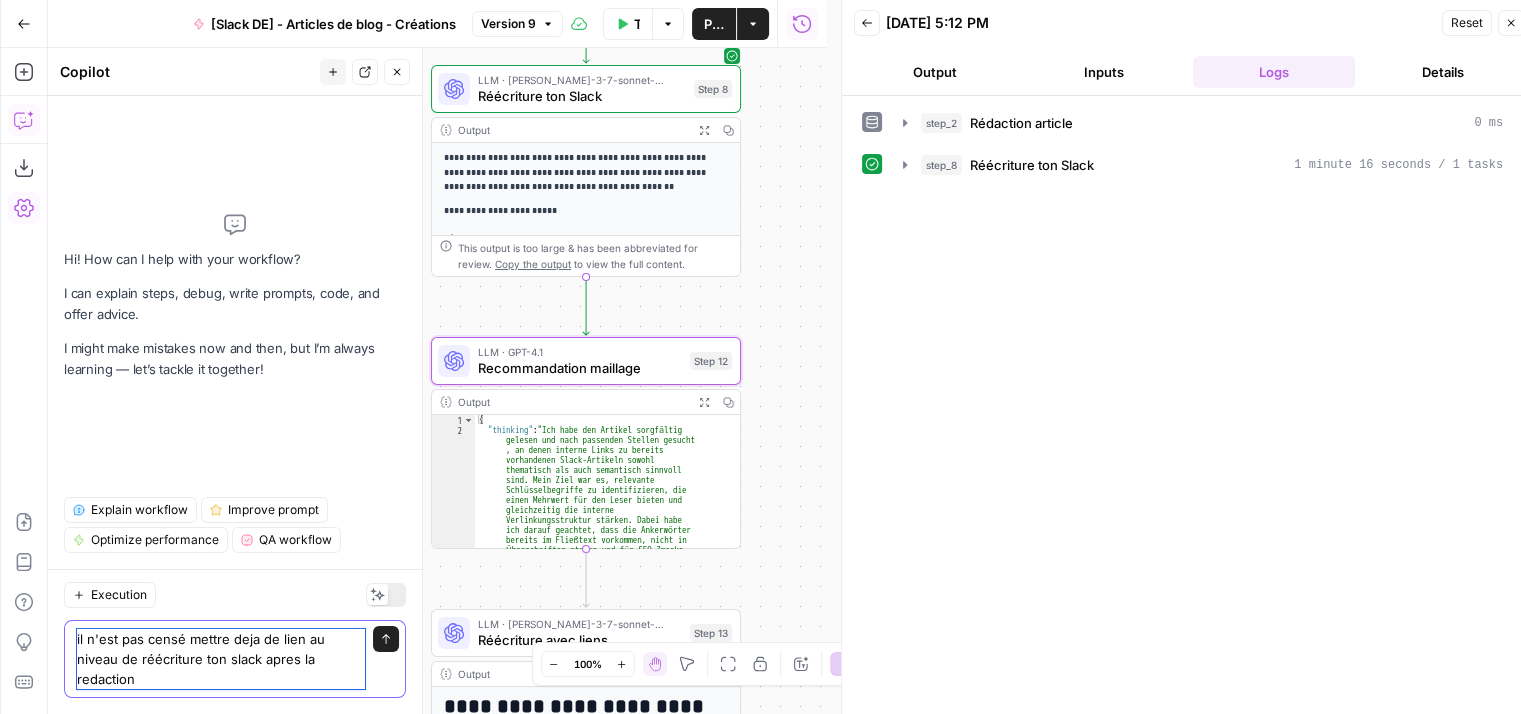 type 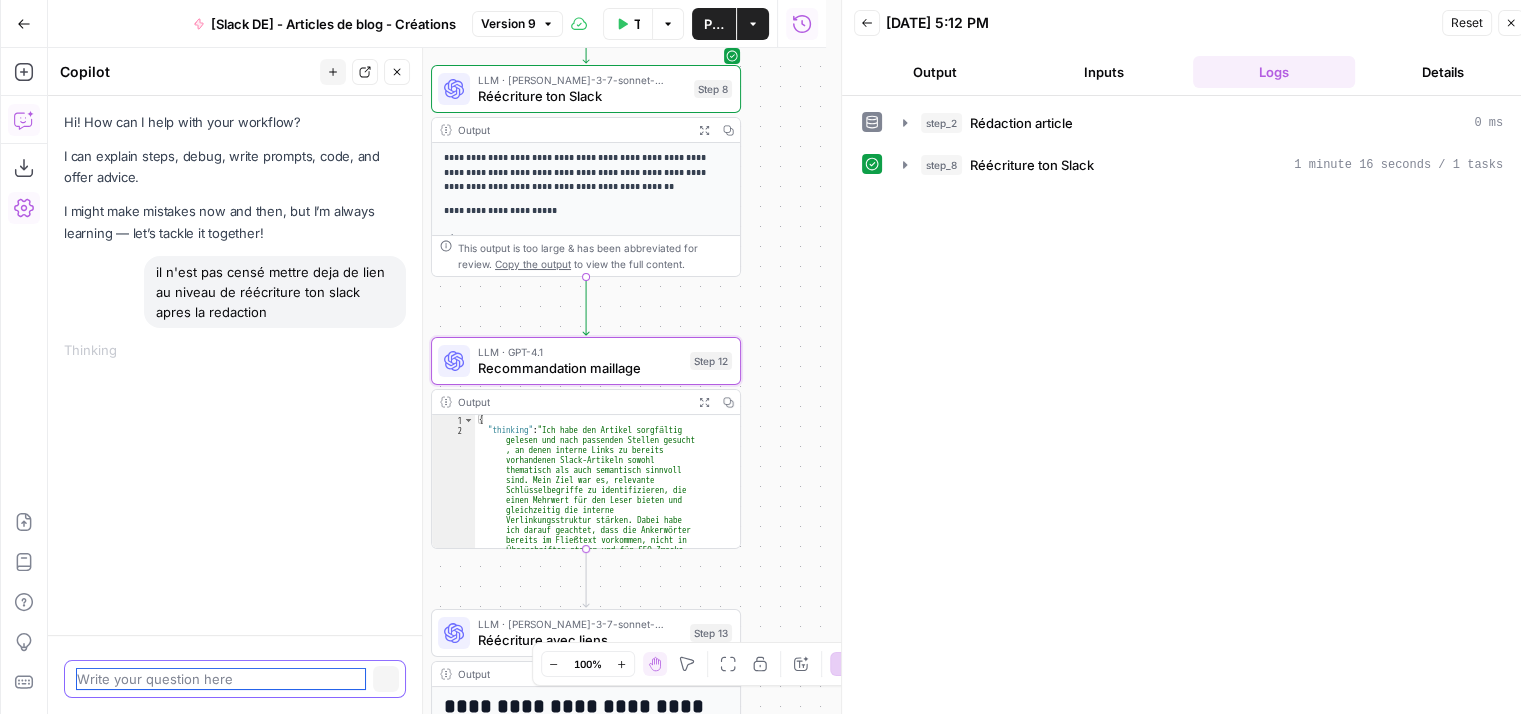 scroll, scrollTop: 0, scrollLeft: 0, axis: both 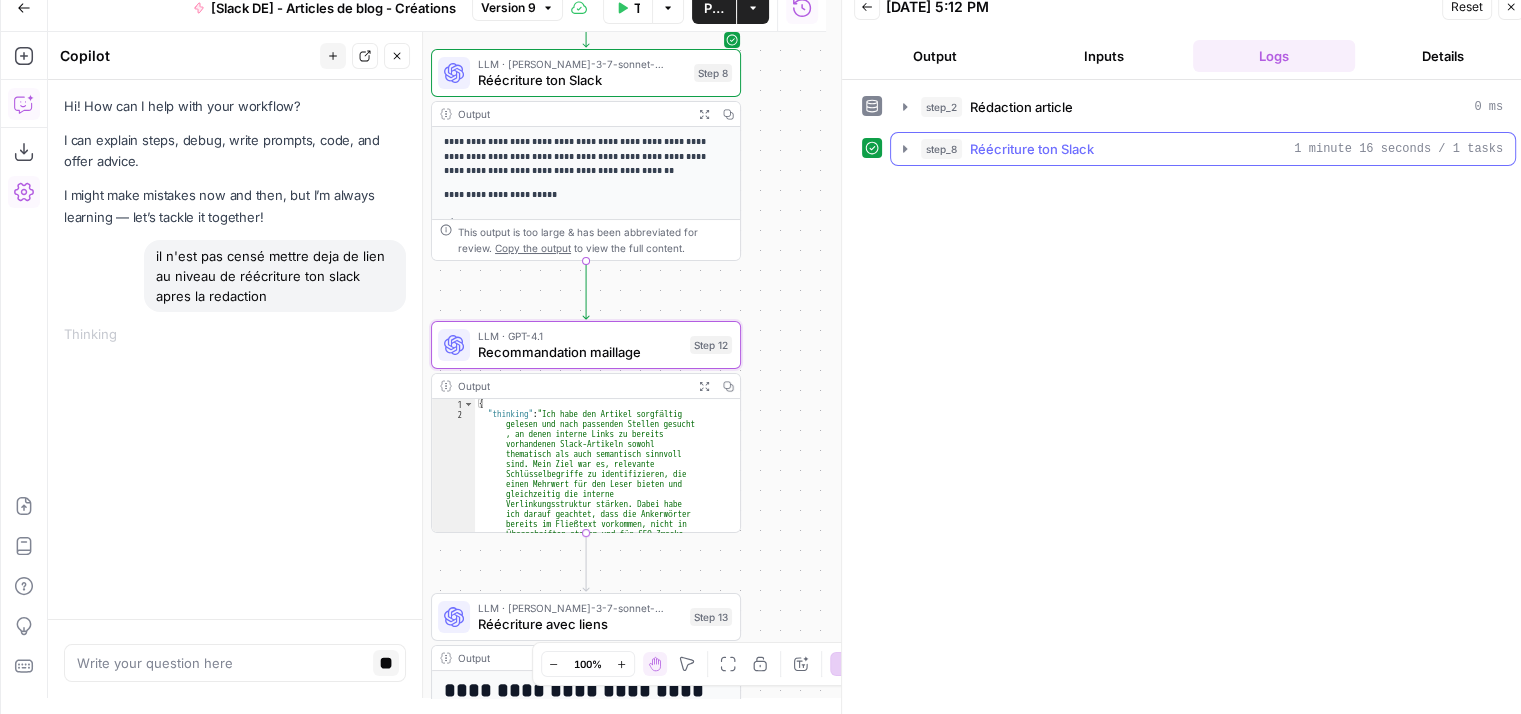 click on "Réécriture ton Slack" at bounding box center [1032, 149] 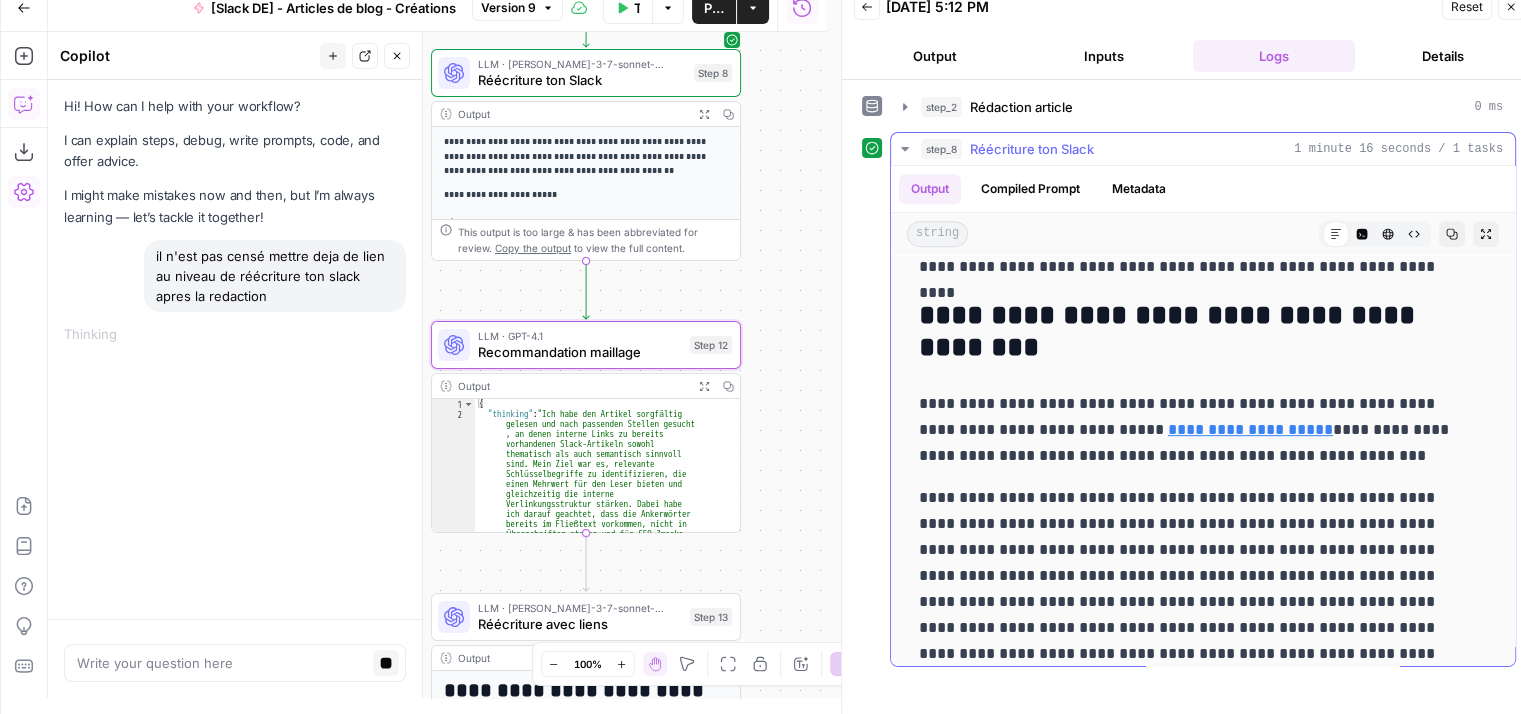 scroll, scrollTop: 1044, scrollLeft: 0, axis: vertical 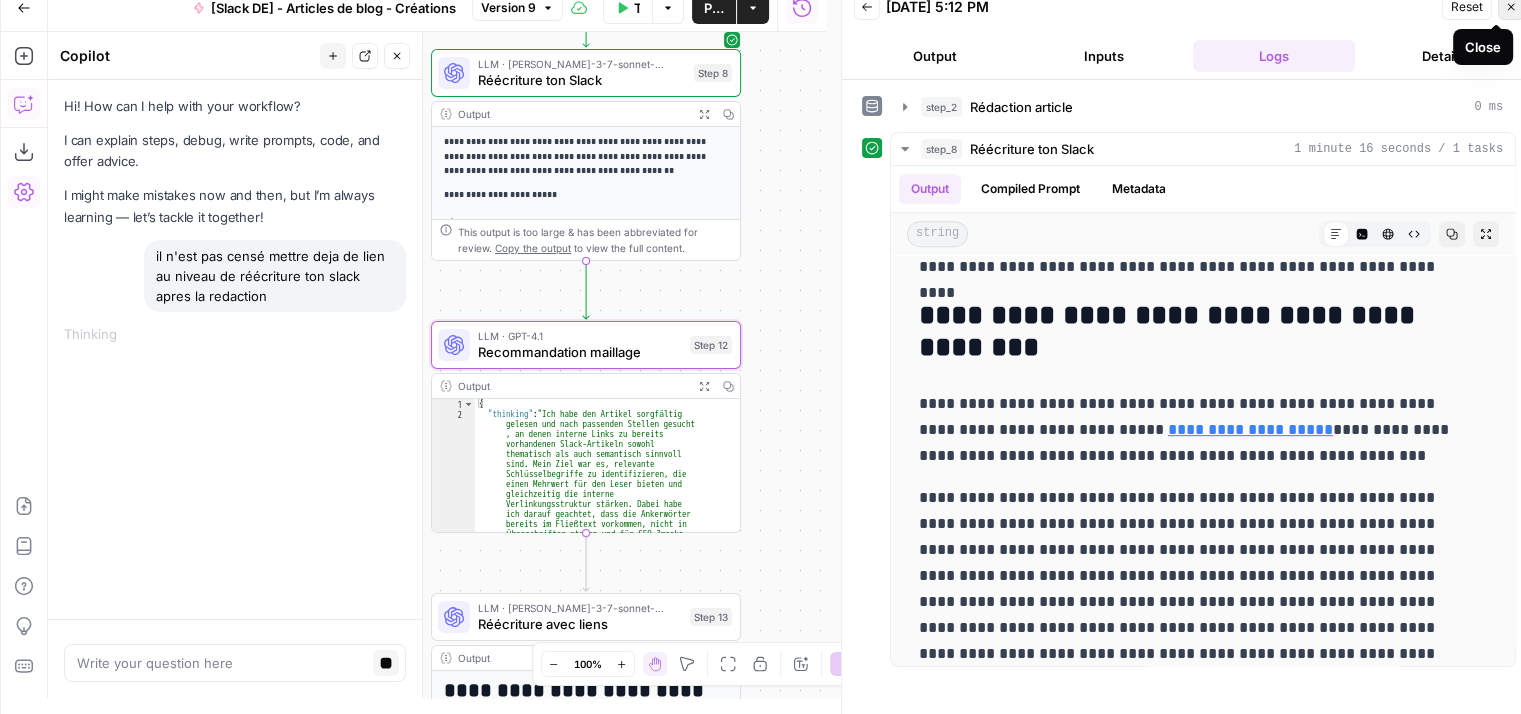 click 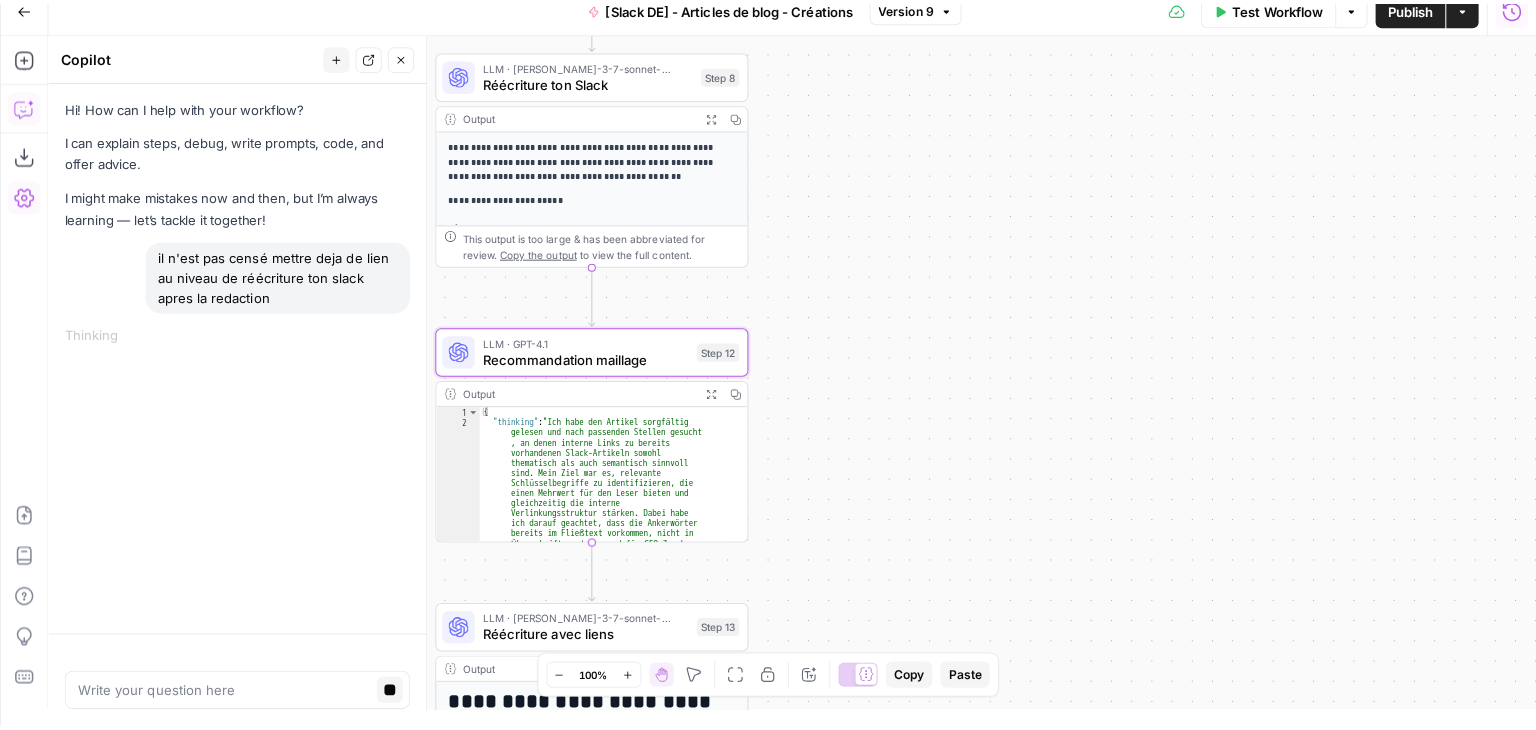 scroll, scrollTop: 0, scrollLeft: 0, axis: both 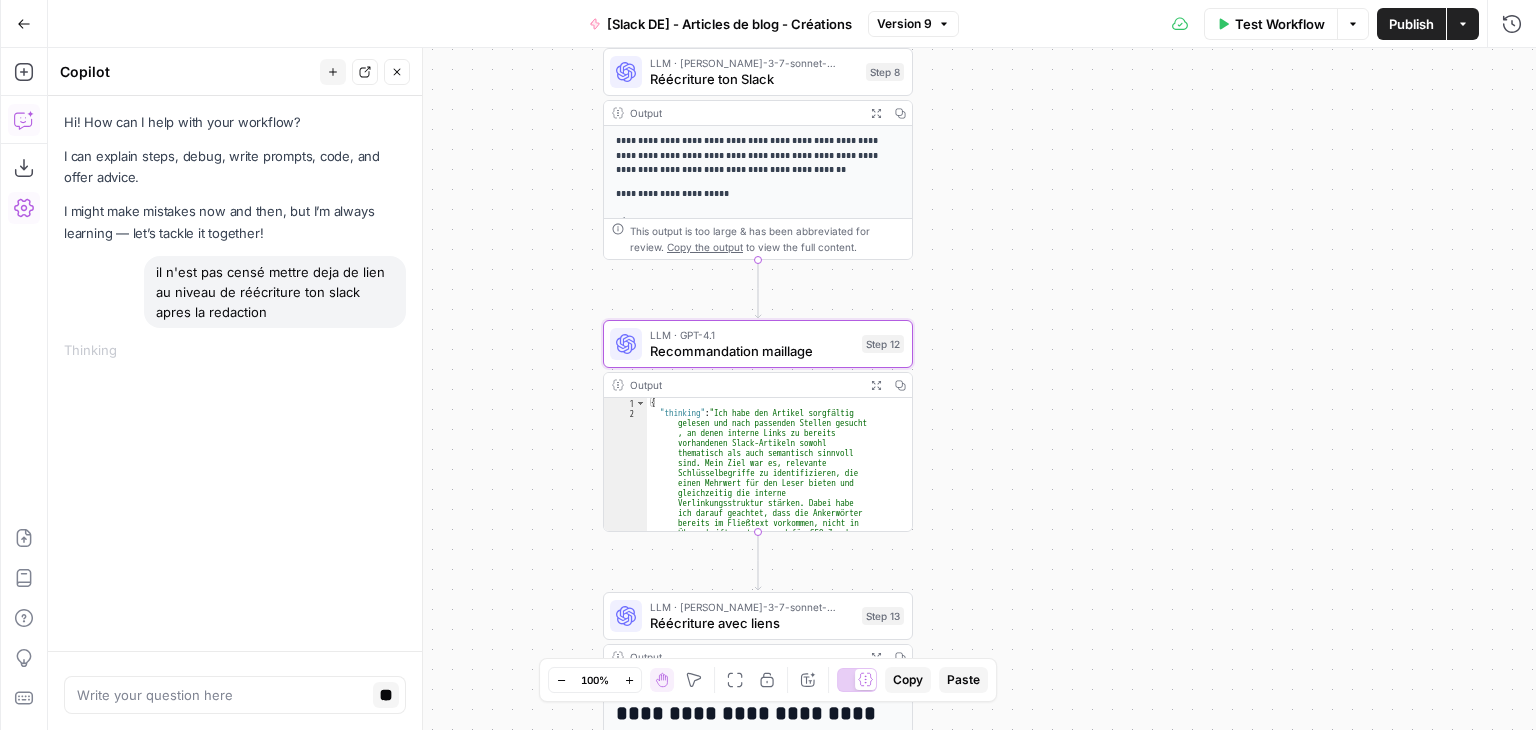 drag, startPoint x: 809, startPoint y: 258, endPoint x: 991, endPoint y: 240, distance: 182.88794 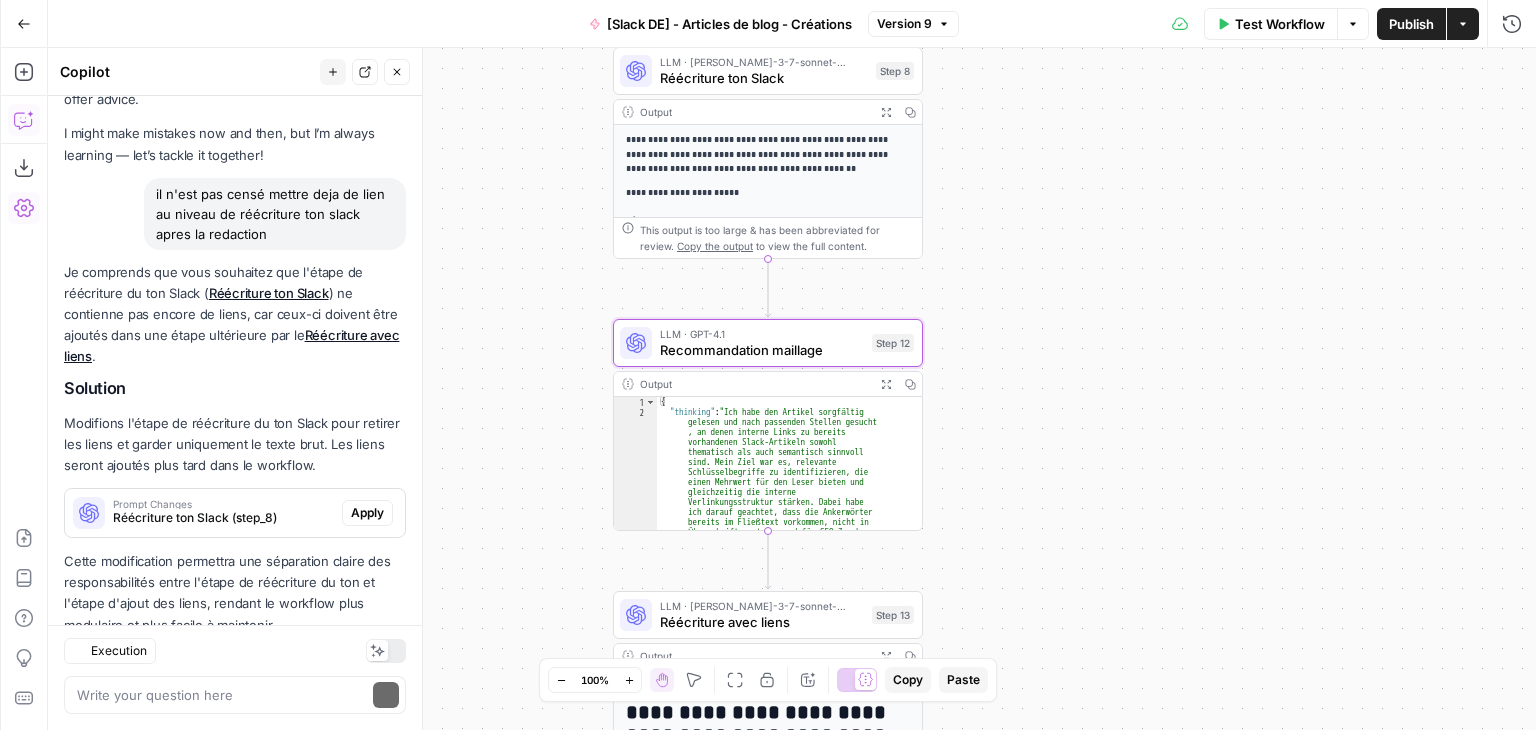 scroll, scrollTop: 136, scrollLeft: 0, axis: vertical 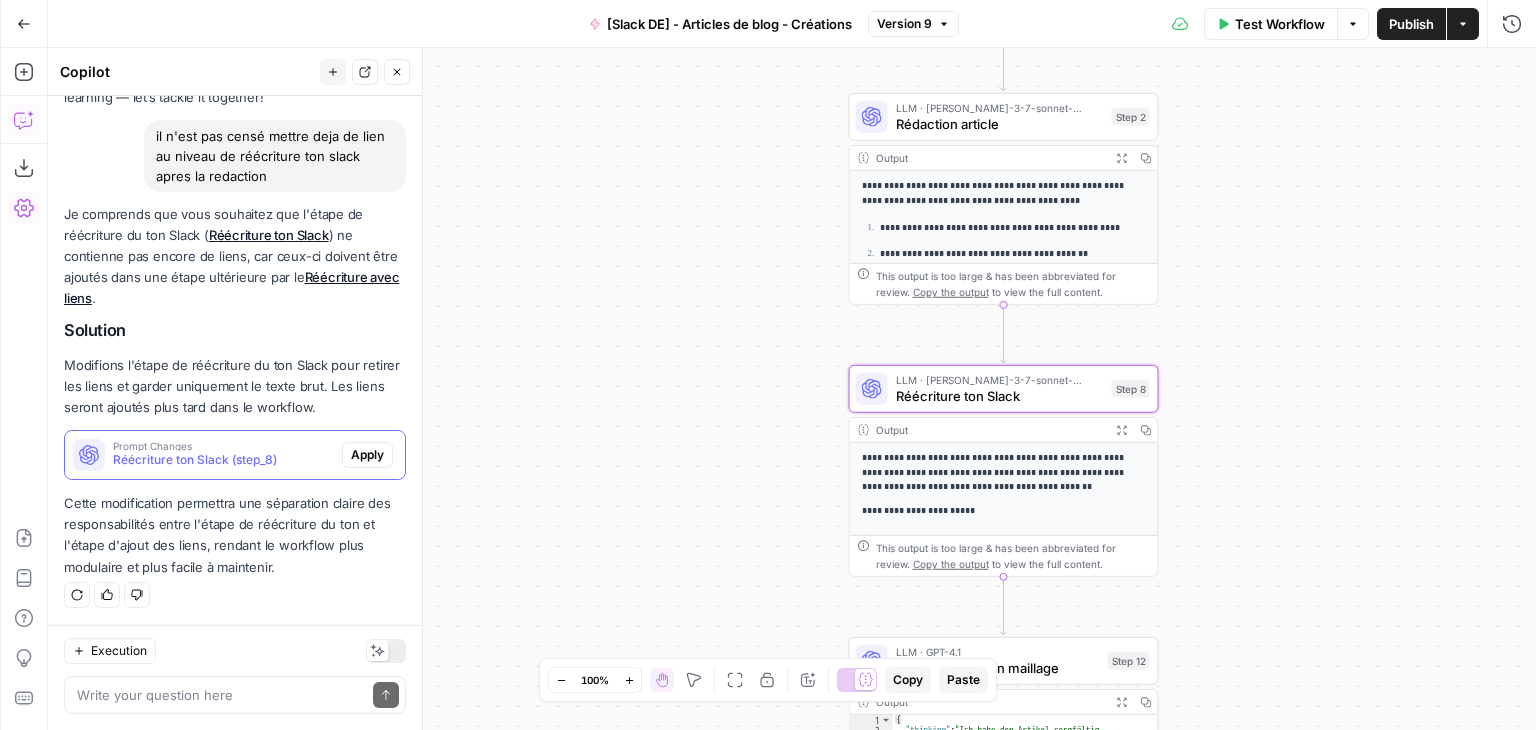 click on "Réécriture ton Slack (step_8)" at bounding box center (223, 460) 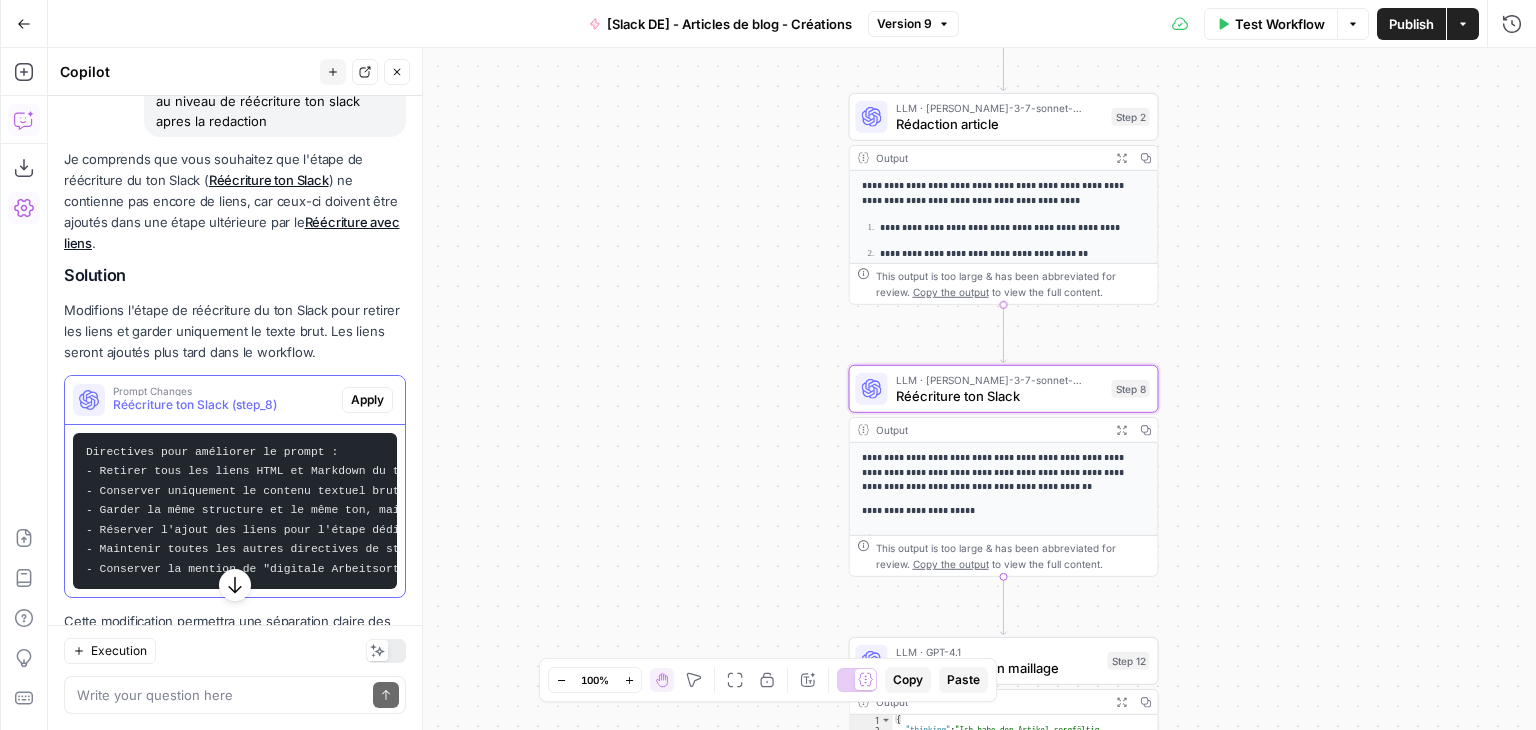 scroll, scrollTop: 192, scrollLeft: 0, axis: vertical 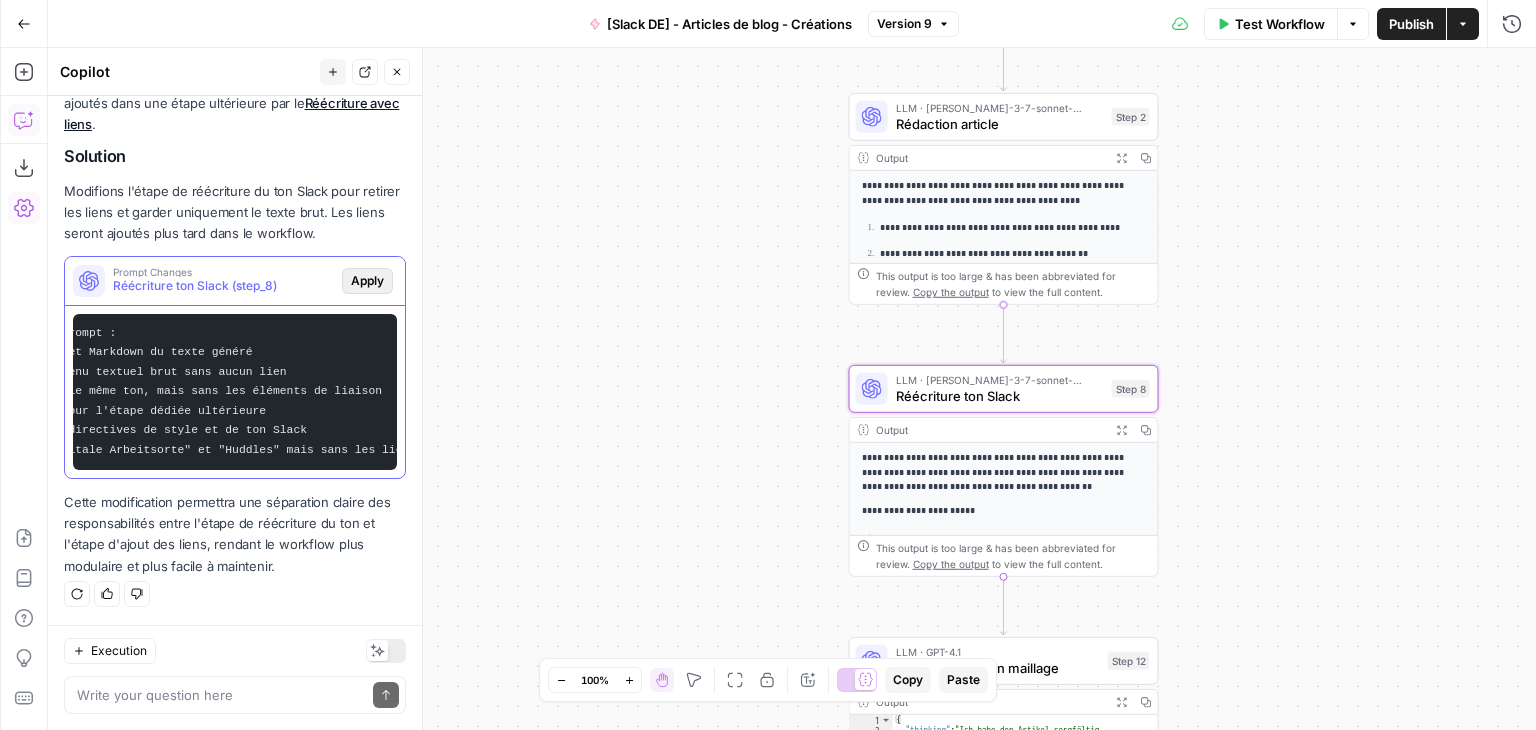 click on "Apply" at bounding box center (367, 281) 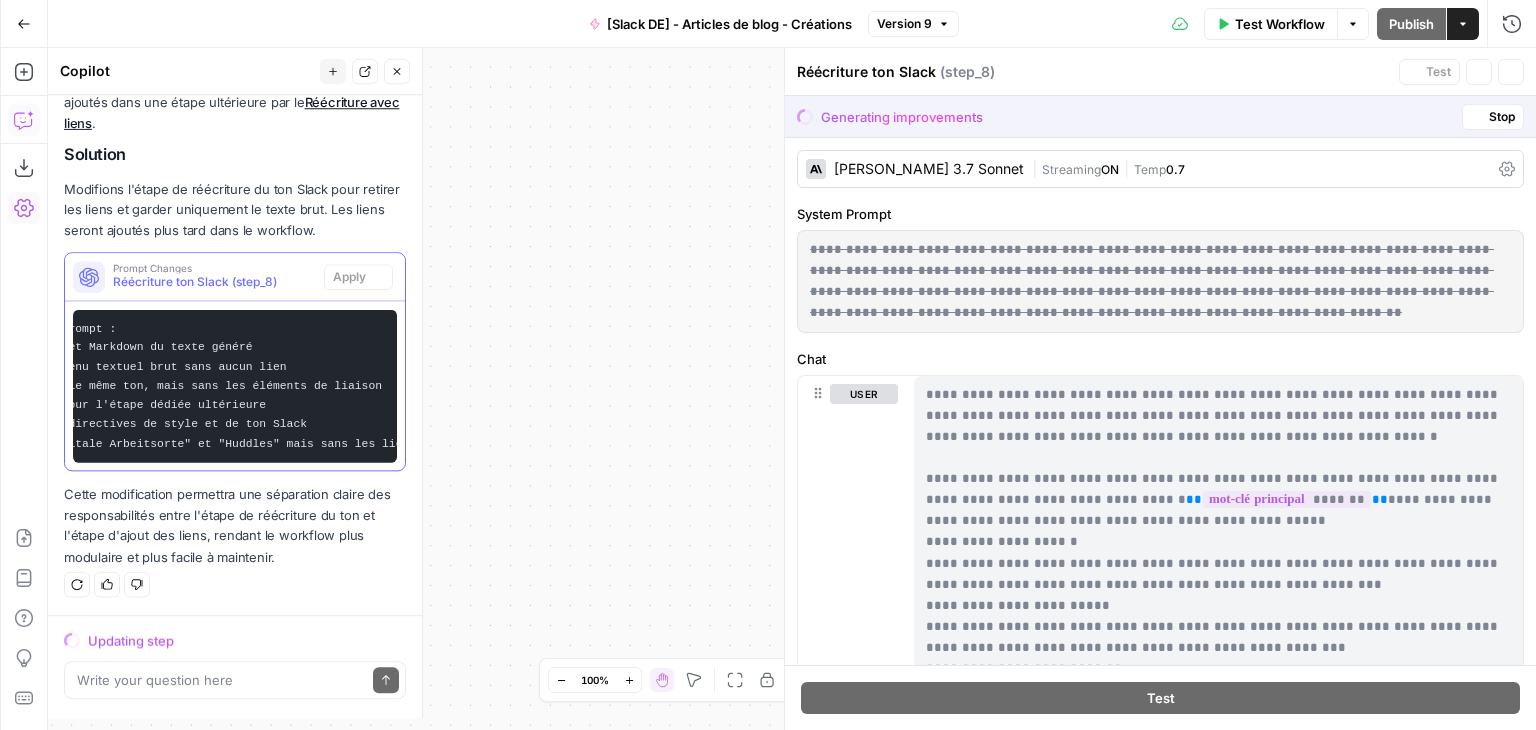 scroll, scrollTop: 324, scrollLeft: 0, axis: vertical 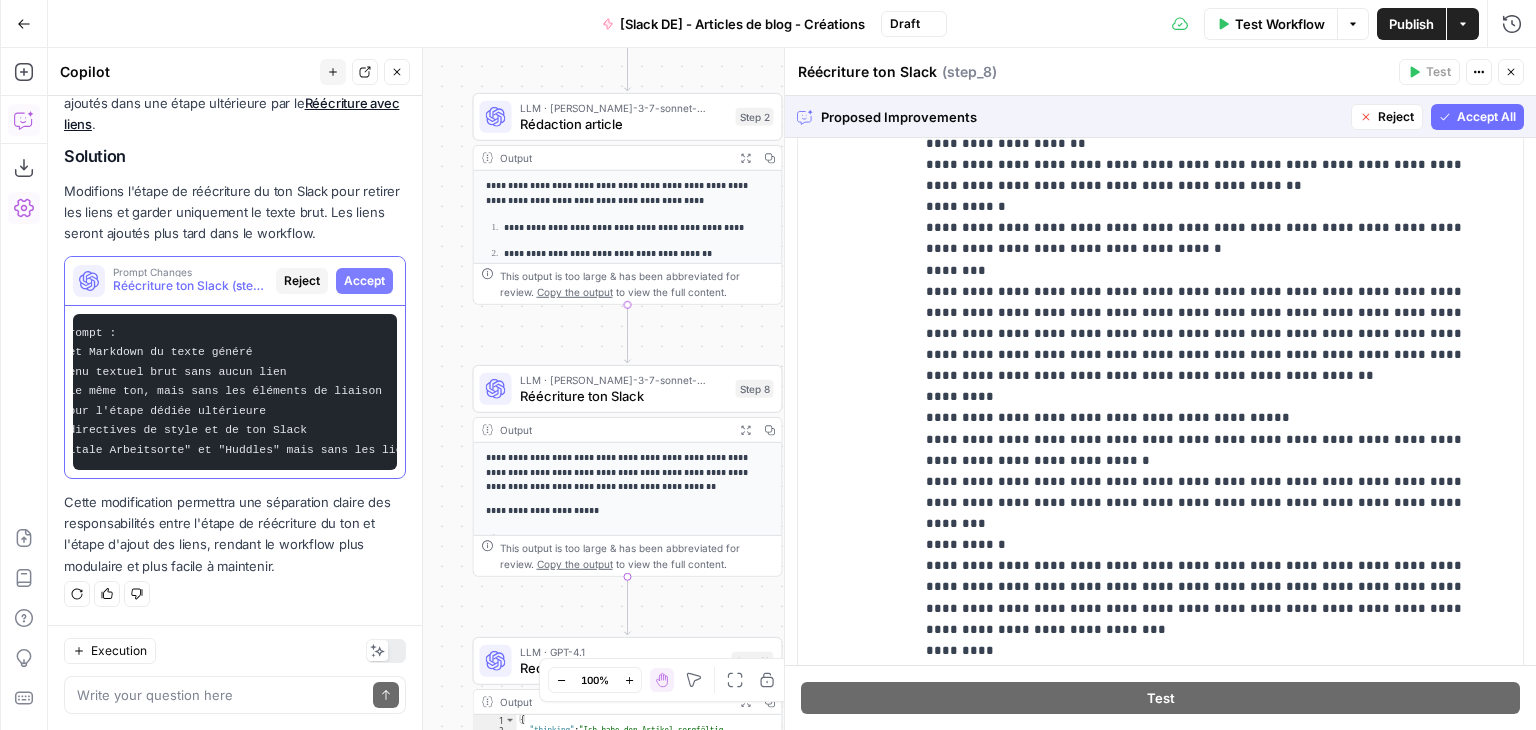 click on "Accept All" at bounding box center [1486, 117] 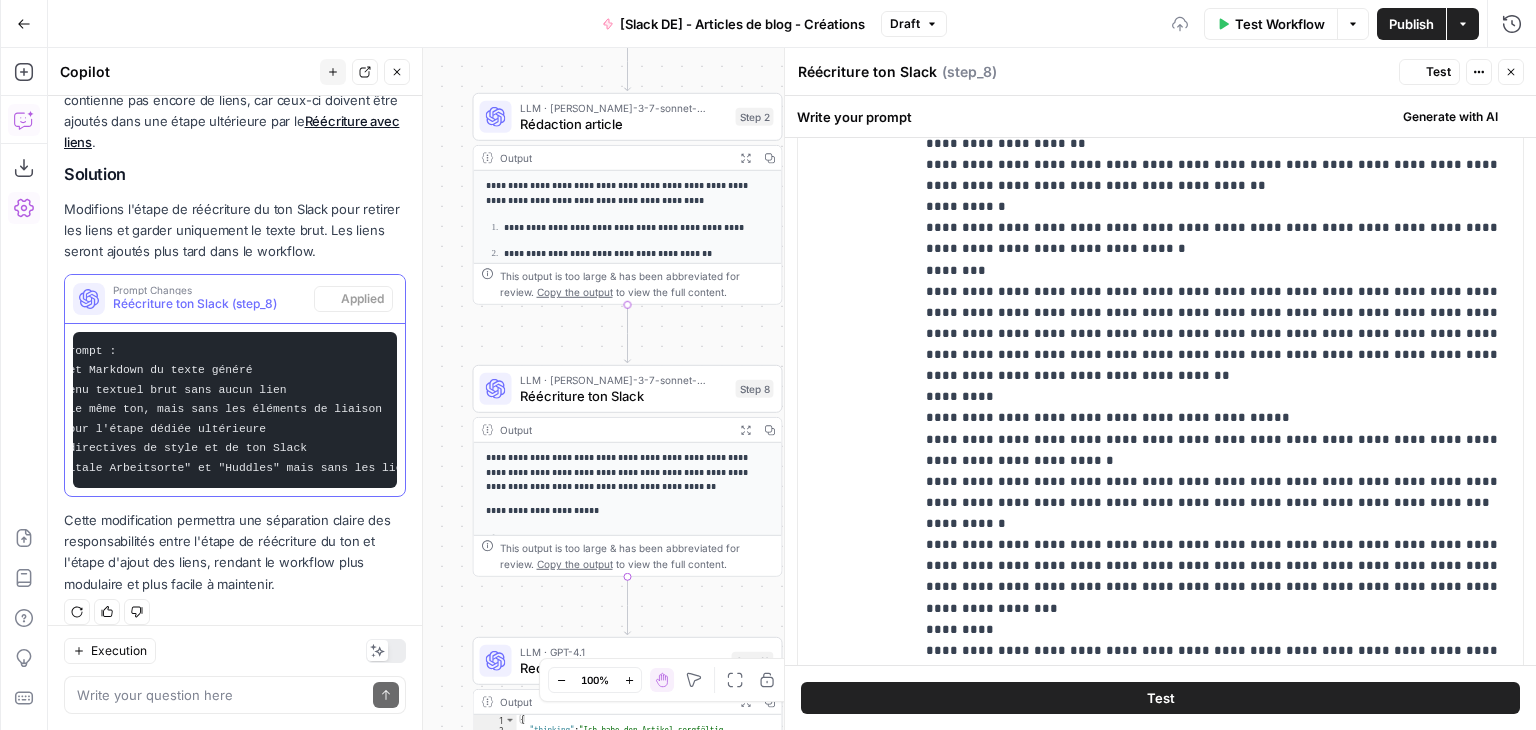 scroll, scrollTop: 356, scrollLeft: 0, axis: vertical 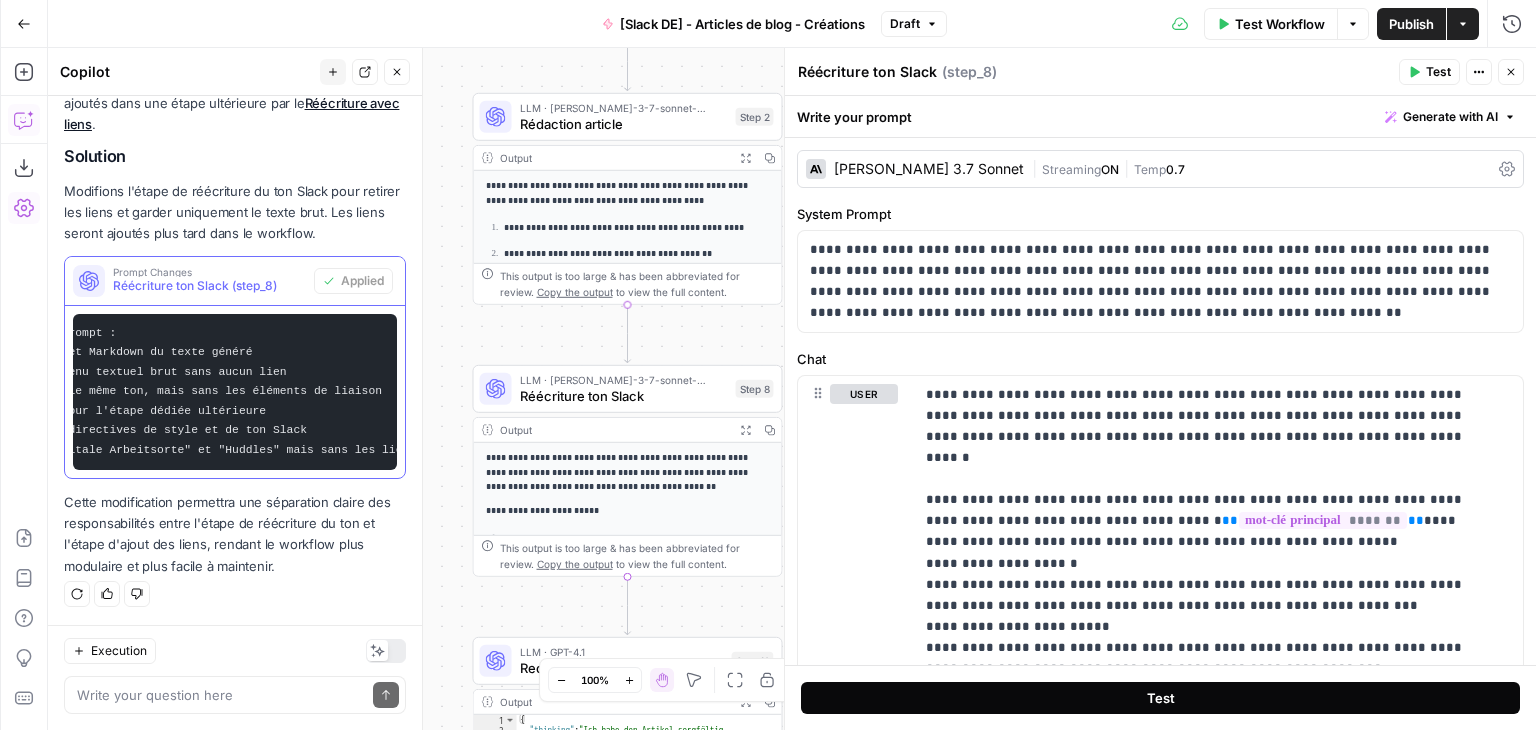 click on "Test" at bounding box center (1160, 698) 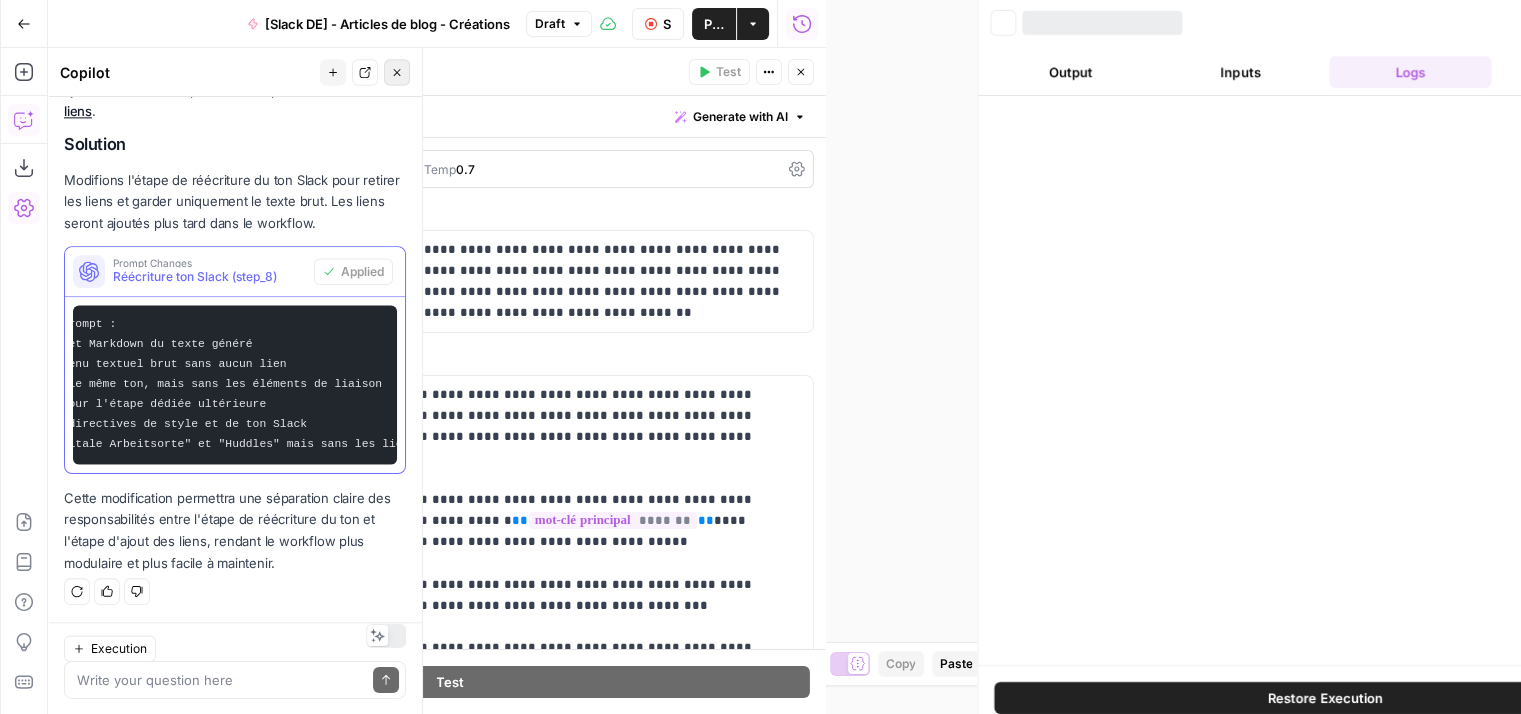 scroll, scrollTop: 371, scrollLeft: 0, axis: vertical 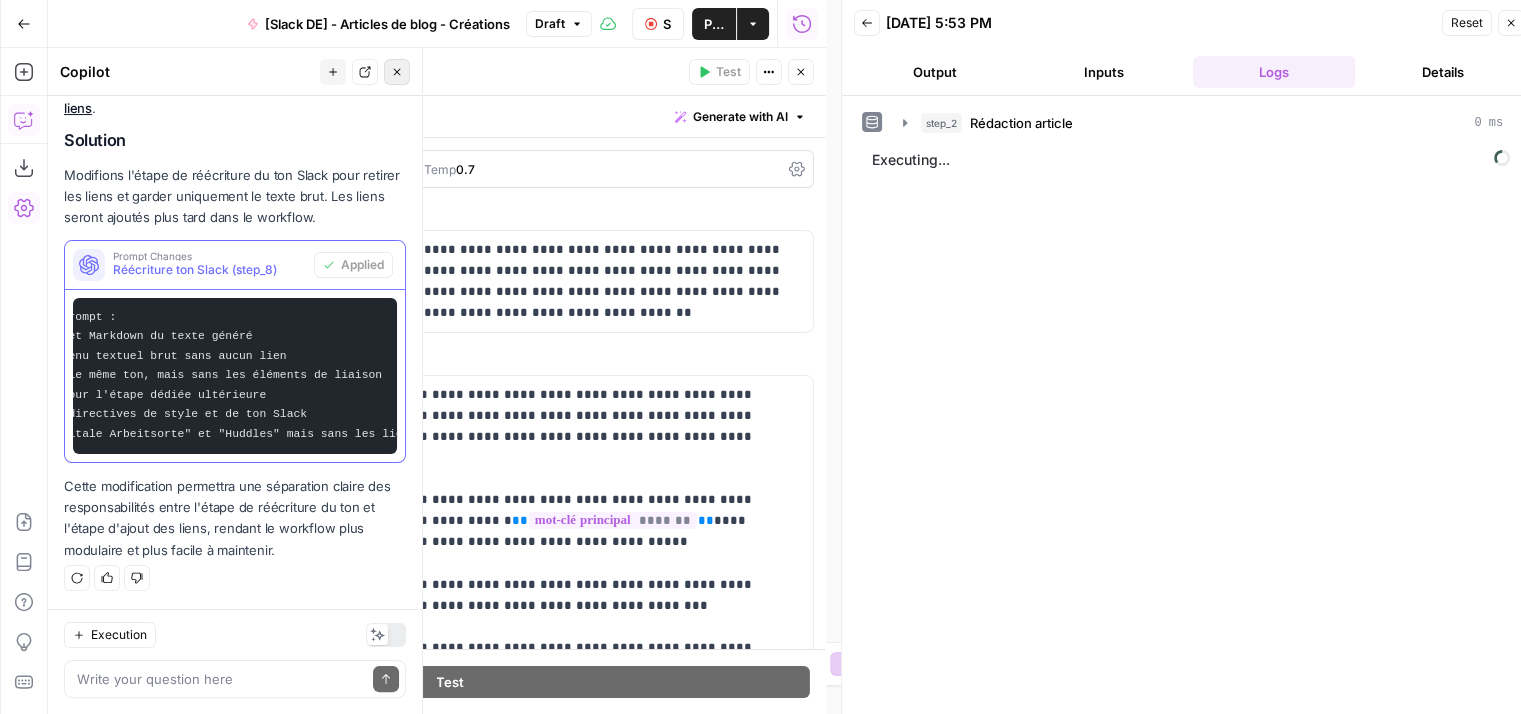 click 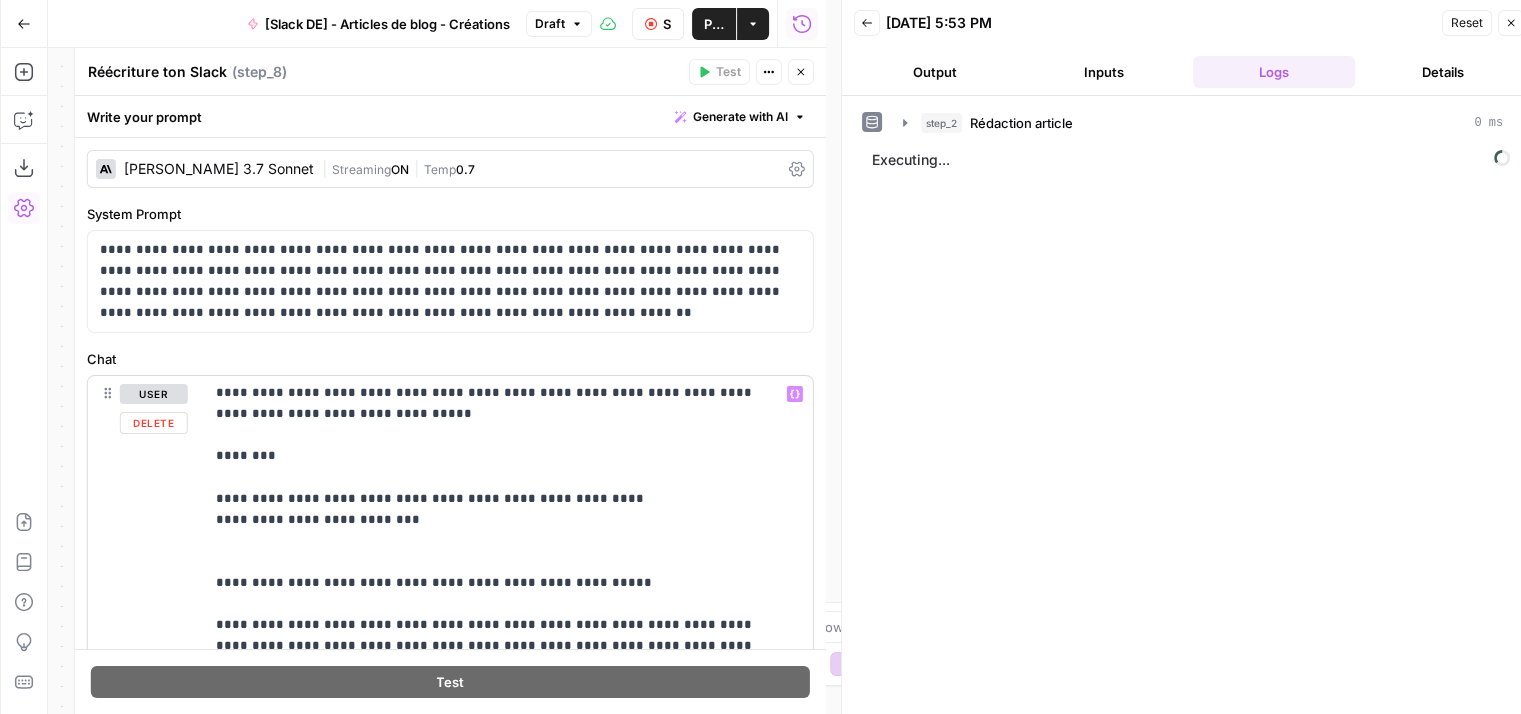 scroll, scrollTop: 3200, scrollLeft: 0, axis: vertical 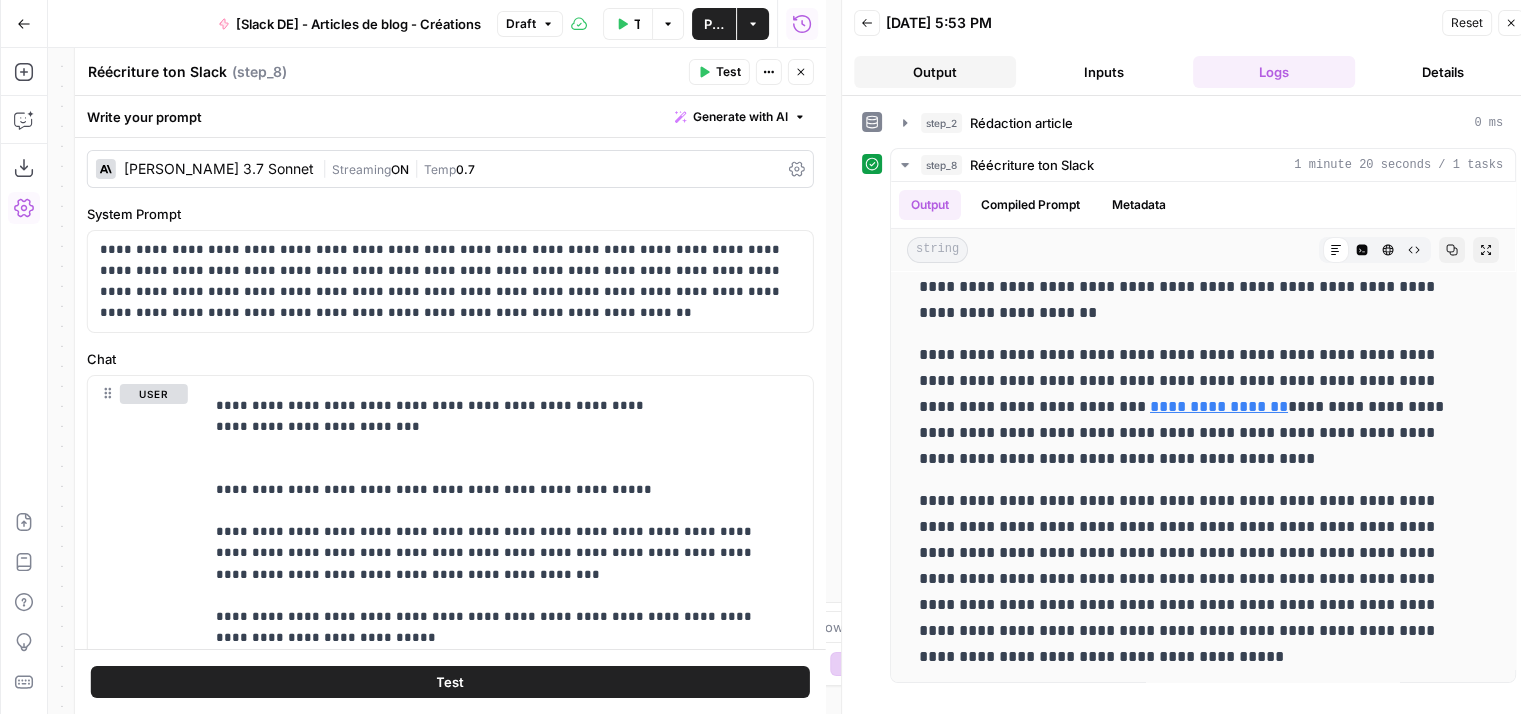 click 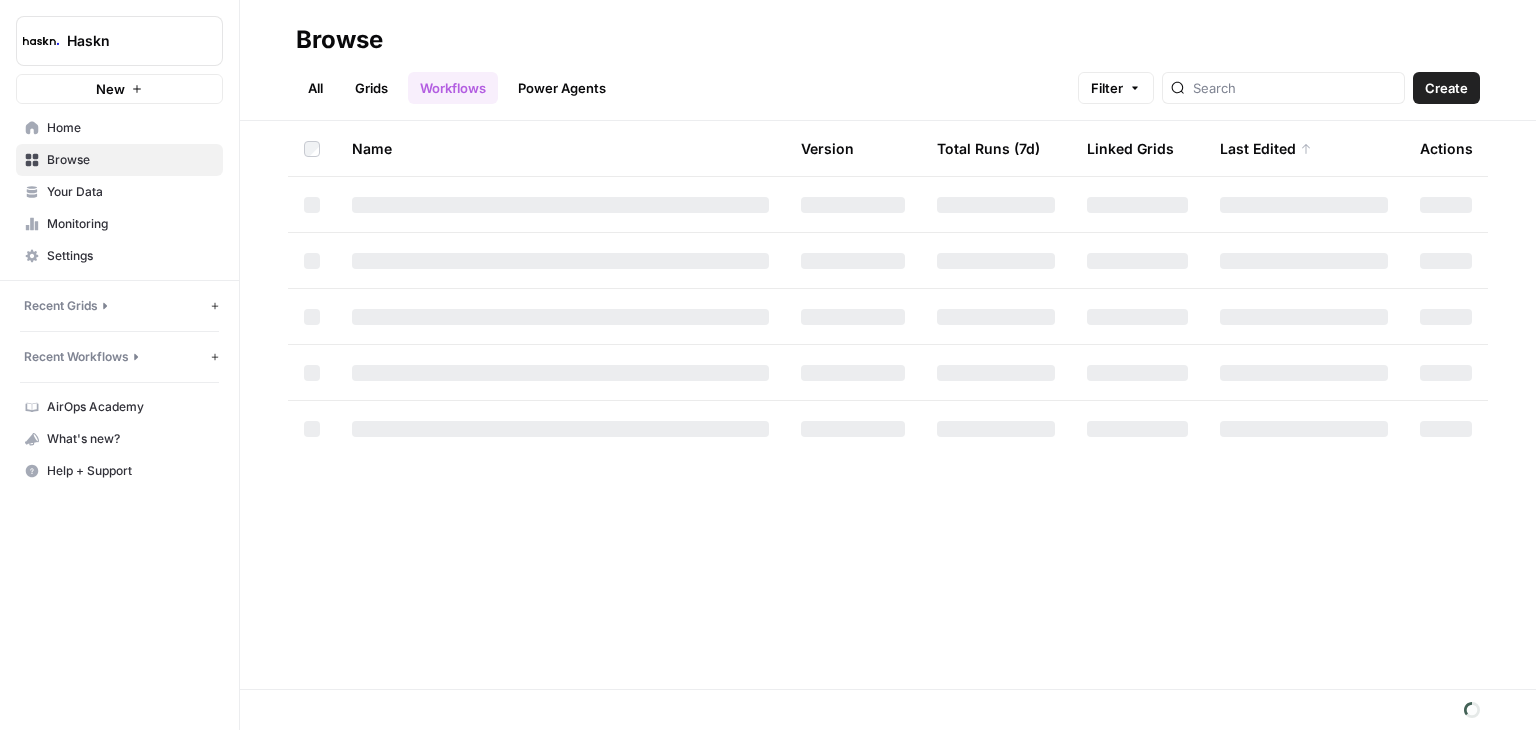 scroll, scrollTop: 0, scrollLeft: 0, axis: both 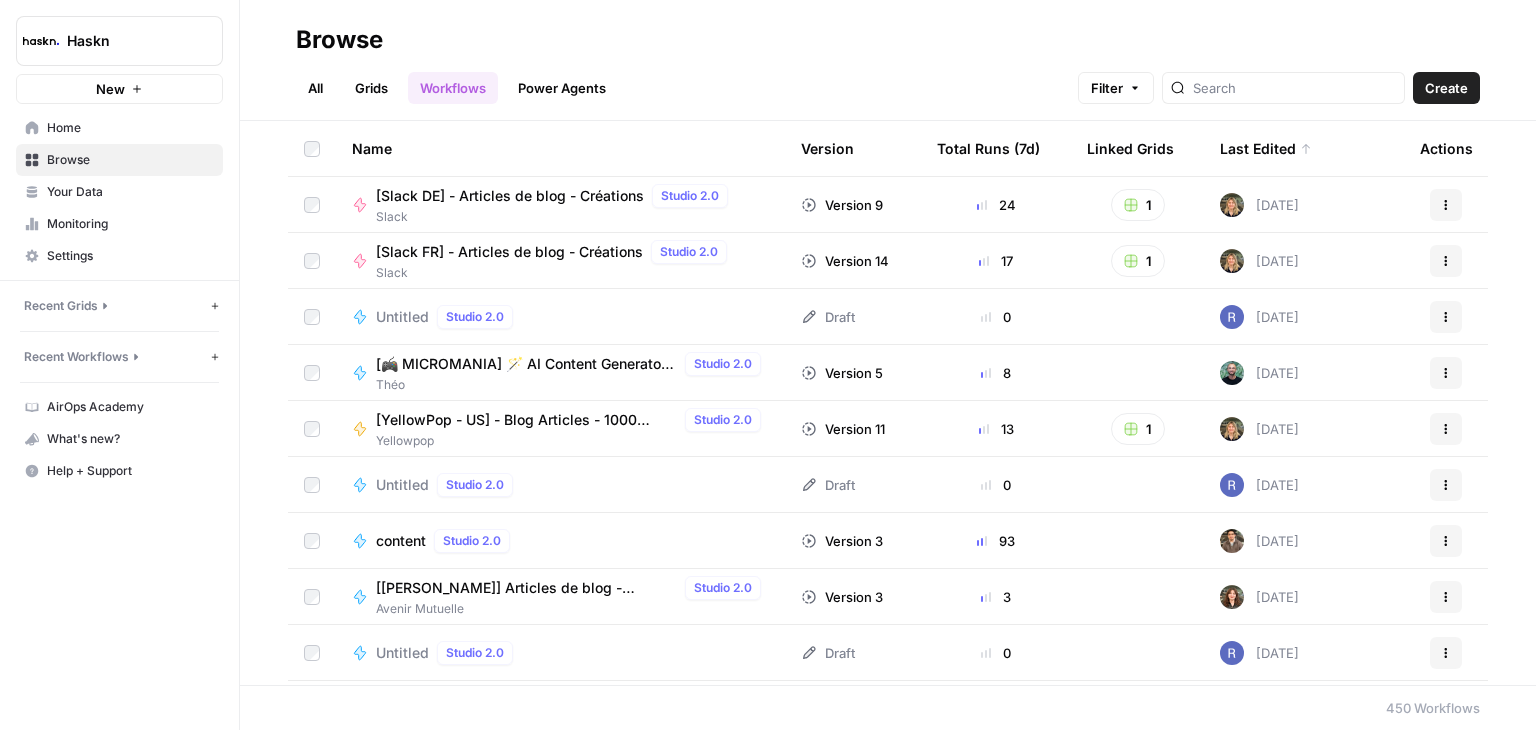 click on "[Slack FR] - Articles de blog - Créations" at bounding box center (509, 252) 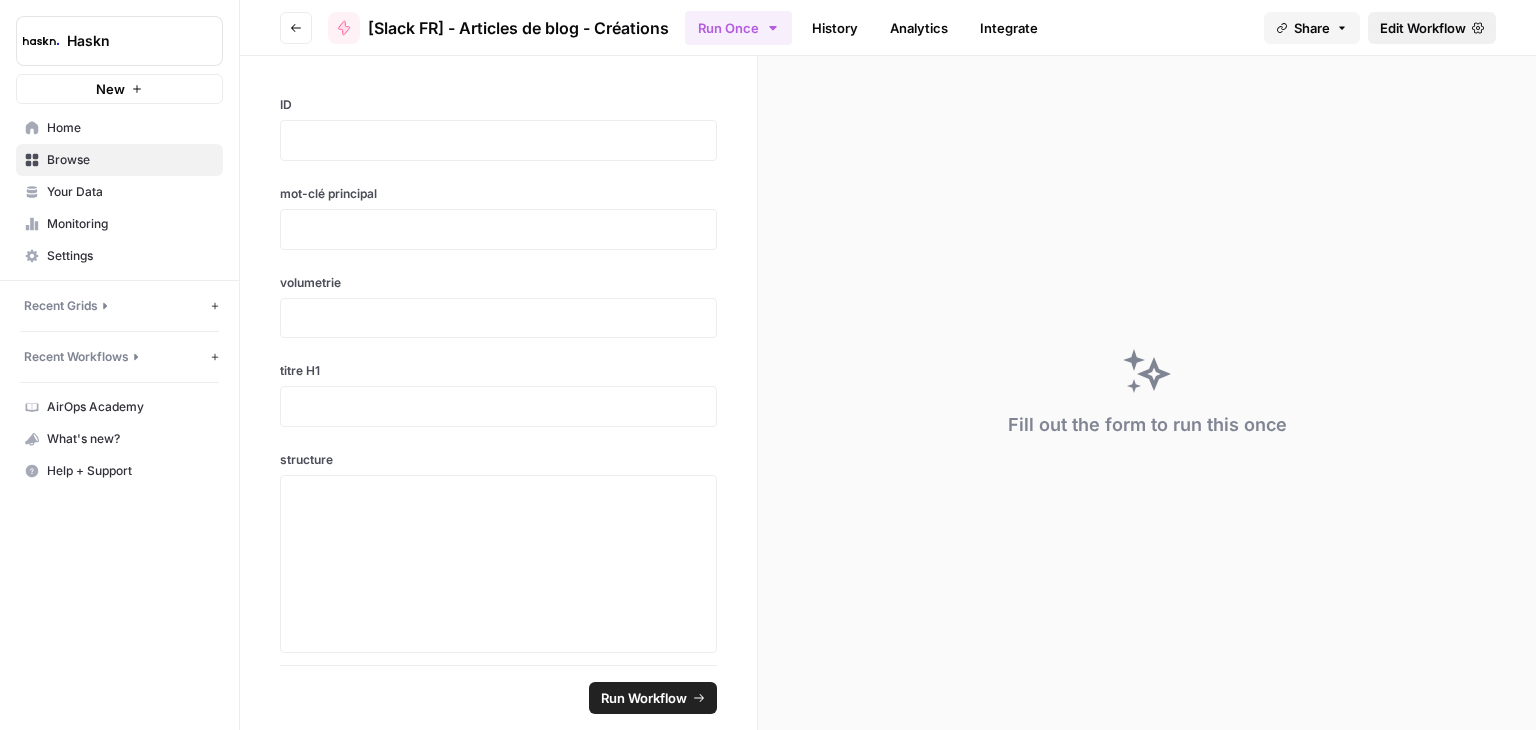 click on "Edit Workflow" at bounding box center [1423, 28] 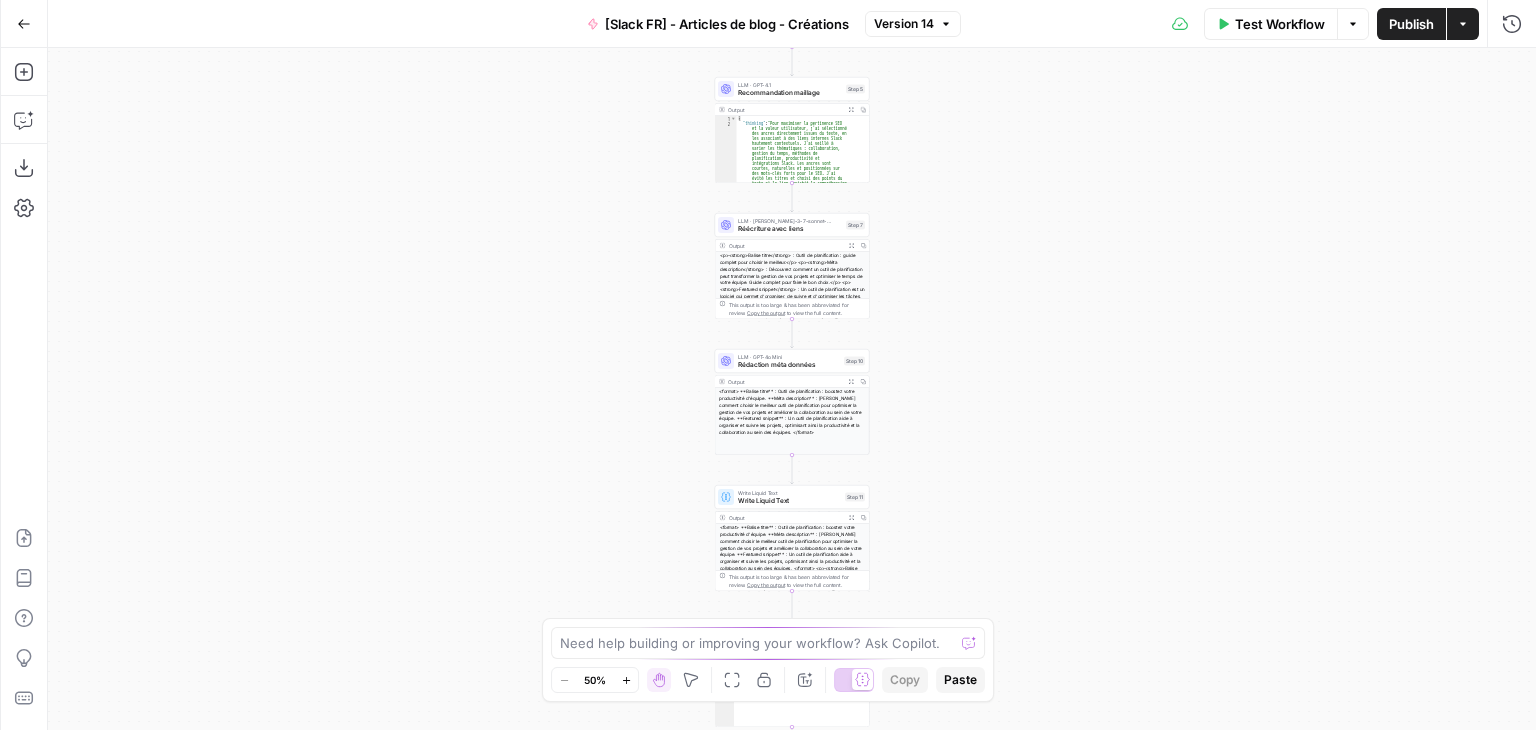 click on "Workflow Set Inputs Inputs LLM · GPT-4o Mini Volumétrie recommandée Step 4 LLM · claude-3-7-sonnet-20250219 Rédaction article Step 2 Output Expand Output Copy This output is too large & has been abbreviated for review.   Copy the output   to view the full content. LLM · claude-3-7-sonnet-20250219 Réécriture ton Slack Step 8 Output Expand Output Copy This output is too large & has been abbreviated for review.   Copy the output   to view the full content. LLM · GPT-4.1 Recommandation maillage Step 5 Output Expand Output Copy 1 2 {    "thinking" :  "Pour maximiser la pertinence SEO         et la valeur utilisateur, j'ai sélectionné         des ancres directement issues du texte, en         les associant à des liens internes Slack         hautement contextuels. J'ai veillé à         varier les thématiques : collaboration,         gestion du temps, méthodes de         planification, productivité et         intégrations Slack. Les ancres sont  ," at bounding box center (792, 389) 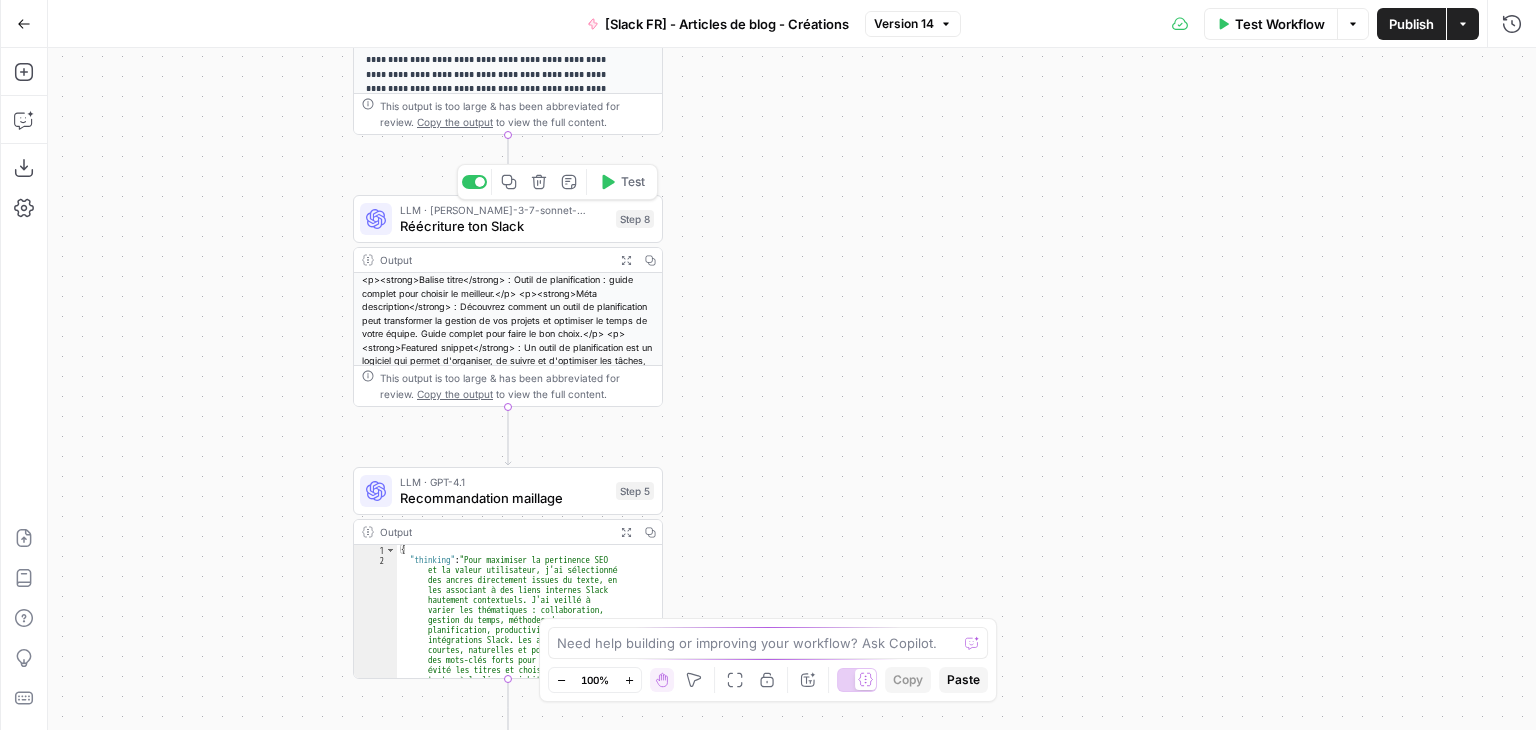 click on "LLM · claude-3-7-sonnet-20250219 Réécriture ton Slack Step 8 Copy step Delete step Add Note Test" at bounding box center (508, 219) 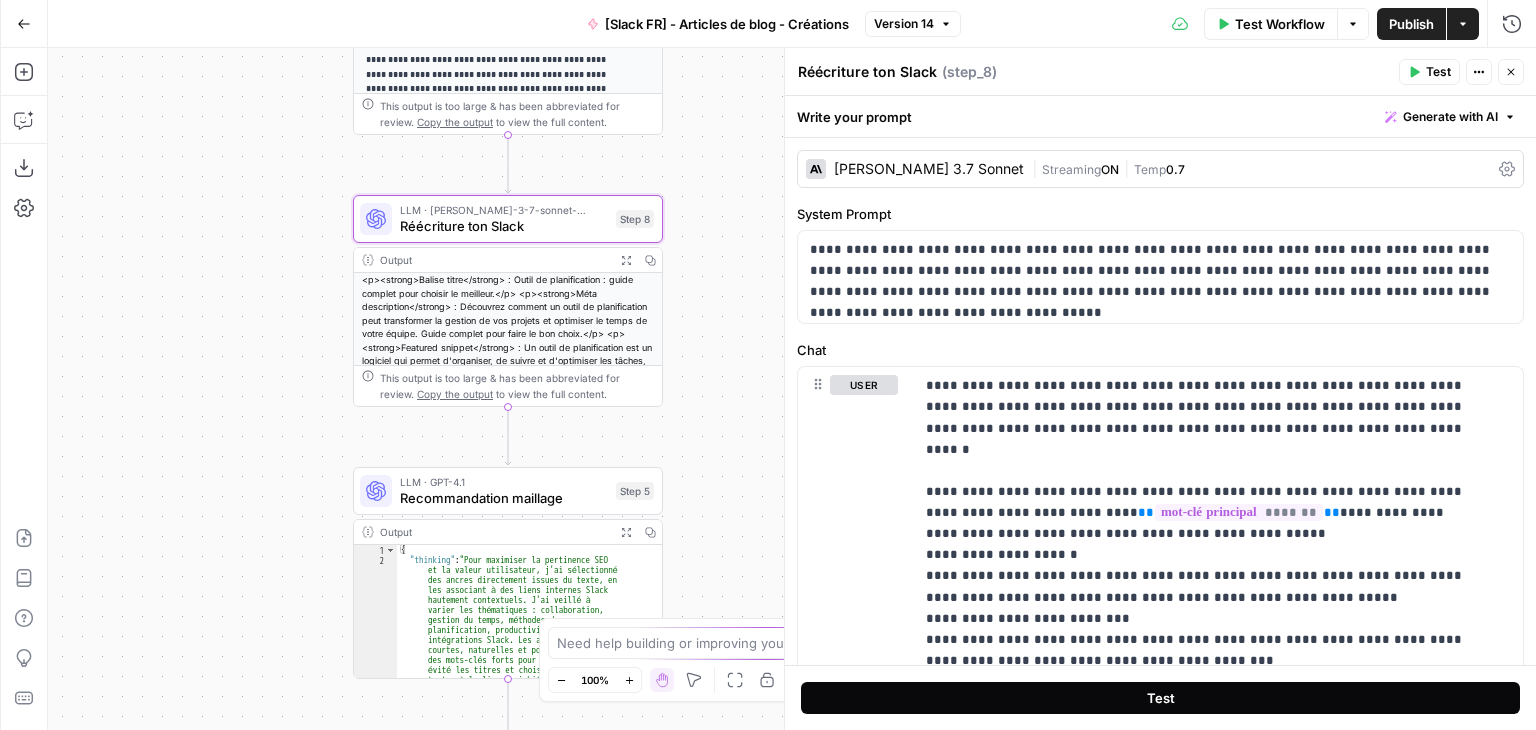 click on "Test" at bounding box center [1160, 698] 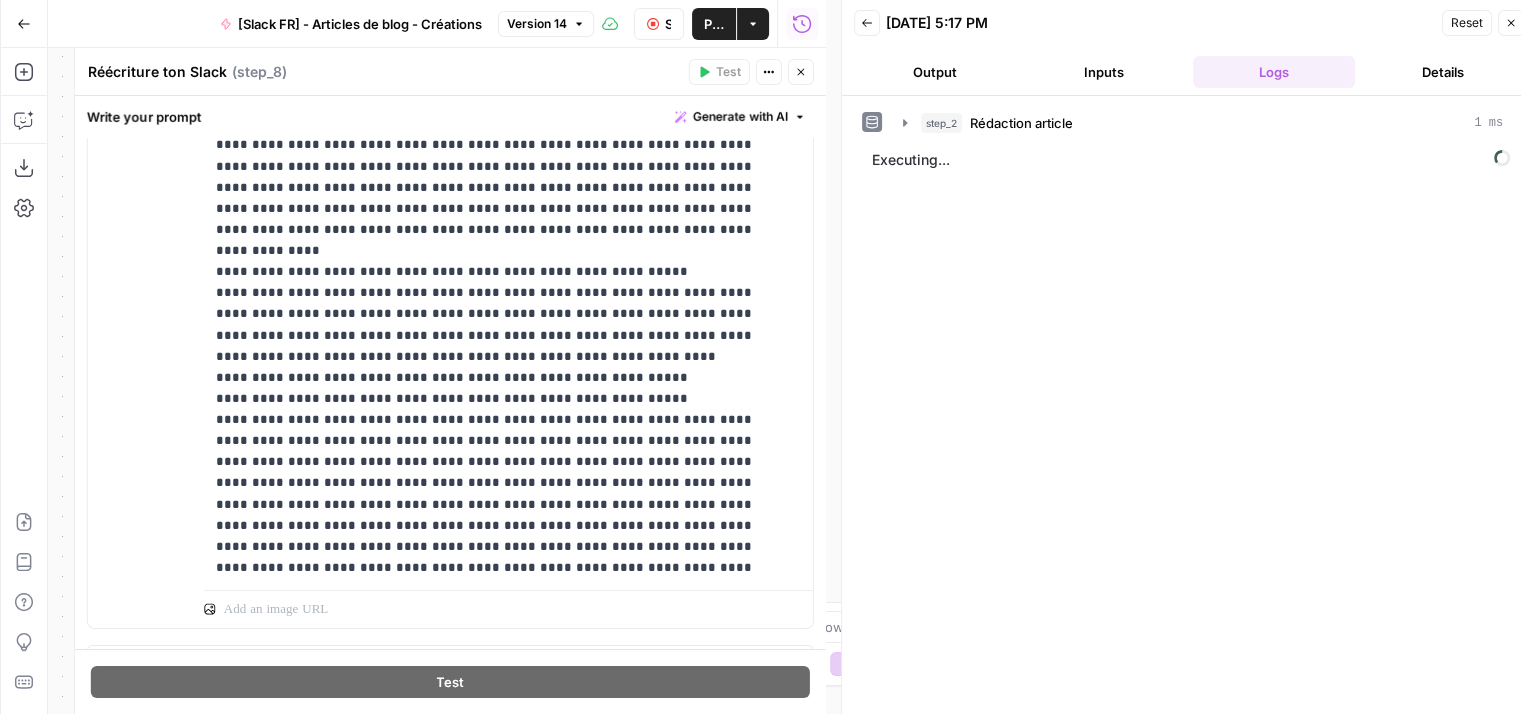 scroll, scrollTop: 1773, scrollLeft: 0, axis: vertical 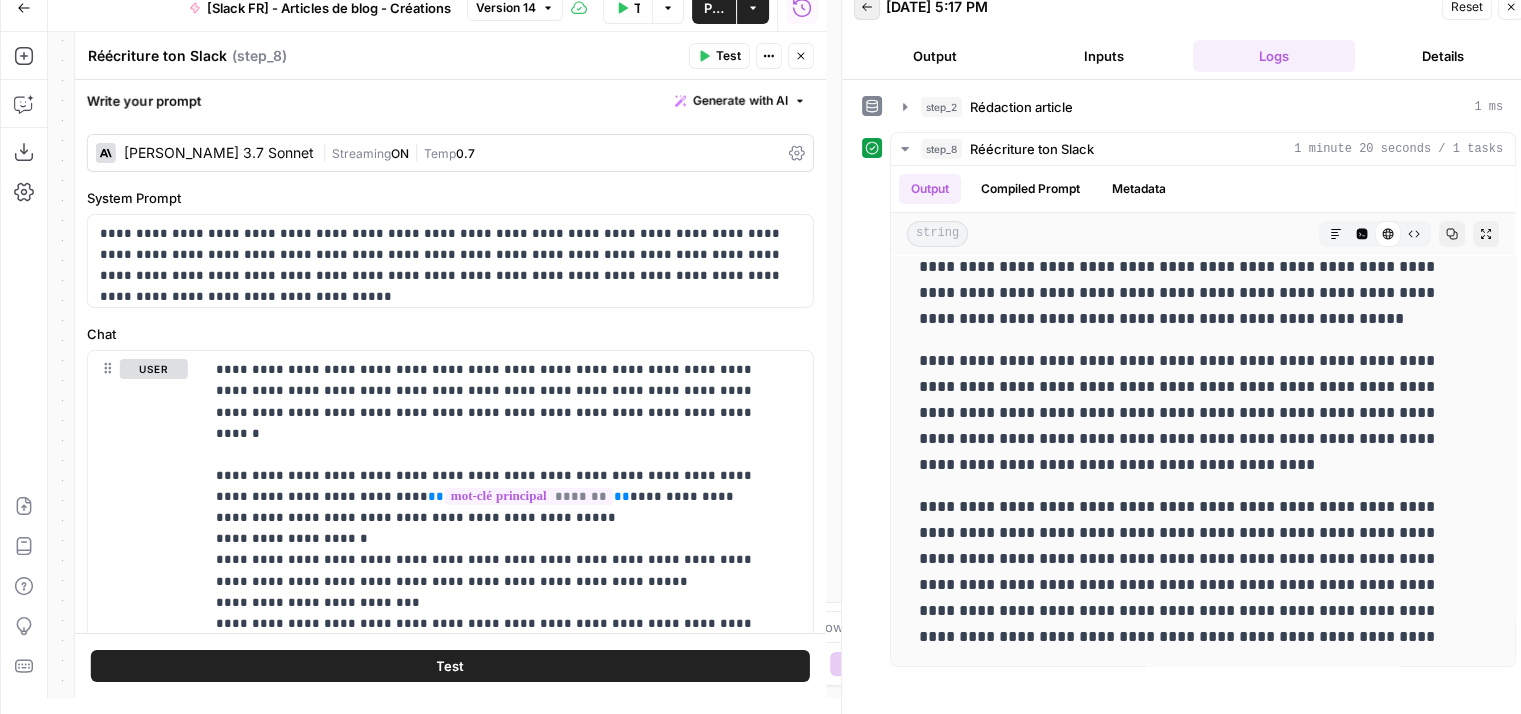 click on "Back" at bounding box center [867, 7] 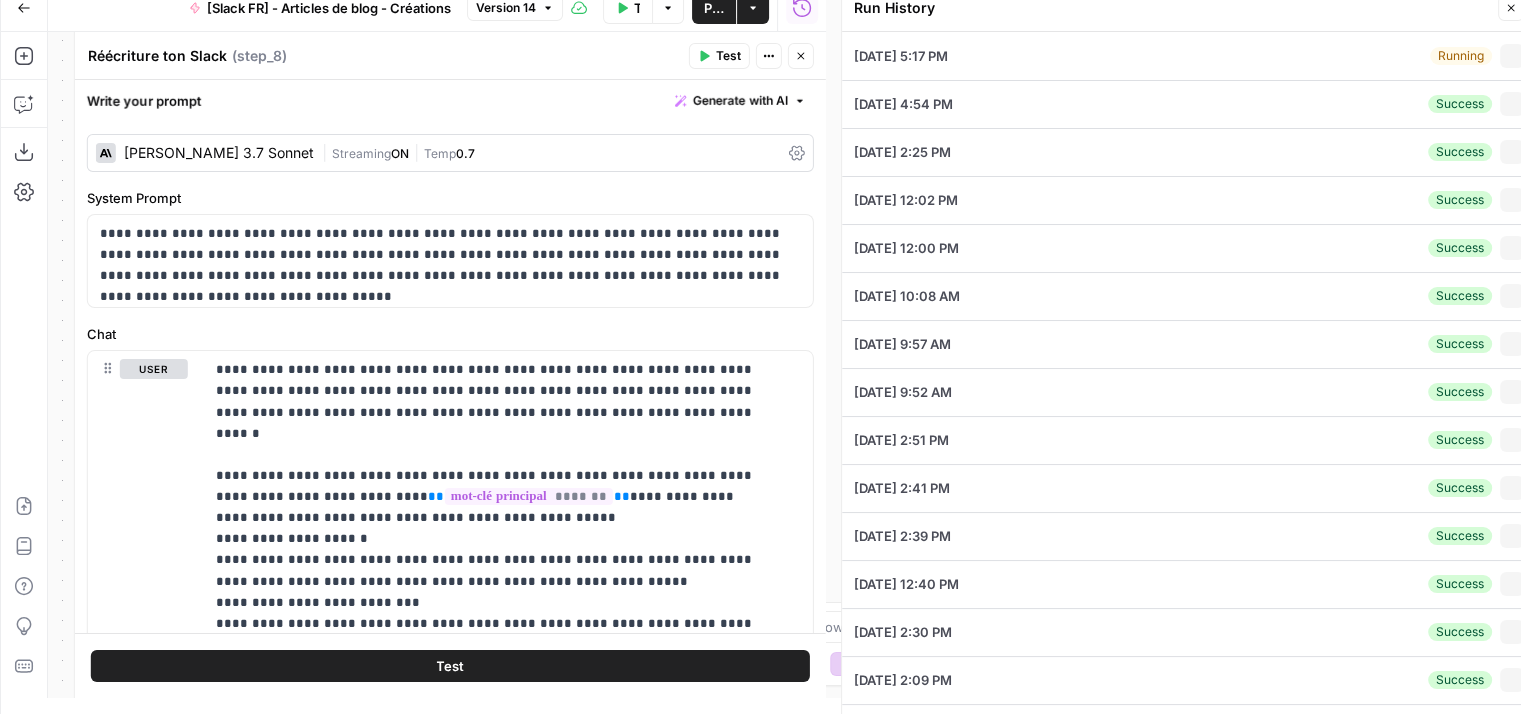 type on "163" 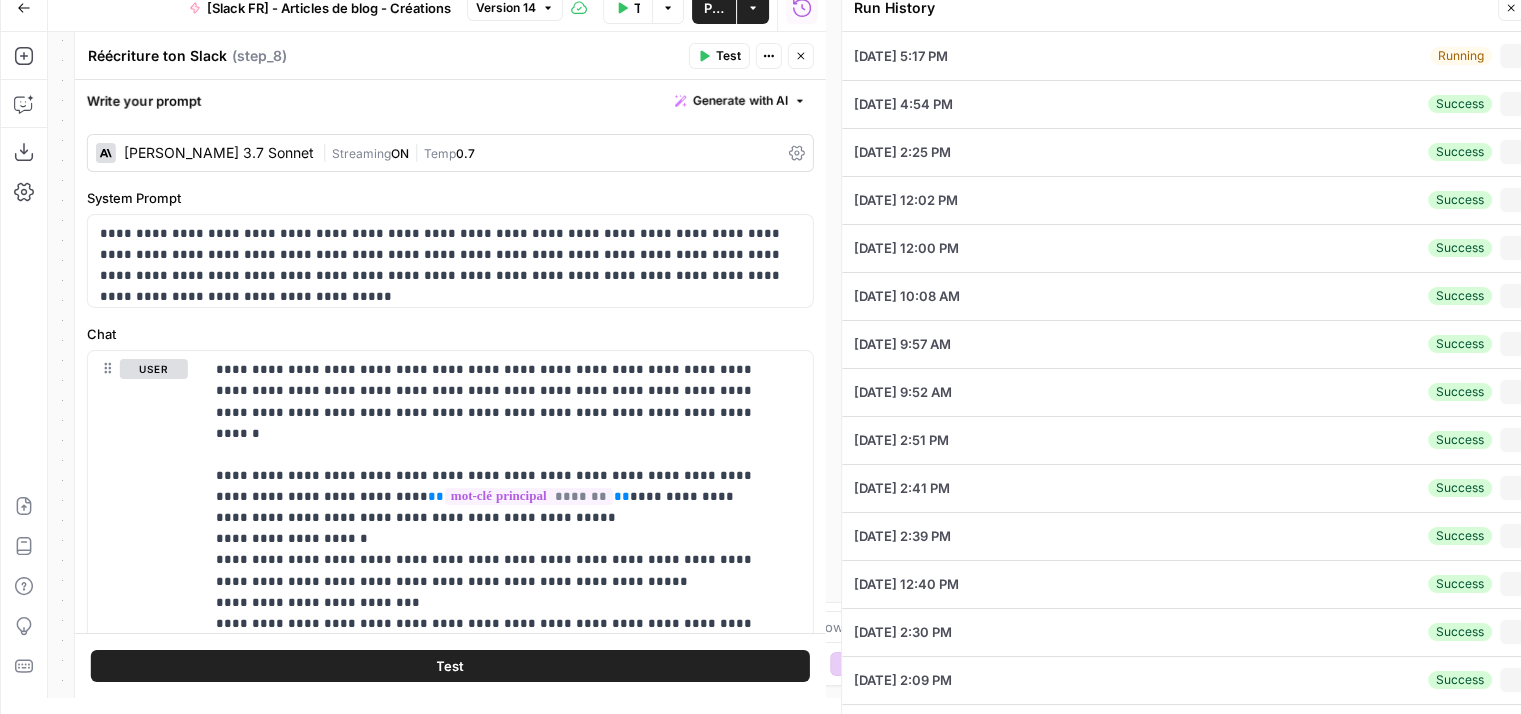 type on "outil de planification" 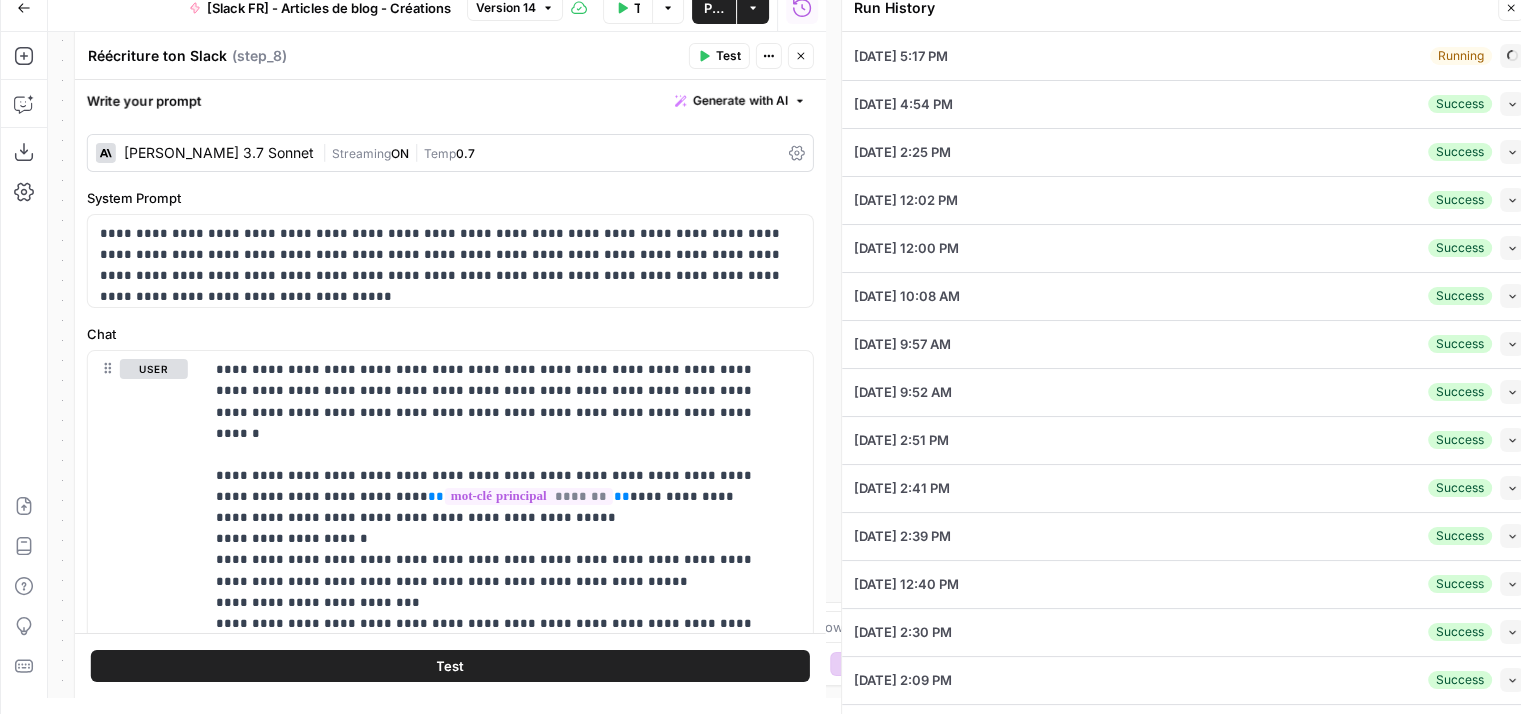 type on "Qu'est ce qu'un outil de planification ?
Quels sont les avantages d'un outil de planification pour une entreprise ?
-> insérer un <h3> par avantage
Quels sont les inconvénients d'un outil de planification ?
-> insérer un <h3> par inconvénient
Quels sont les différents types d'outil de planification ?
Pourquoi utiliser un outil de planification ?
Quelles sont les fonctionnalités d’un outil de planning ?
Comment choisir le meilleur outil de planning ?" 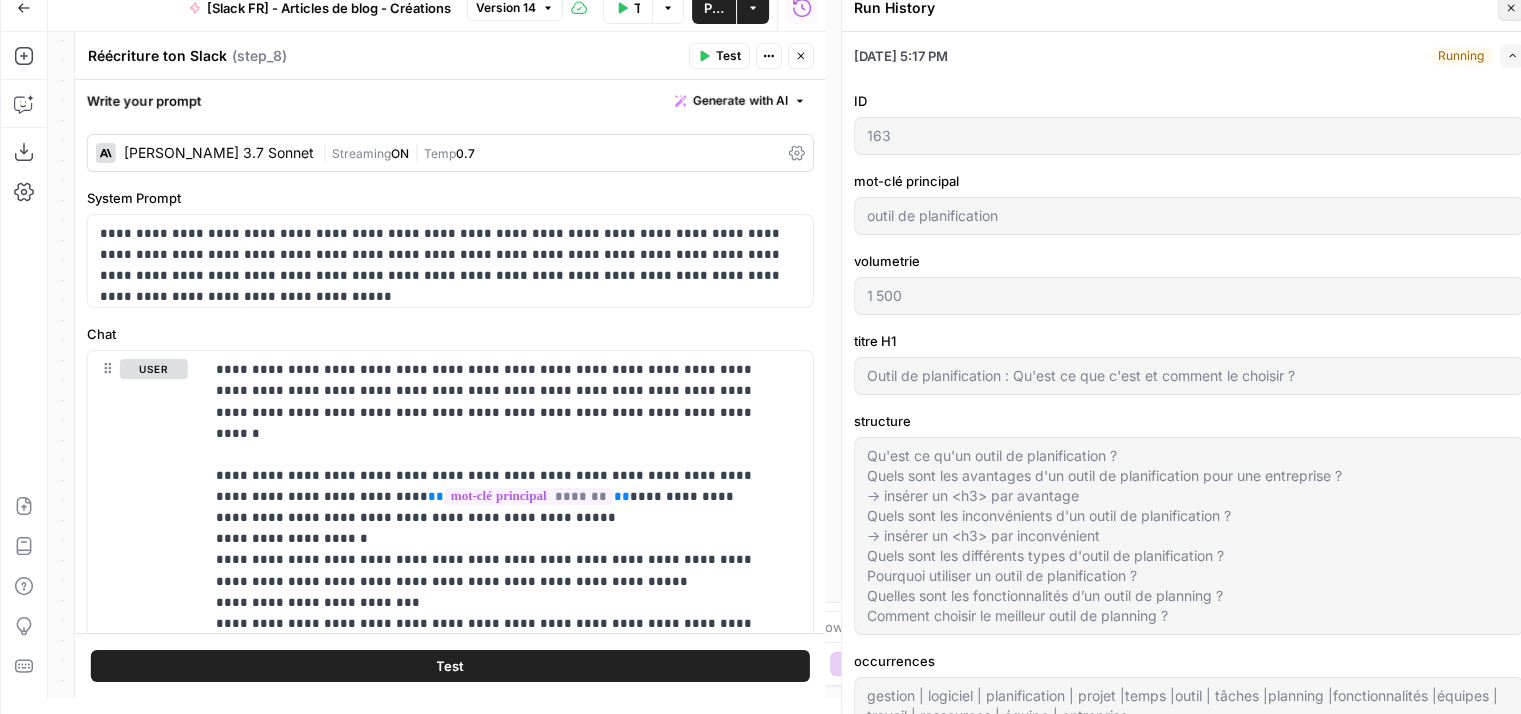 click on "Close" at bounding box center (1511, 8) 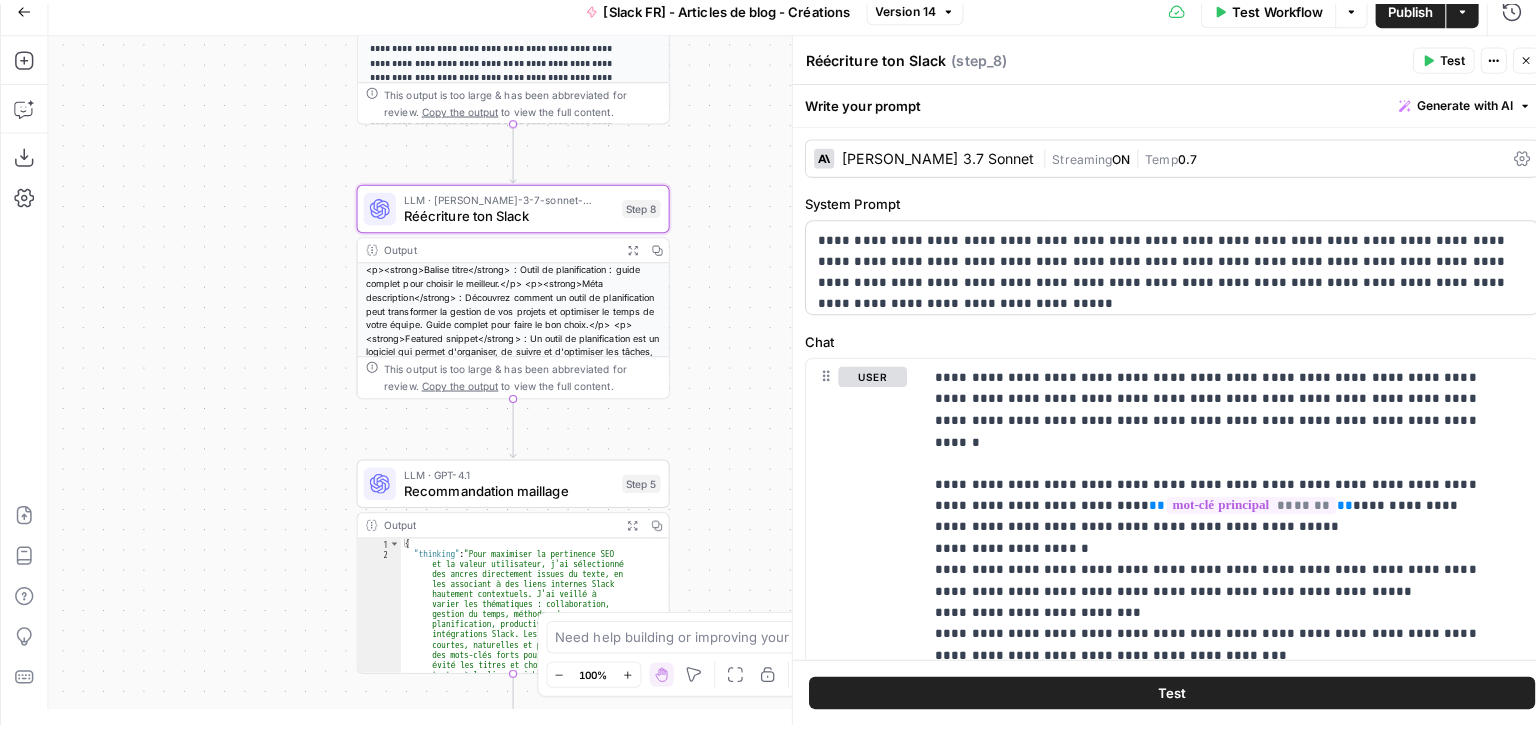 scroll, scrollTop: 0, scrollLeft: 0, axis: both 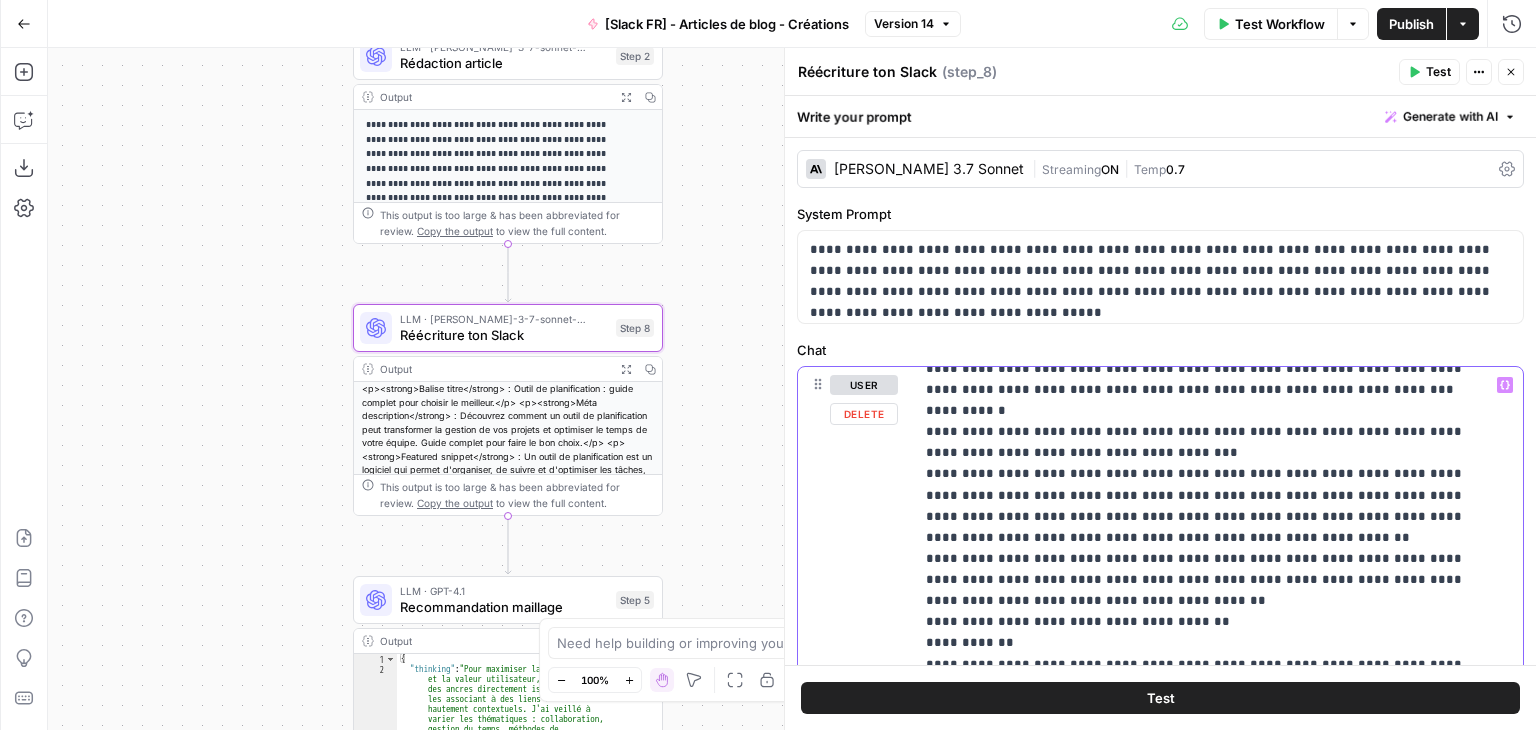 click on "**********" at bounding box center [1203, 10202] 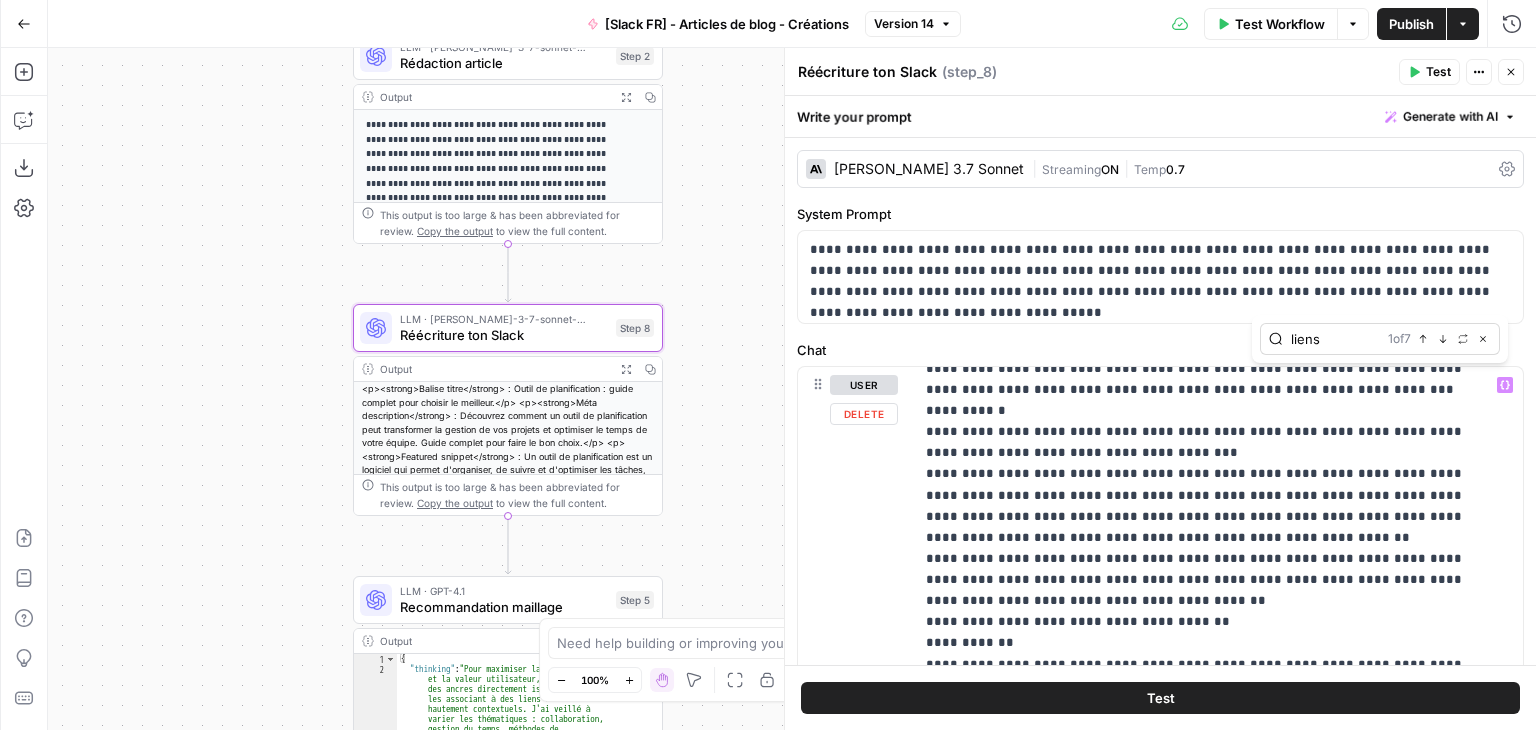 type on "liens" 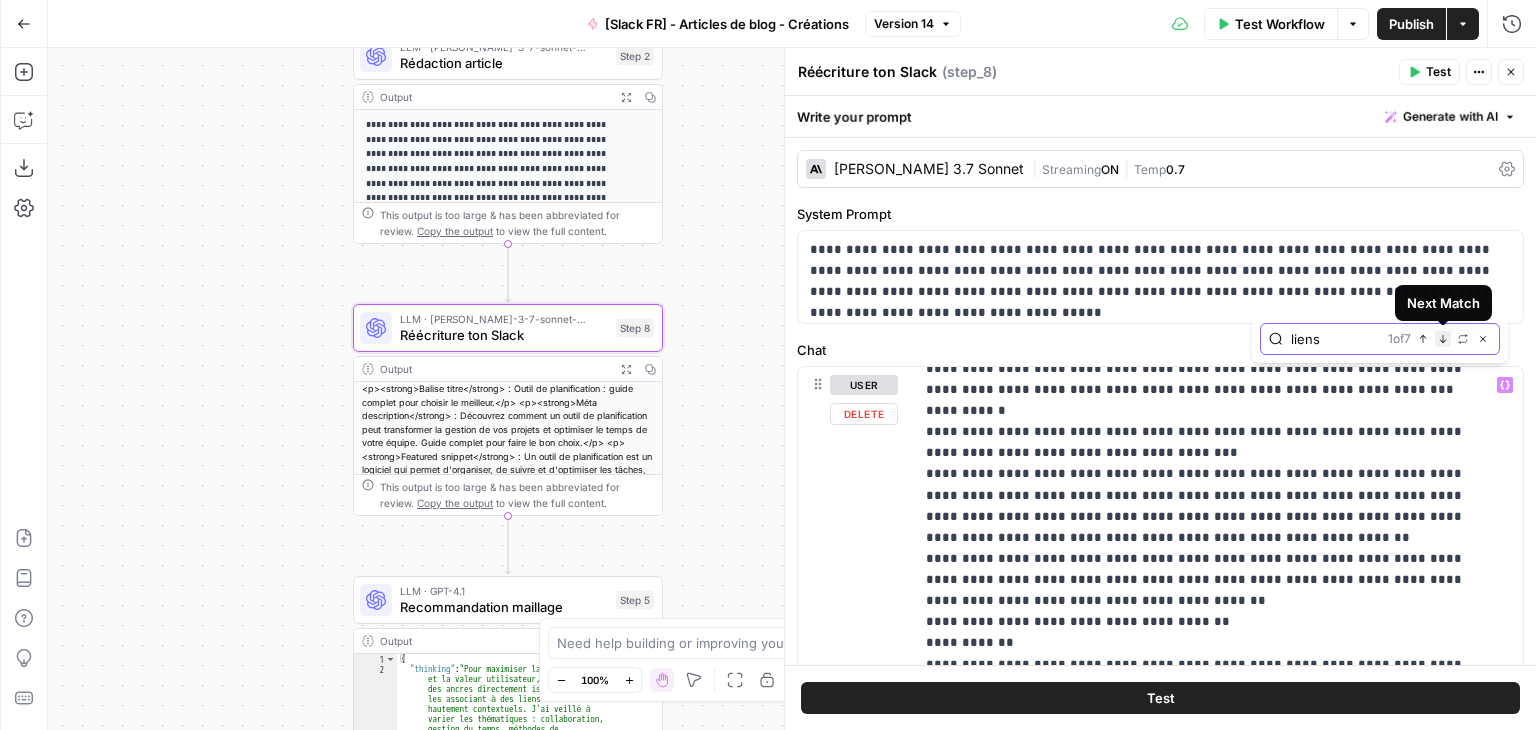 click 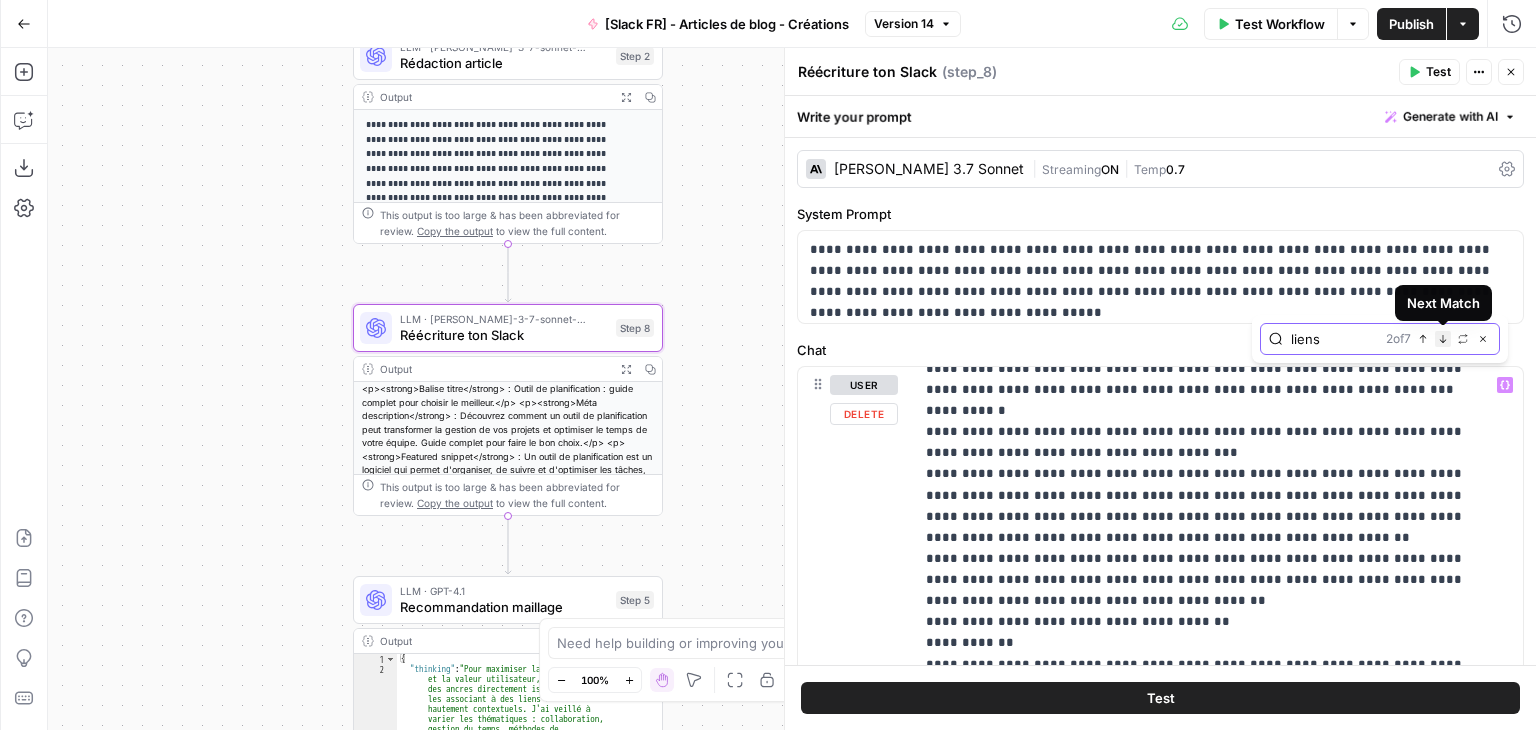 scroll, scrollTop: 3512, scrollLeft: 0, axis: vertical 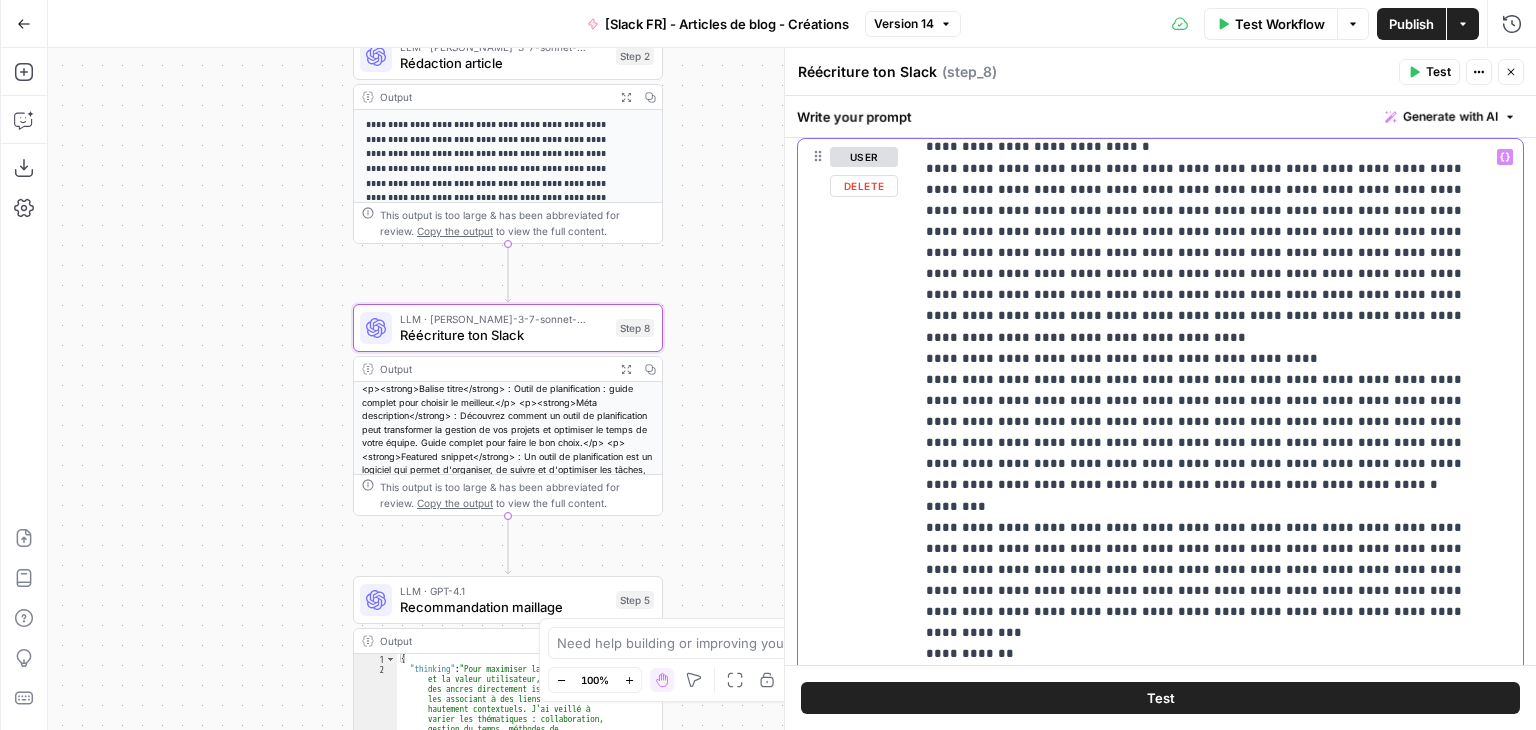 click on "**********" at bounding box center [1203, 1087] 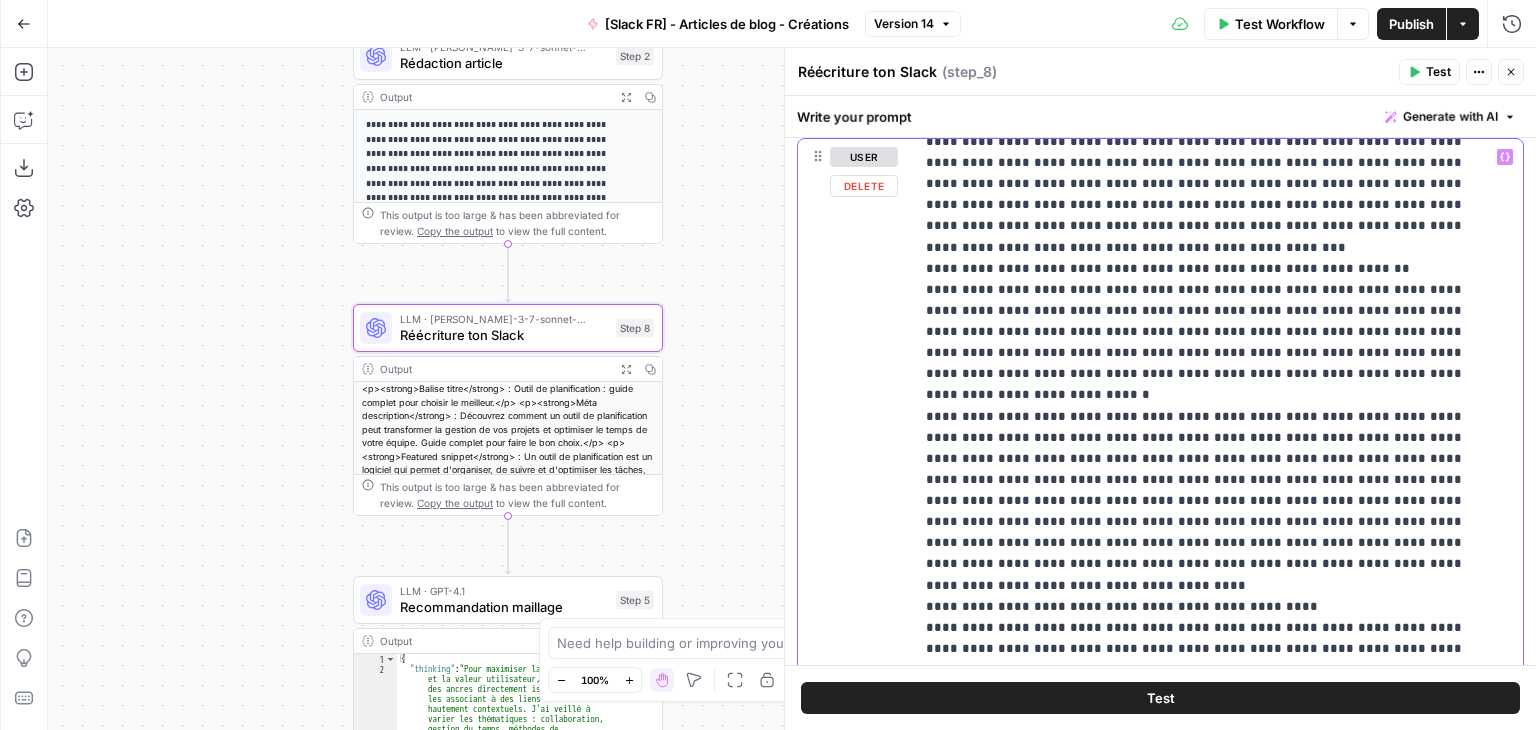 scroll, scrollTop: 10092, scrollLeft: 0, axis: vertical 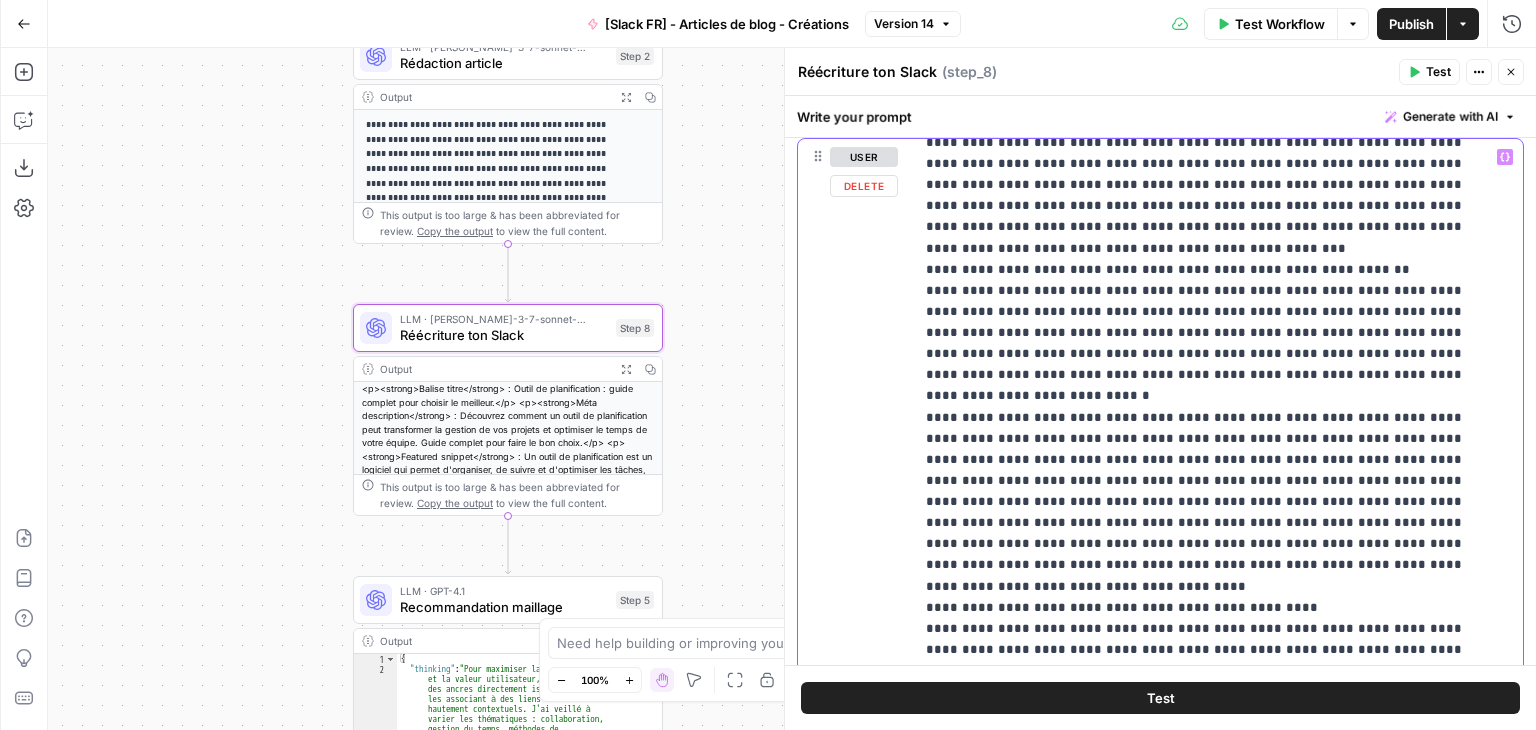 click on "**********" at bounding box center (1203, 1336) 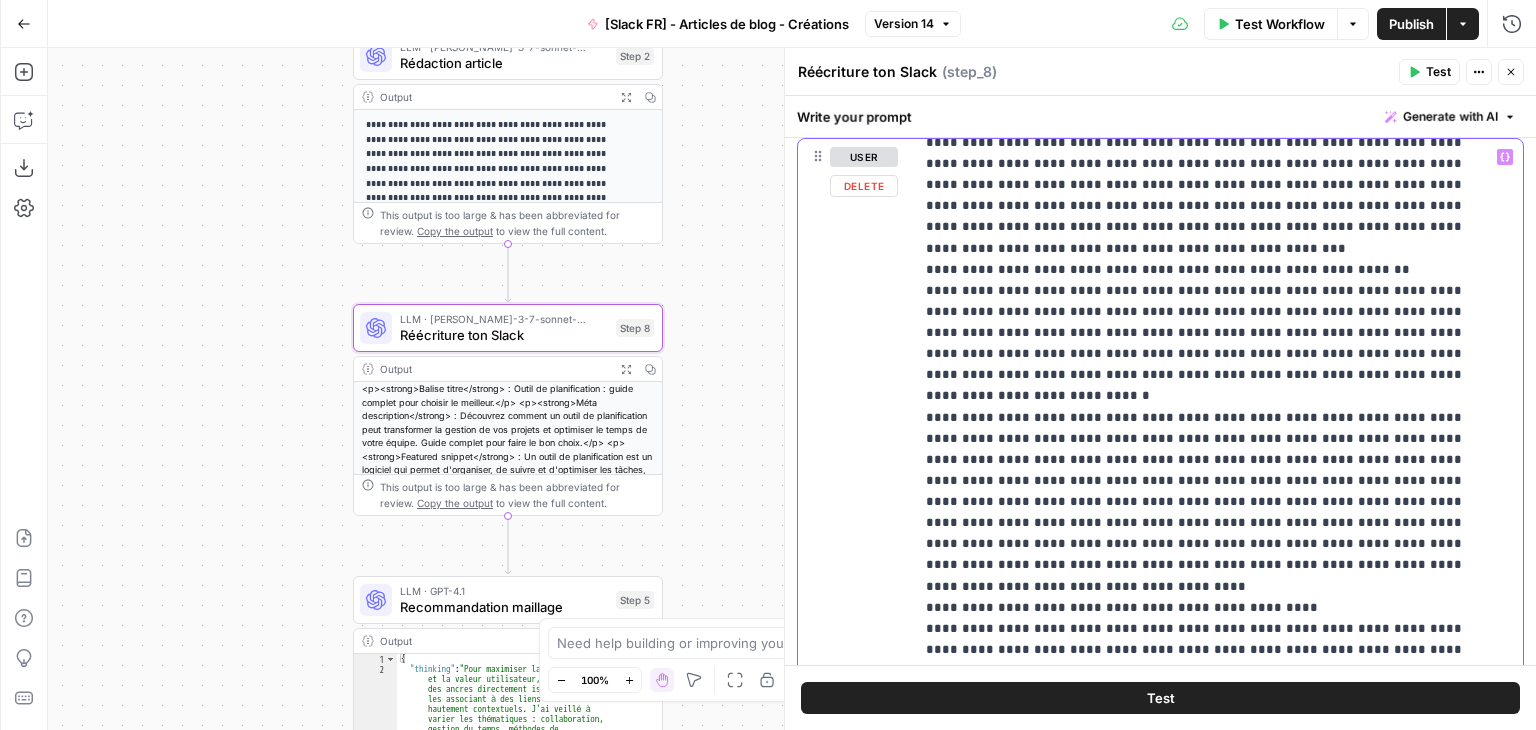click on "**********" at bounding box center (1203, 1336) 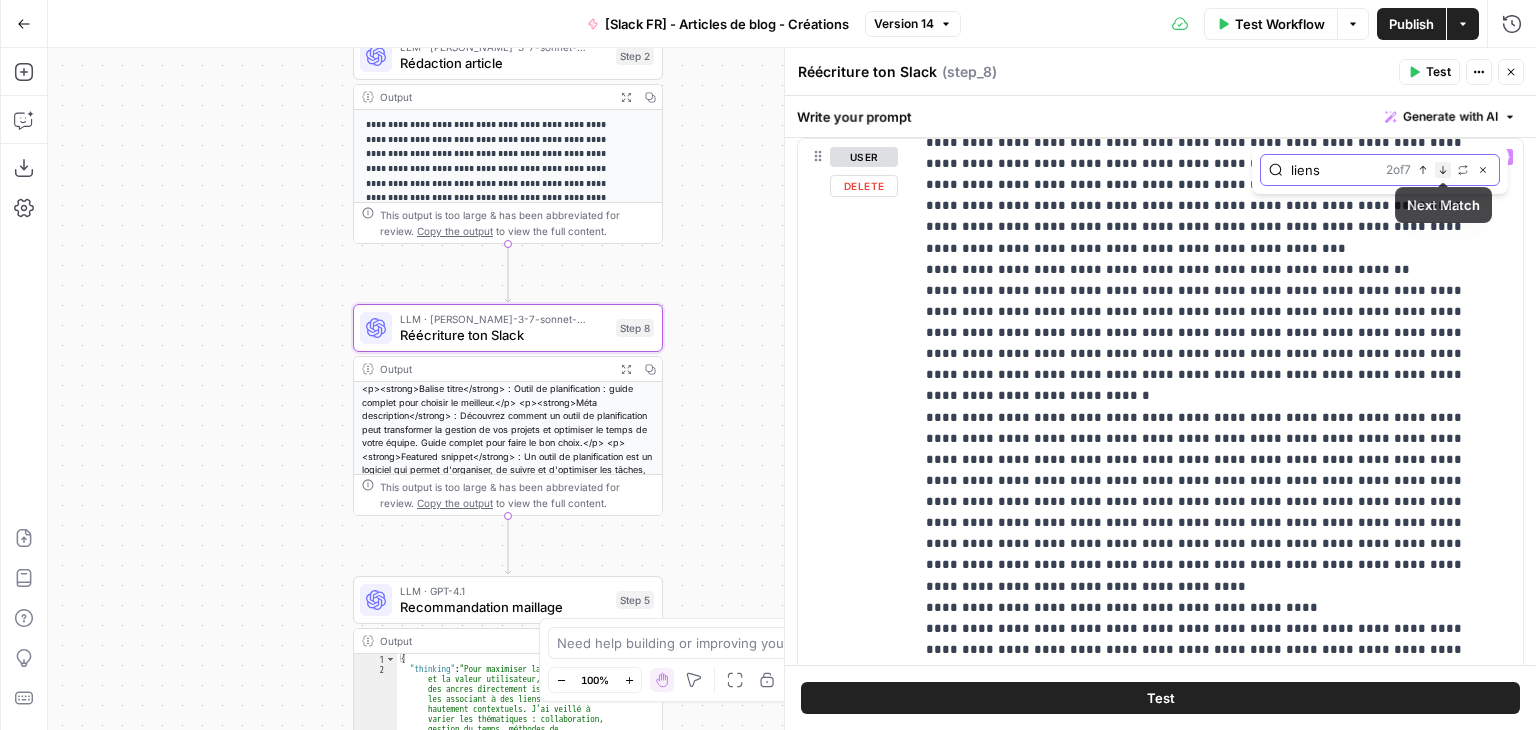 click on "Next Match" at bounding box center [1443, 170] 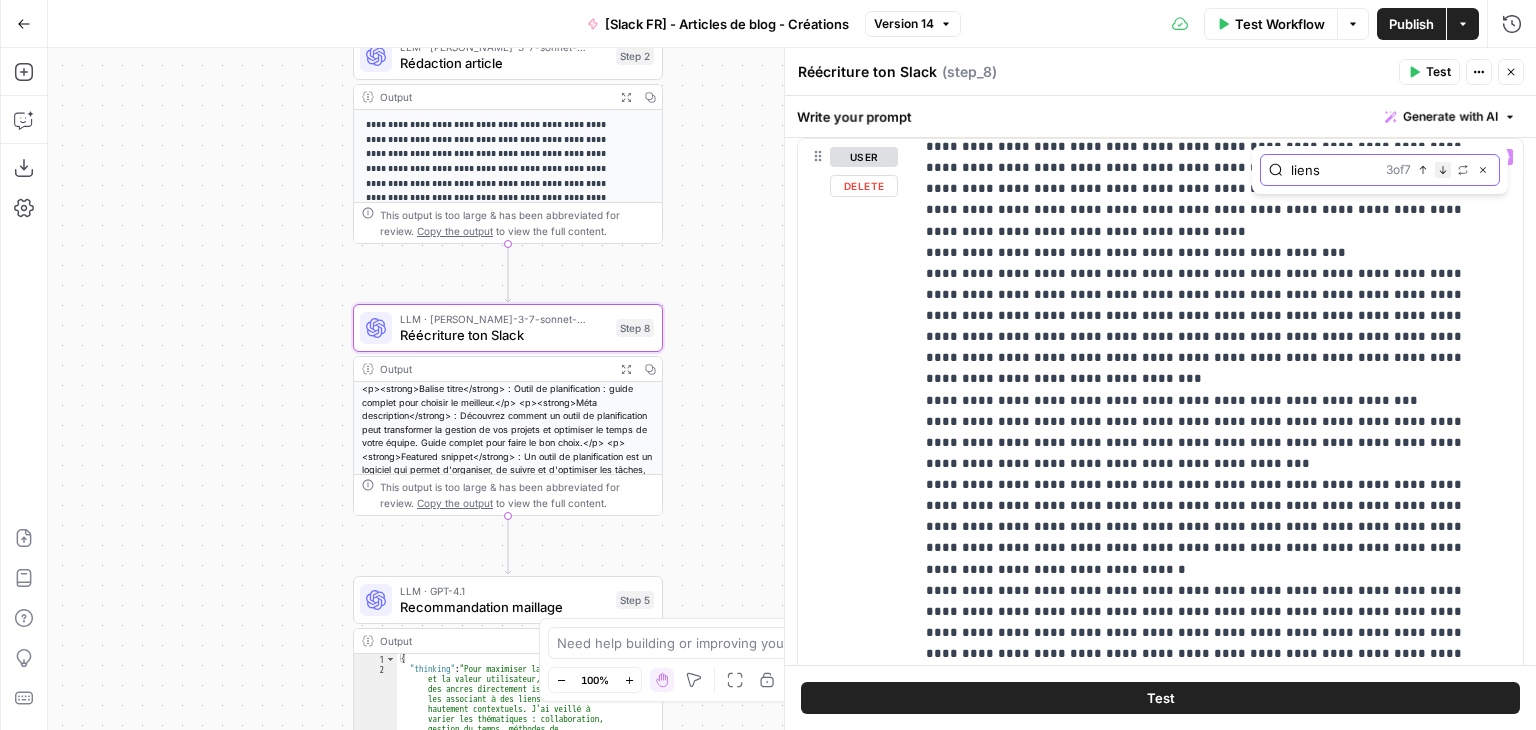 click on "Next Match" at bounding box center [1443, 170] 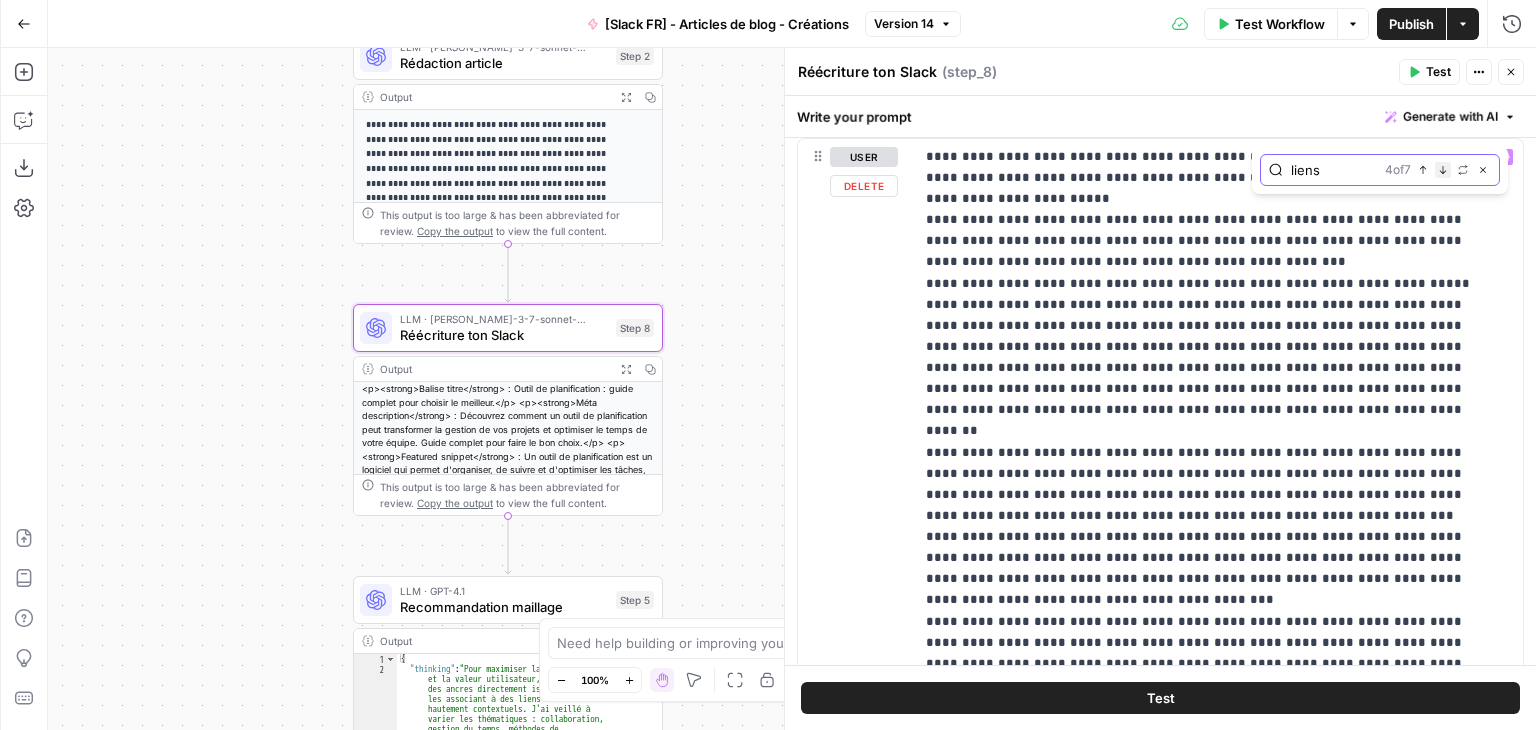scroll, scrollTop: 13256, scrollLeft: 0, axis: vertical 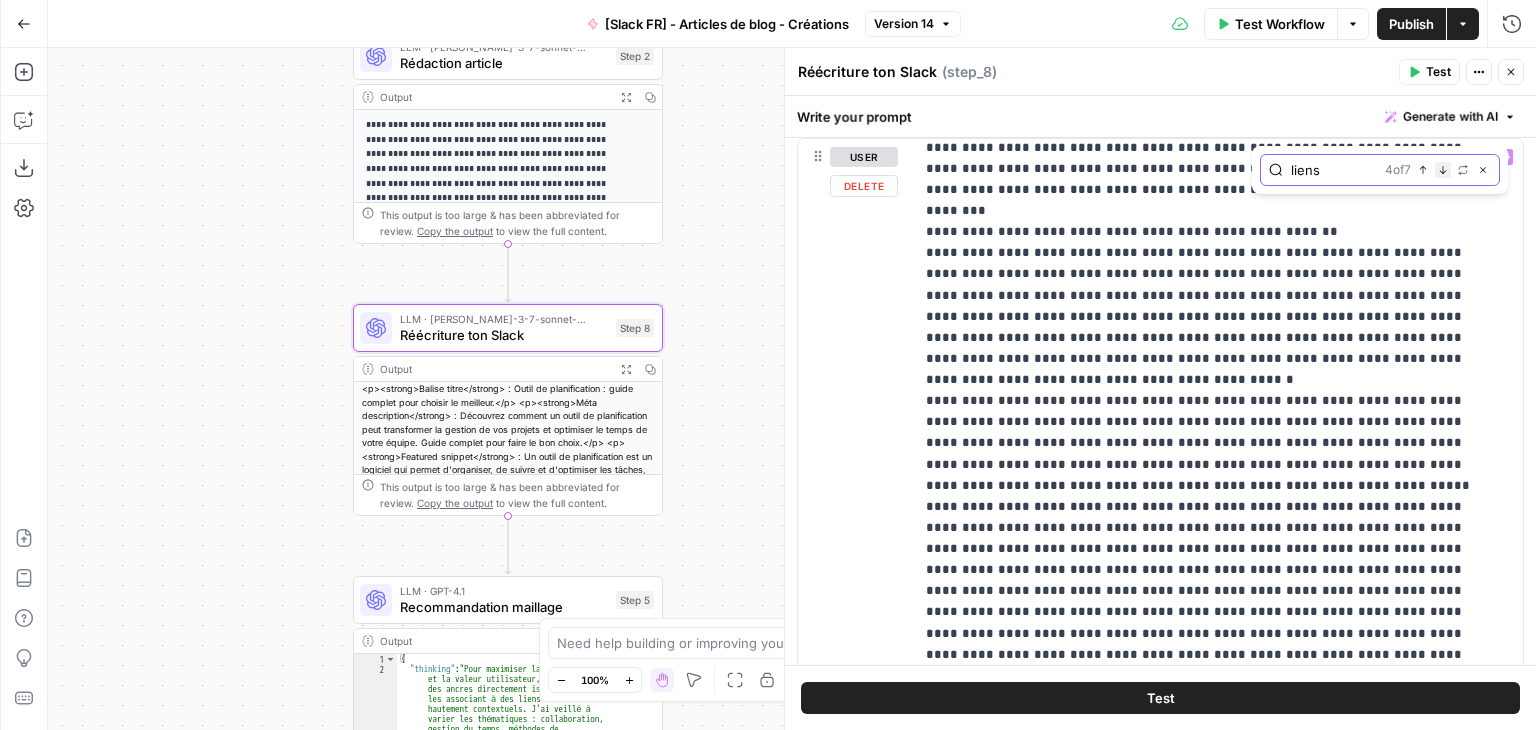 click on "Next Match" at bounding box center (1443, 170) 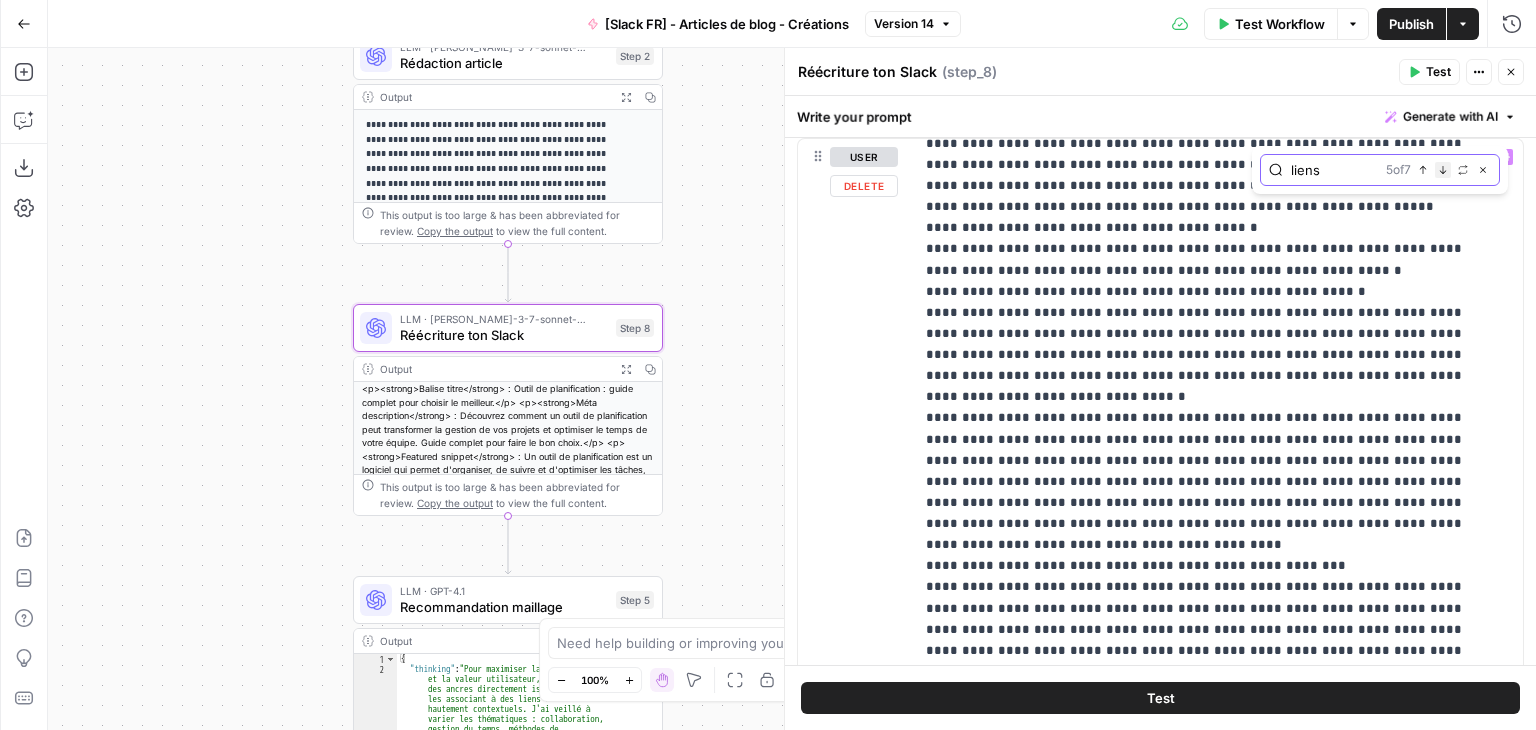 scroll, scrollTop: 14186, scrollLeft: 0, axis: vertical 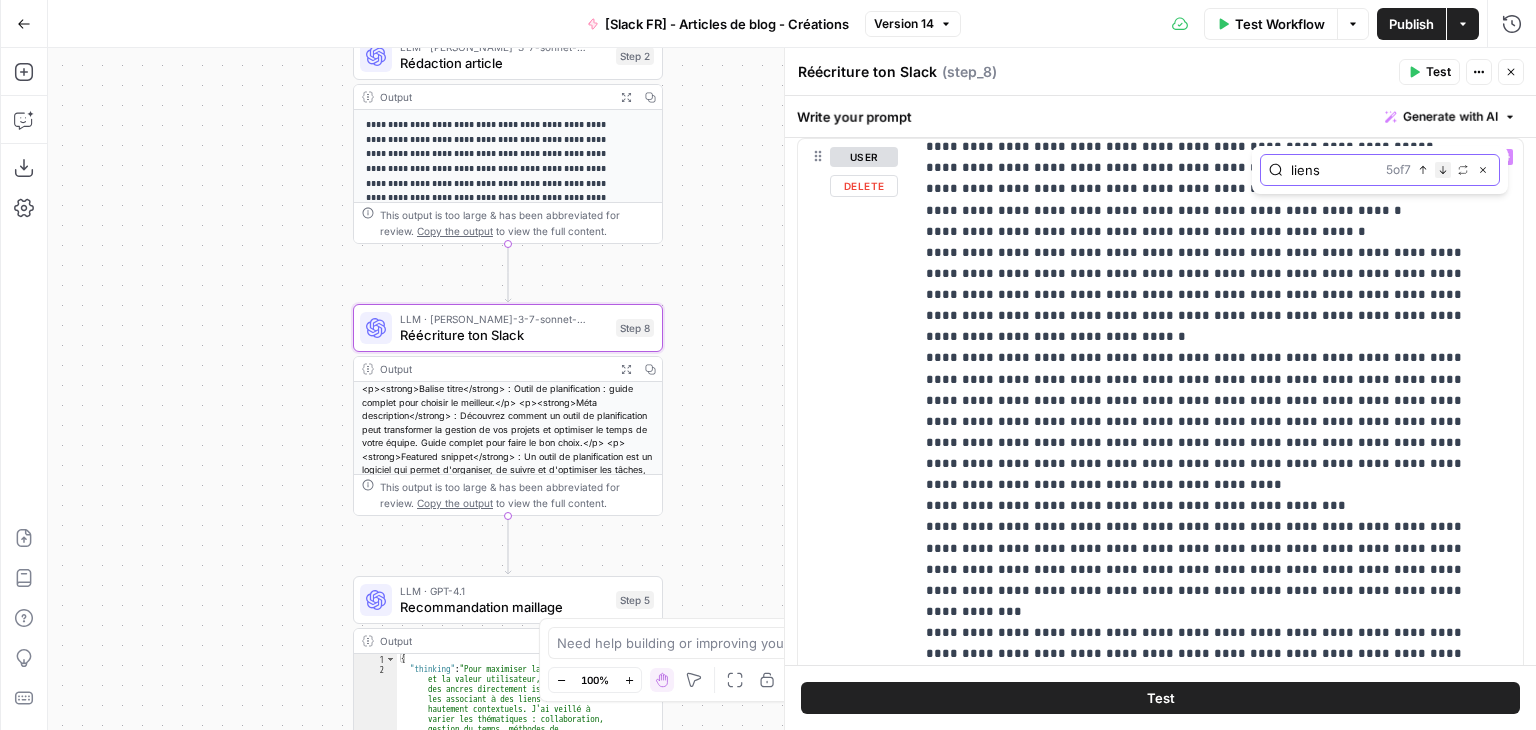 click on "Next Match" at bounding box center [1443, 170] 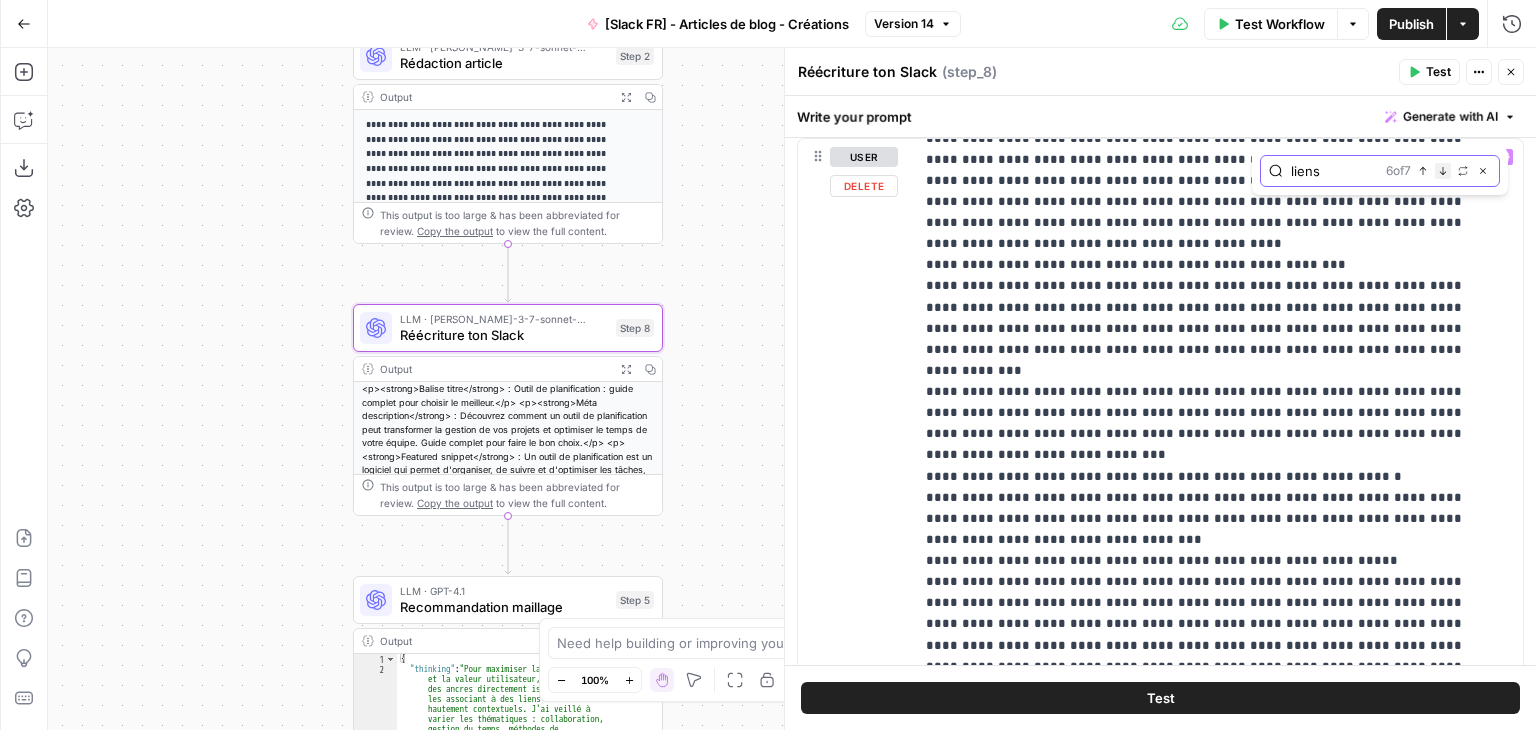 scroll, scrollTop: 14460, scrollLeft: 0, axis: vertical 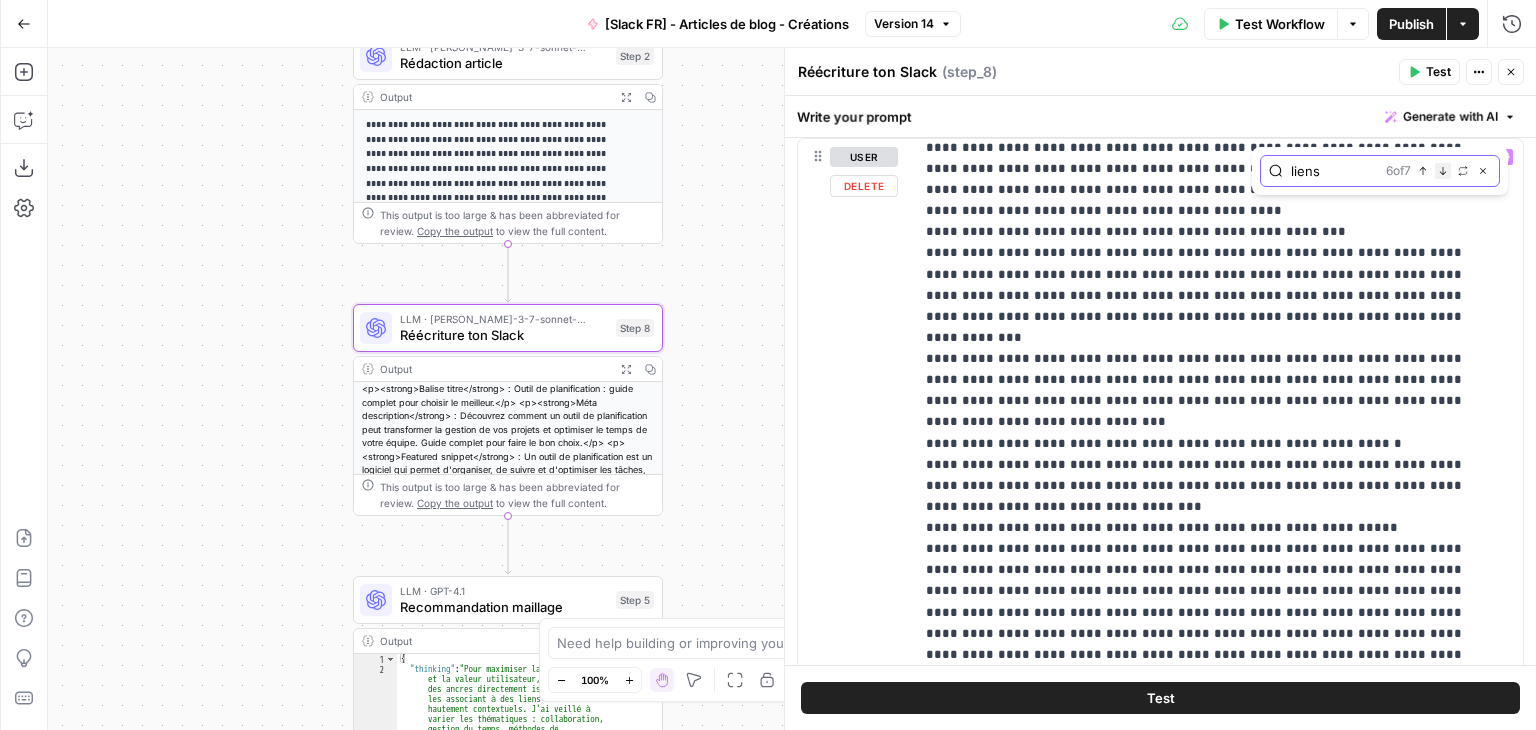 click on "Next Match" at bounding box center [1443, 171] 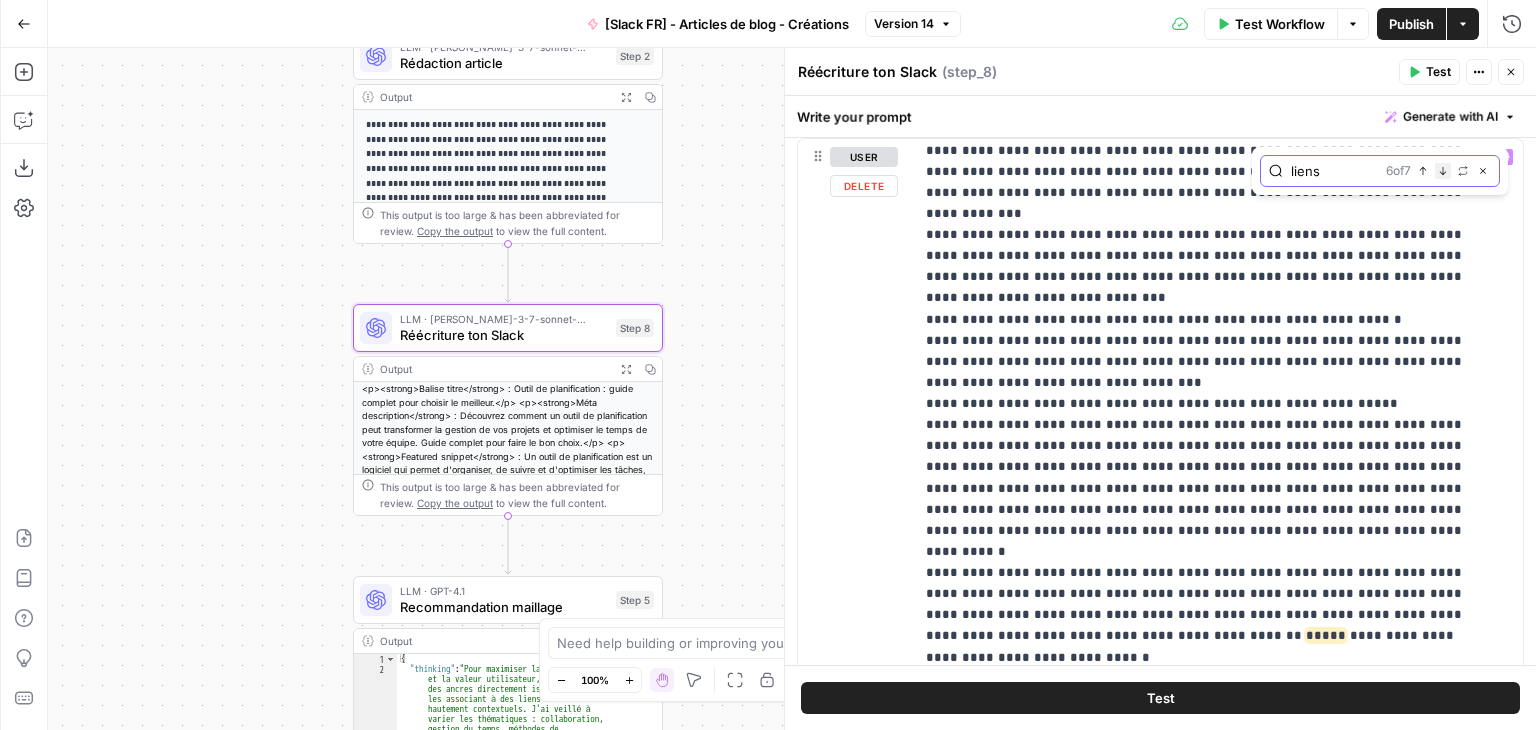 scroll, scrollTop: 228, scrollLeft: 0, axis: vertical 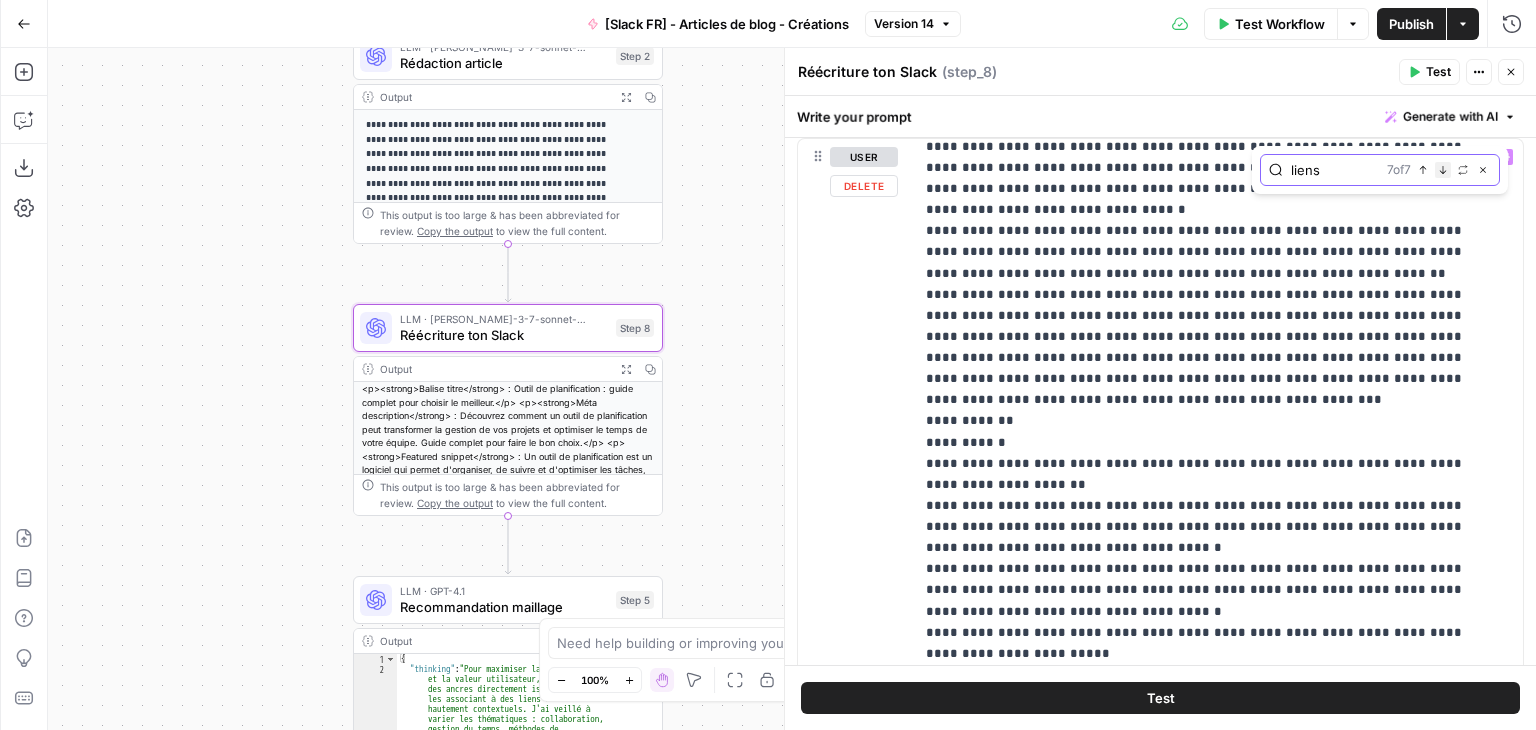 click on "Next Match" at bounding box center [1443, 170] 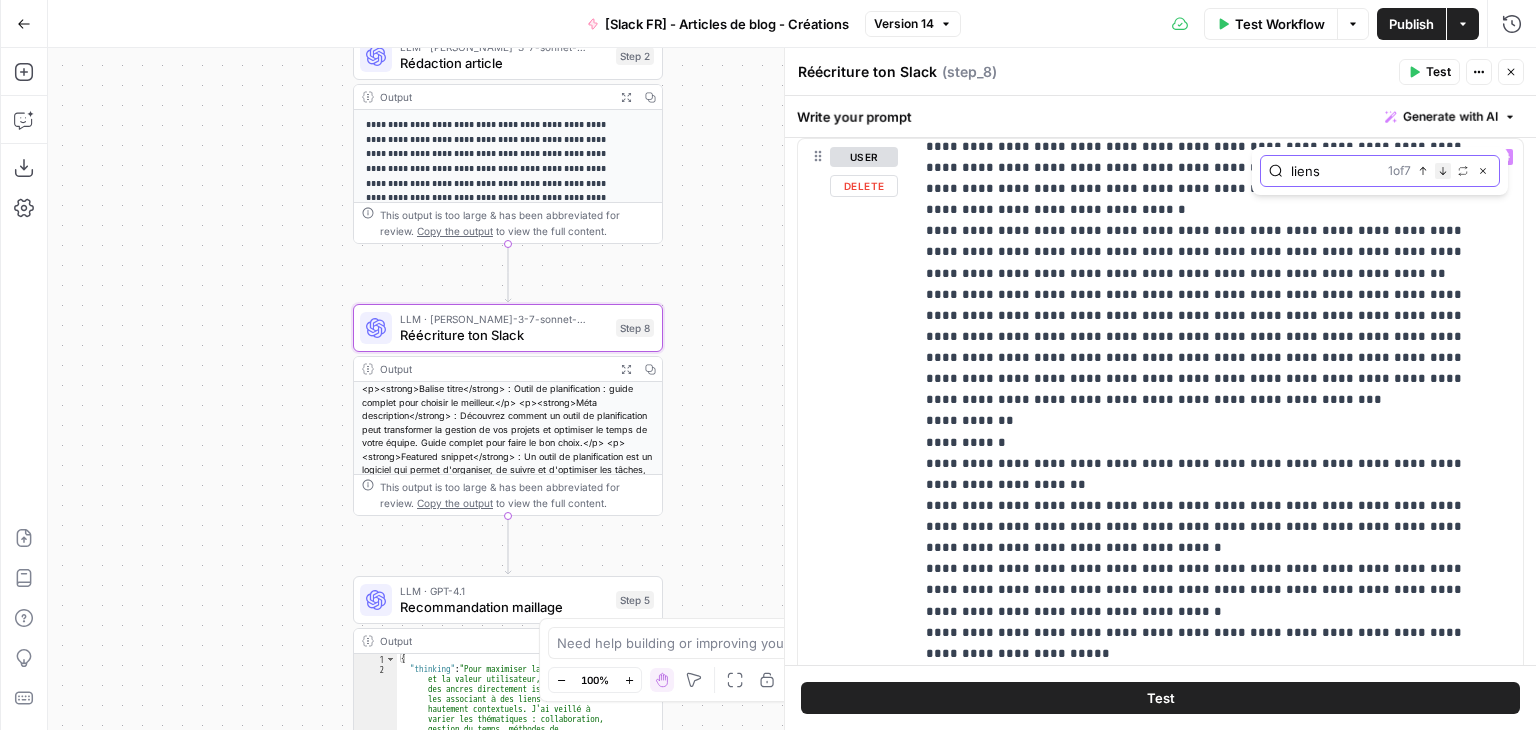 scroll, scrollTop: 13640, scrollLeft: 0, axis: vertical 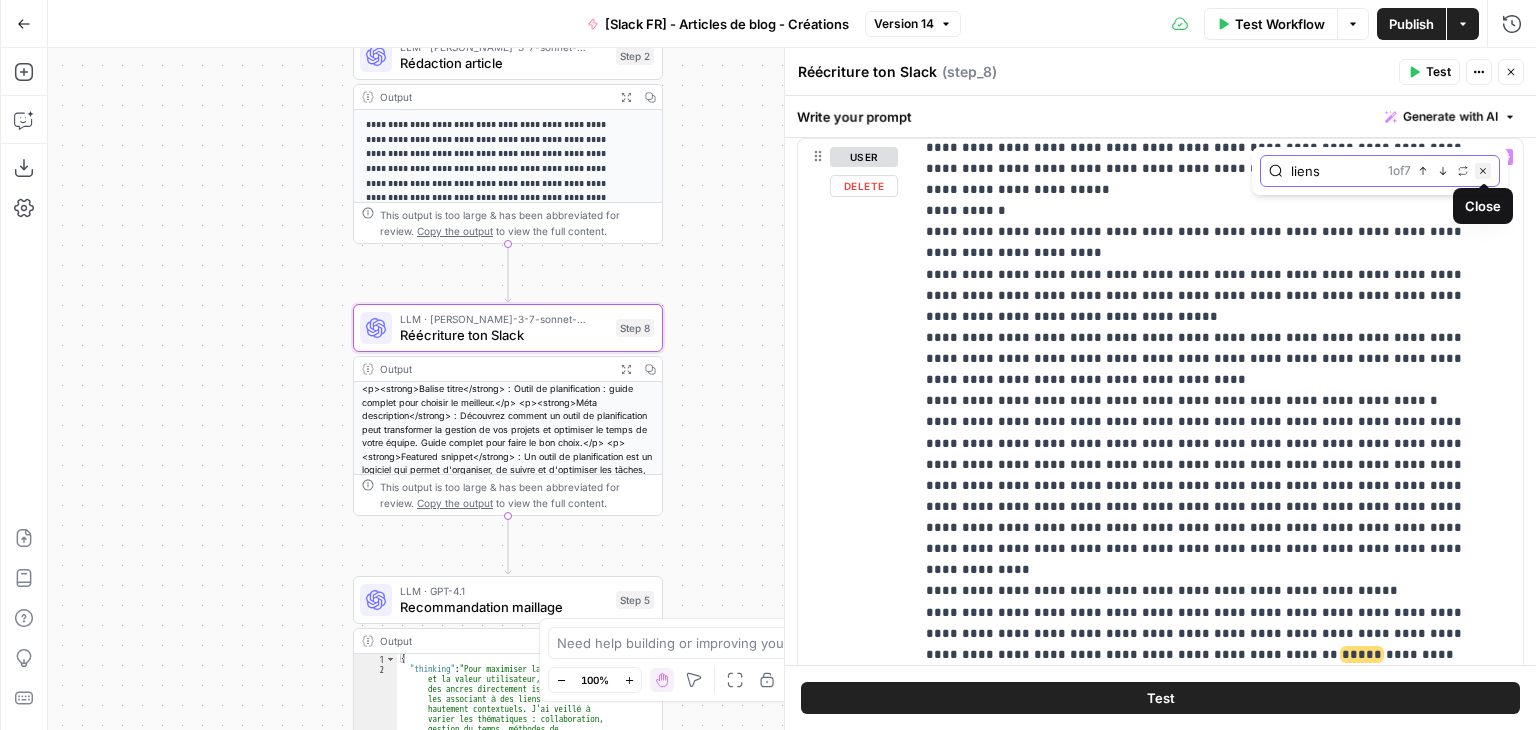 click 